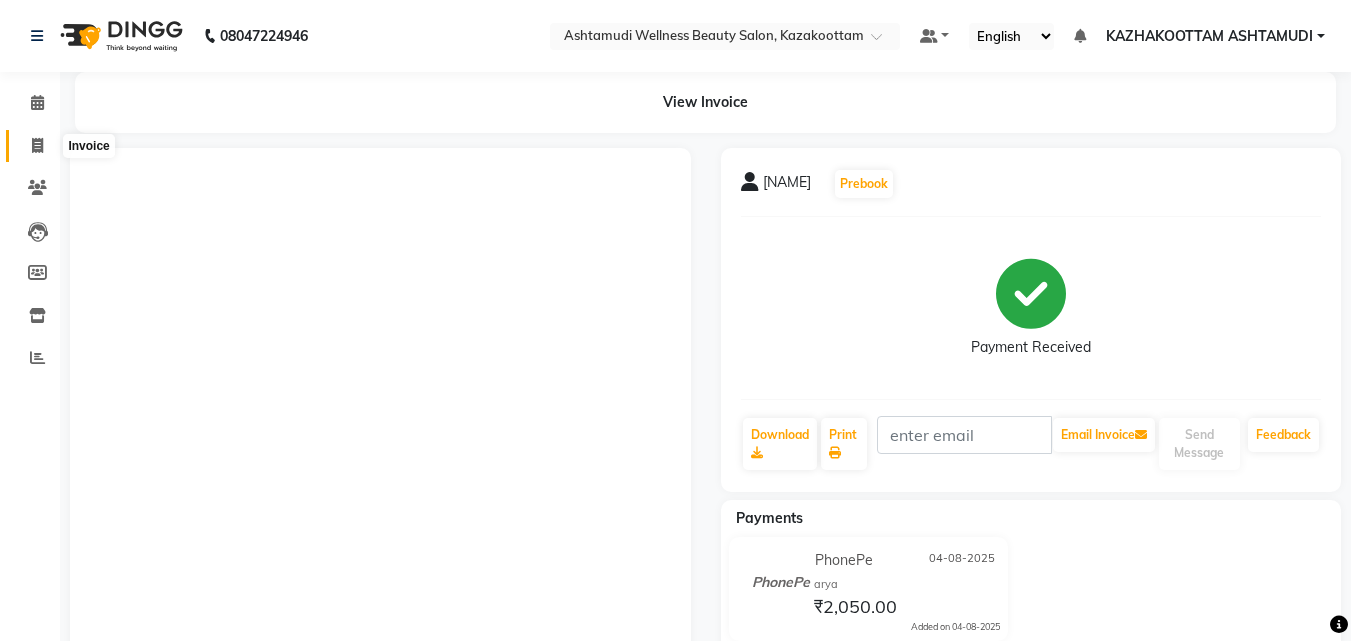 scroll, scrollTop: 0, scrollLeft: 0, axis: both 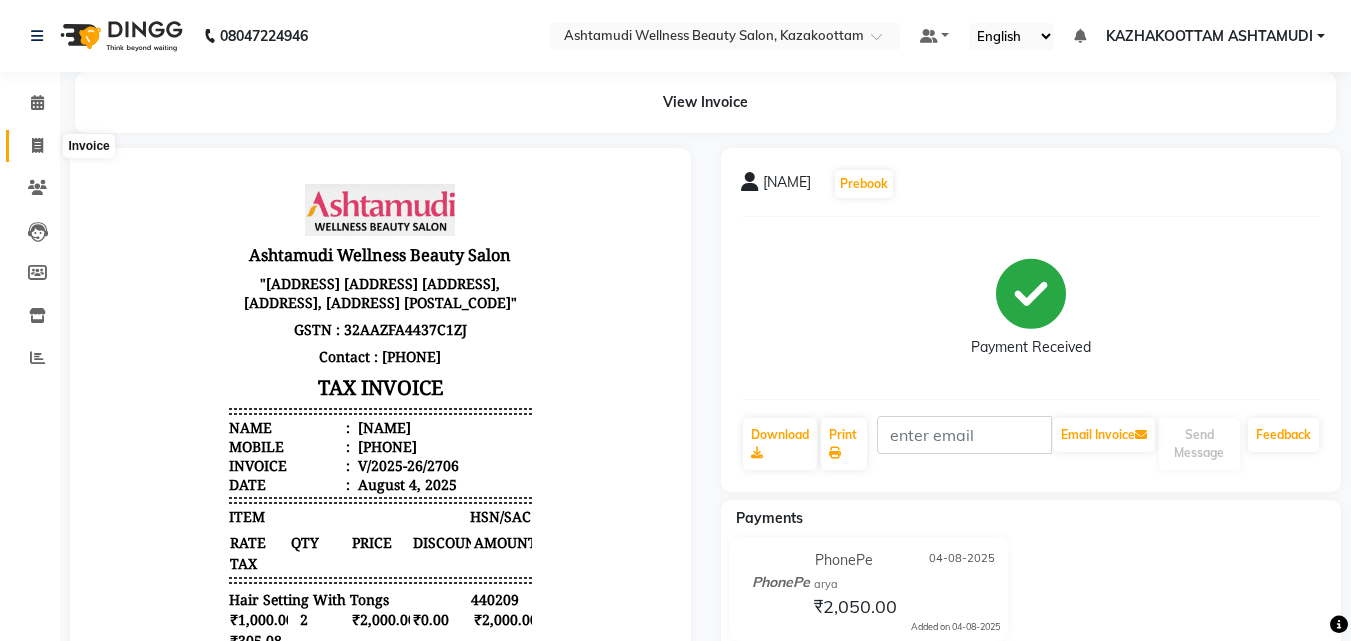 click 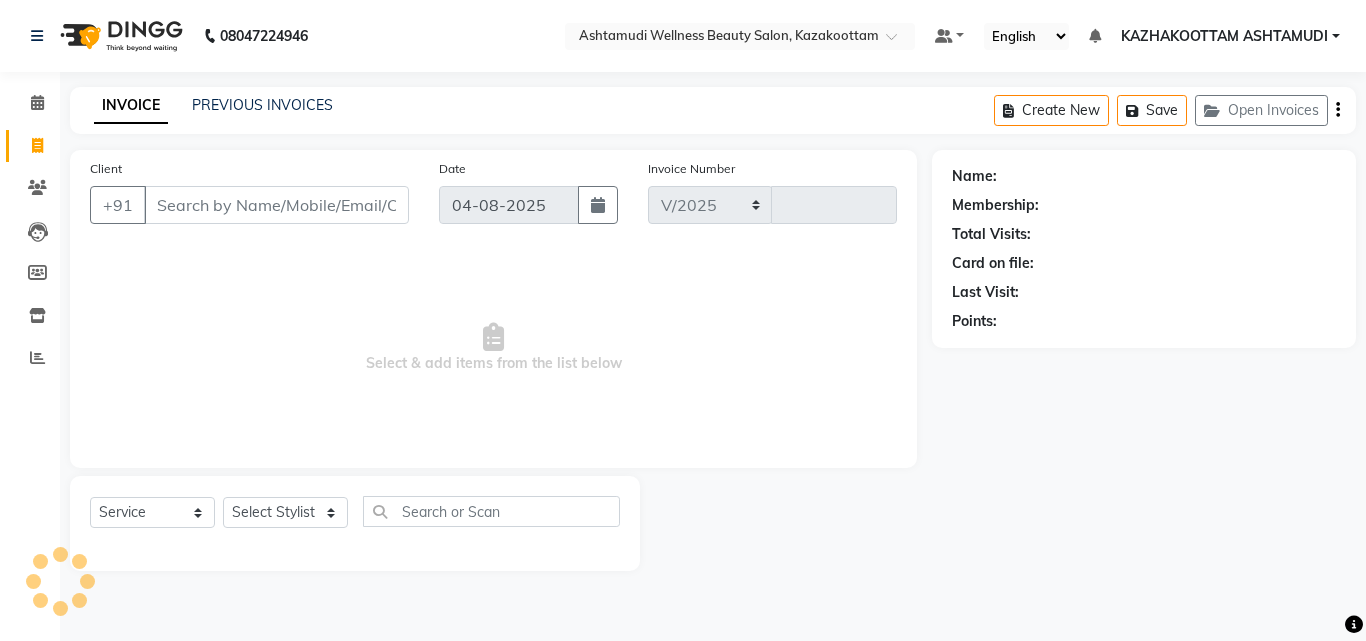 select on "4662" 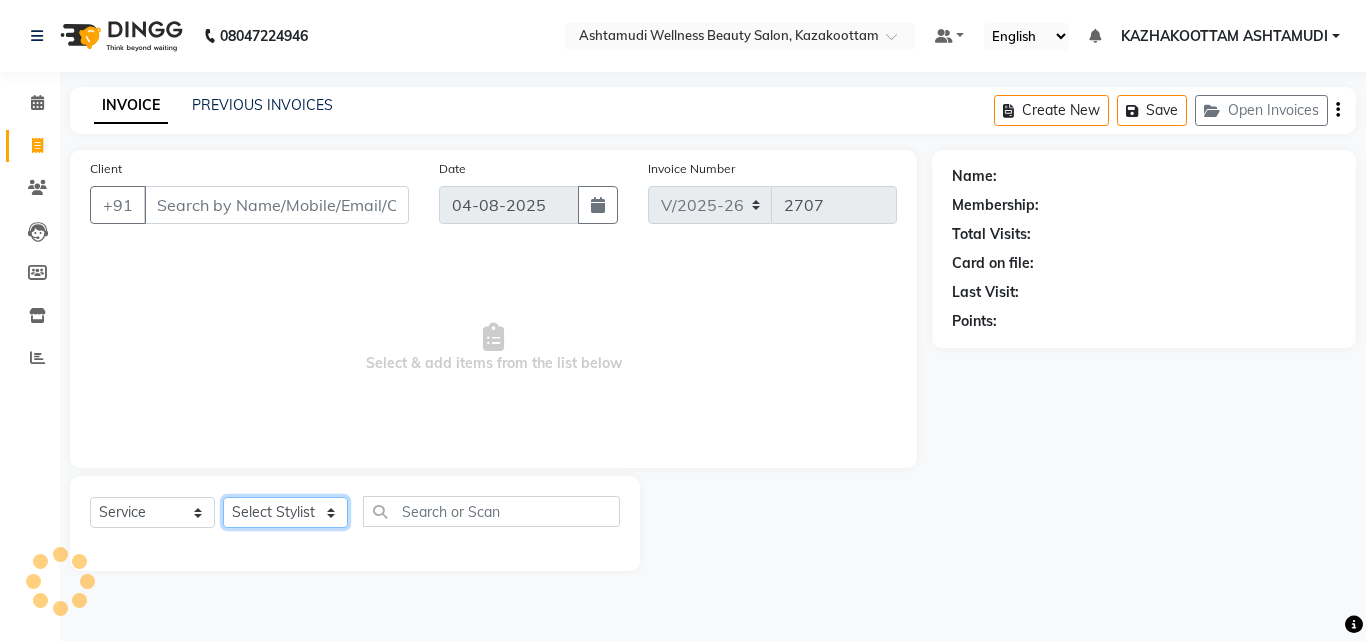 click on "Select Stylist Arya  CHINJU GEETA KAZHAKOOTTAM ASHTAMUDI KRISHNA LEKSHMI MADONNA MICHAEL MINCY VARGHESE Poornima Gopal PRIYA RESHMA ROSNI Sindhu SOORYAMOL" 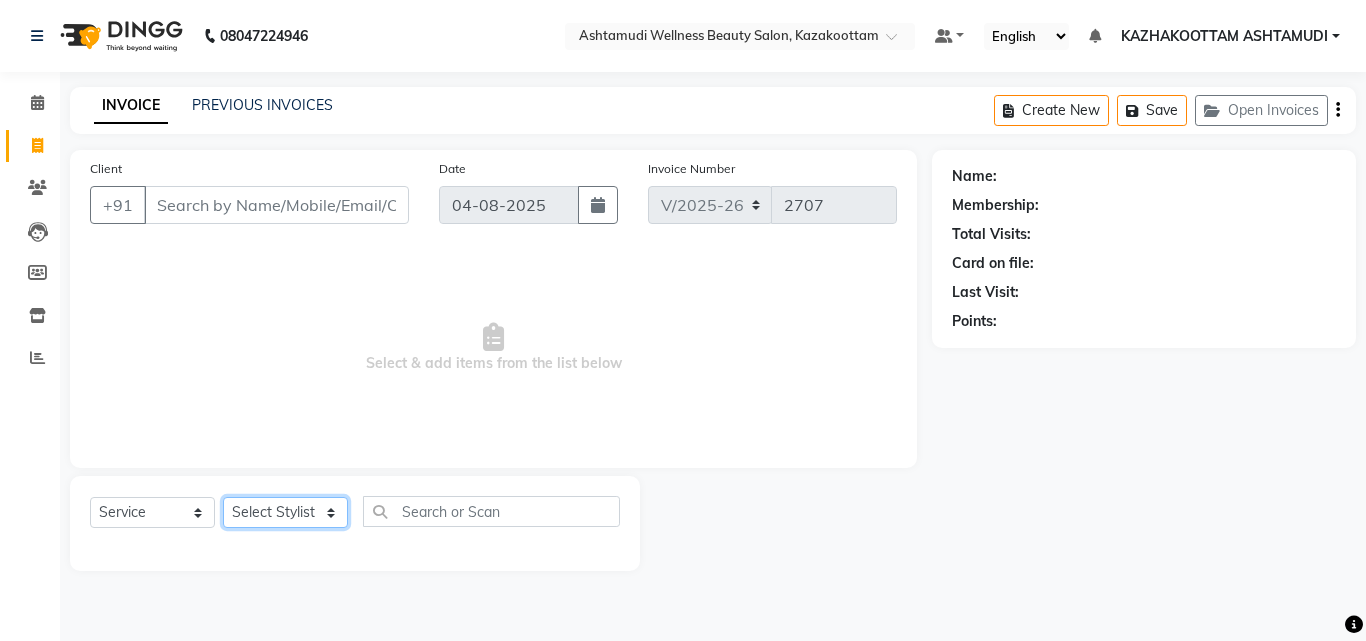 select on "85074" 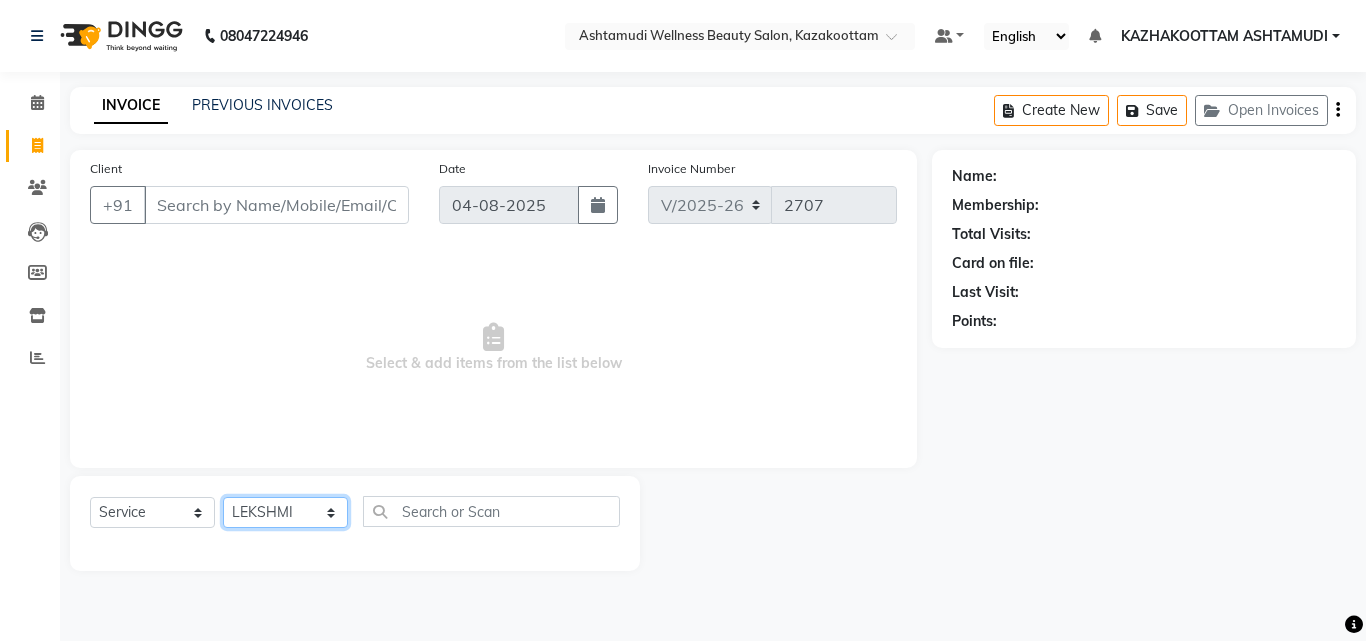 click on "Select Stylist Arya  CHINJU GEETA KAZHAKOOTTAM ASHTAMUDI KRISHNA LEKSHMI MADONNA MICHAEL MINCY VARGHESE Poornima Gopal PRIYA RESHMA ROSNI Sindhu SOORYAMOL" 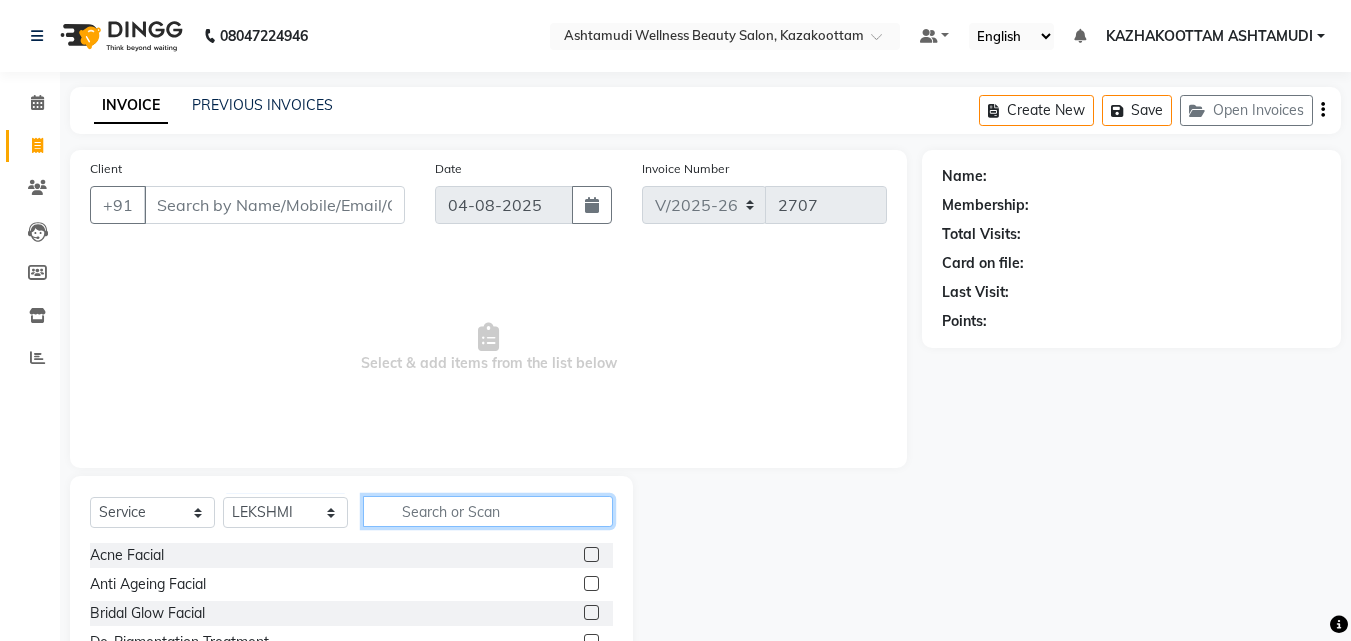 click 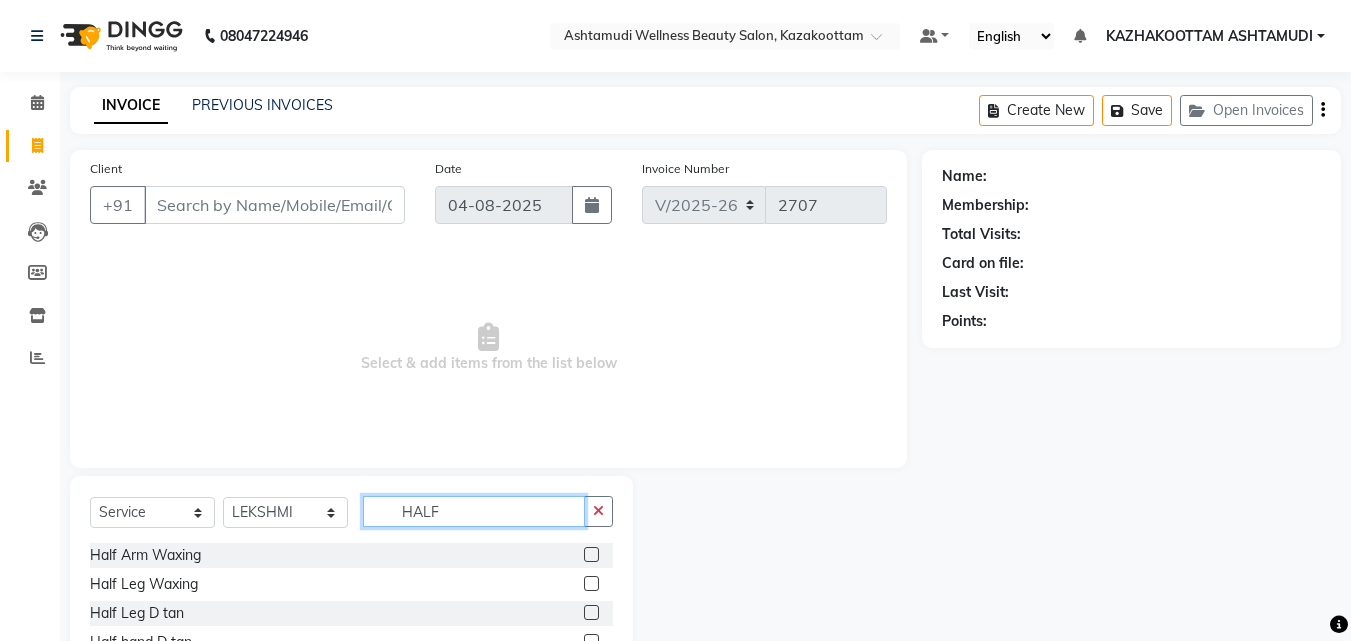 type on "HALF" 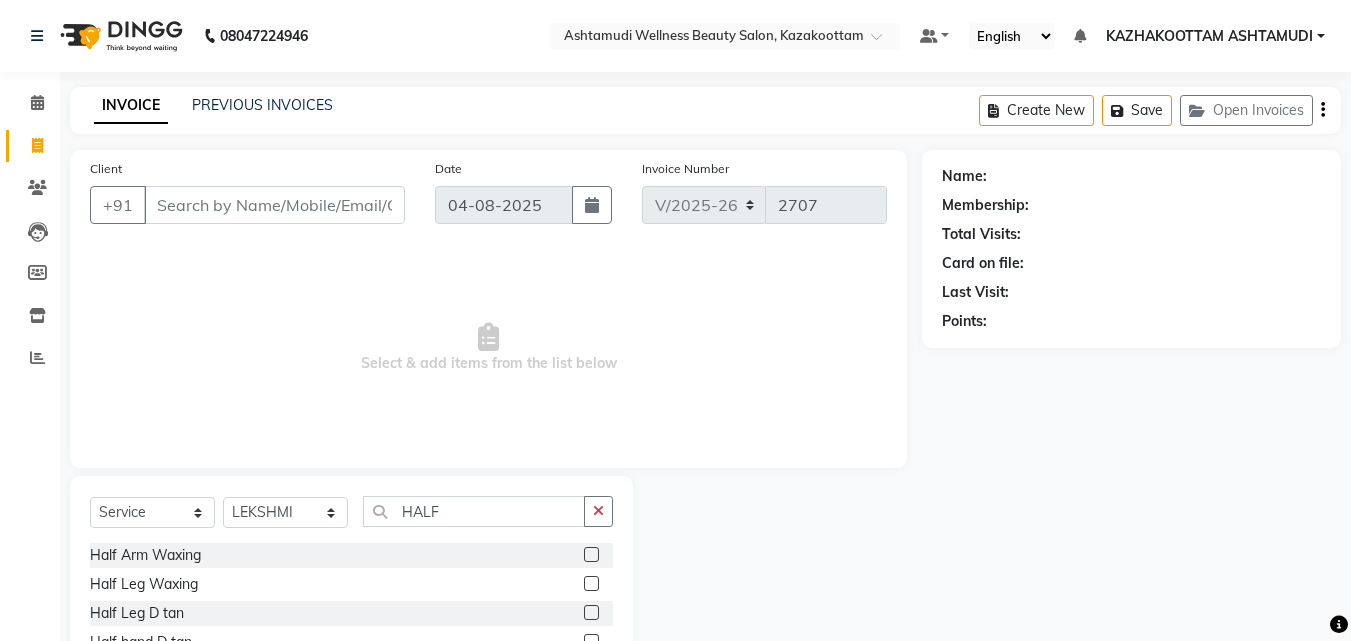 click 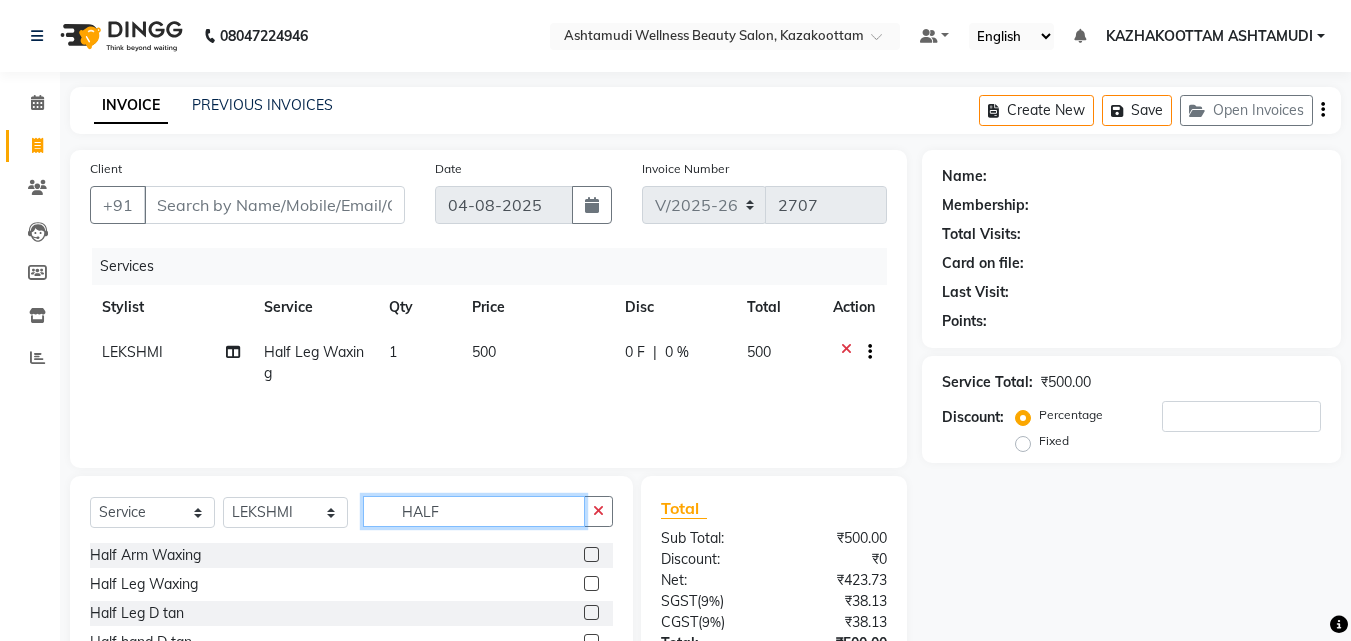checkbox on "false" 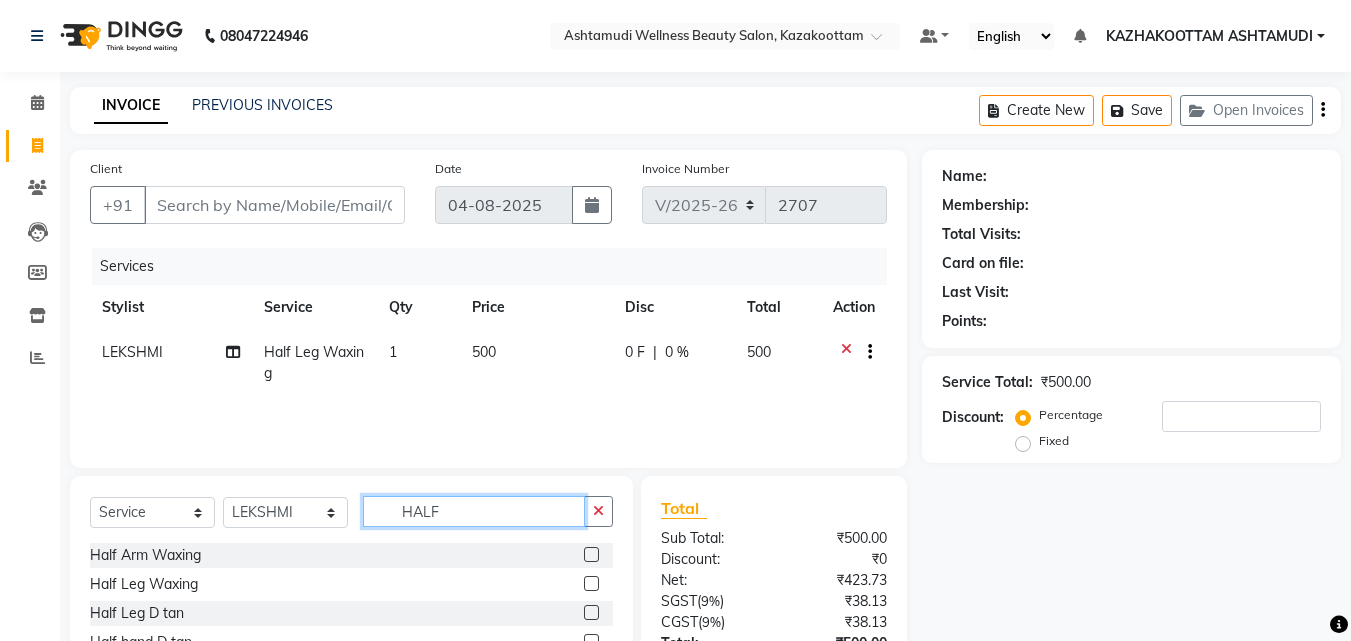 drag, startPoint x: 520, startPoint y: 514, endPoint x: 221, endPoint y: 490, distance: 299.96167 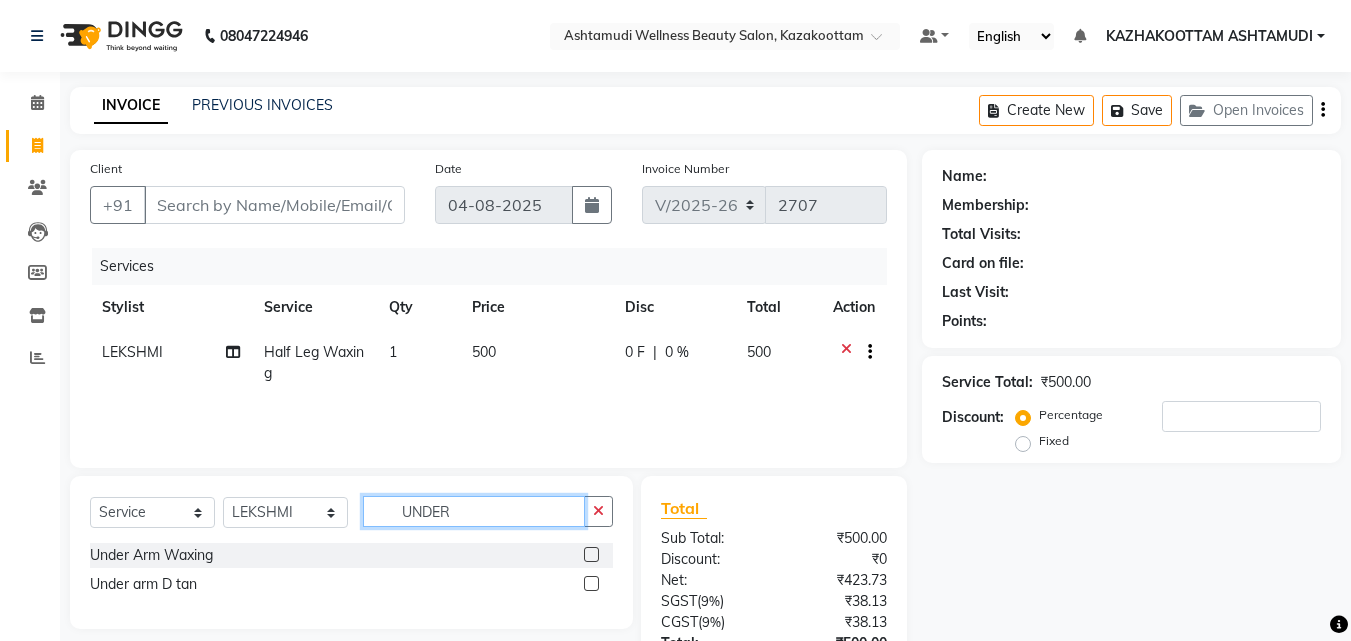 type on "UNDER" 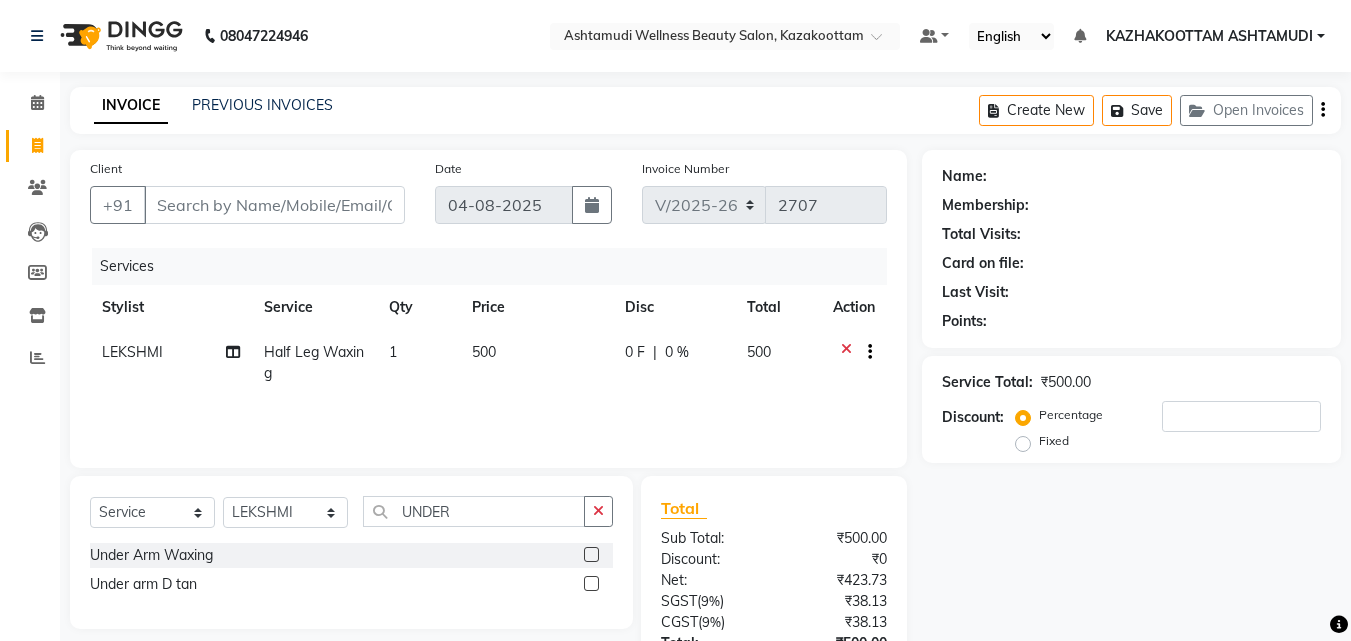 click 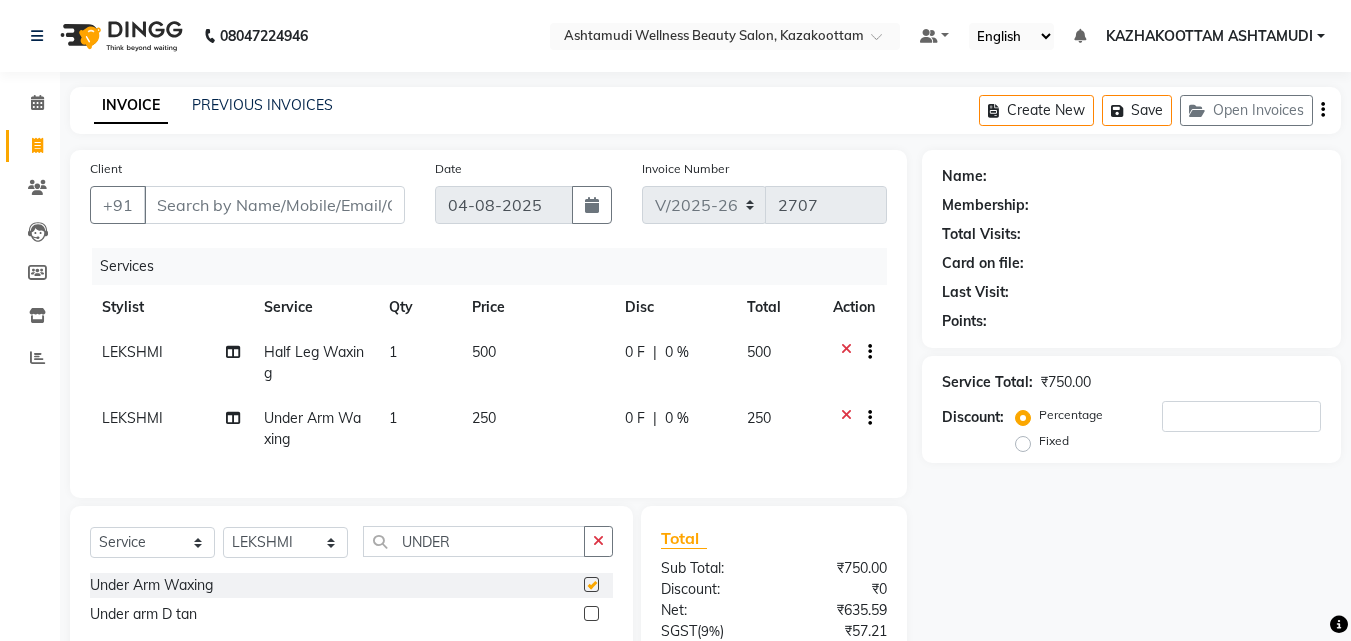 checkbox on "false" 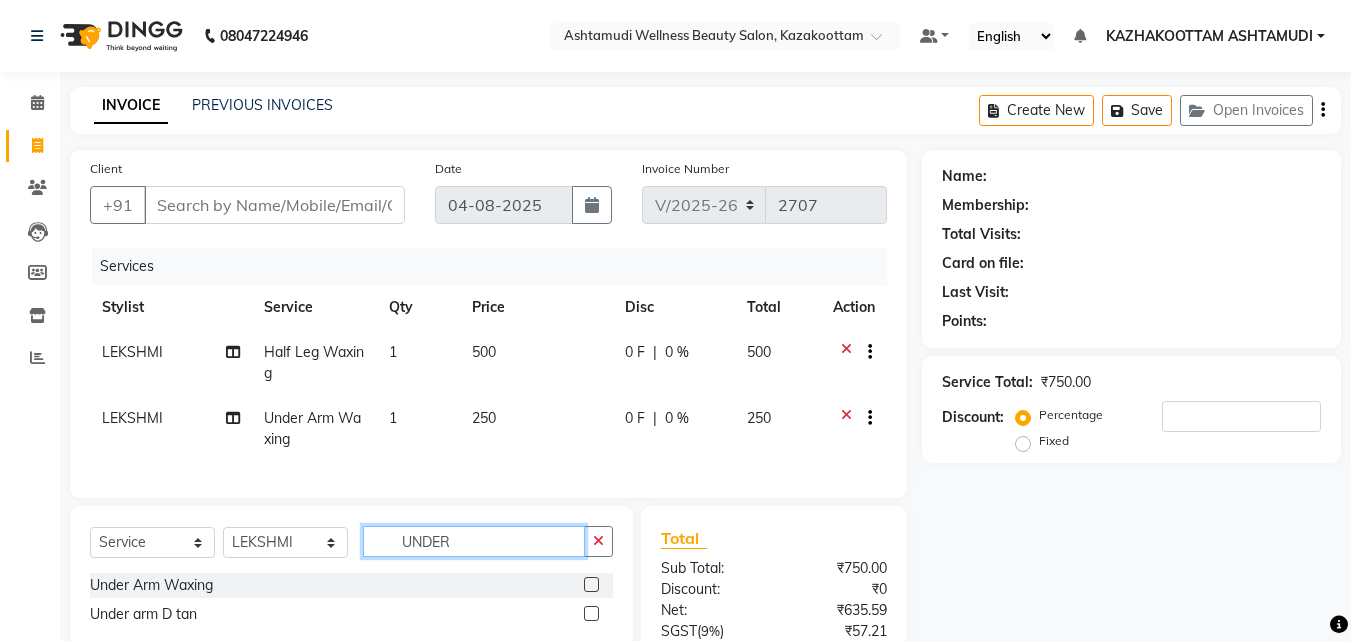 drag, startPoint x: 474, startPoint y: 563, endPoint x: 173, endPoint y: 508, distance: 305.98367 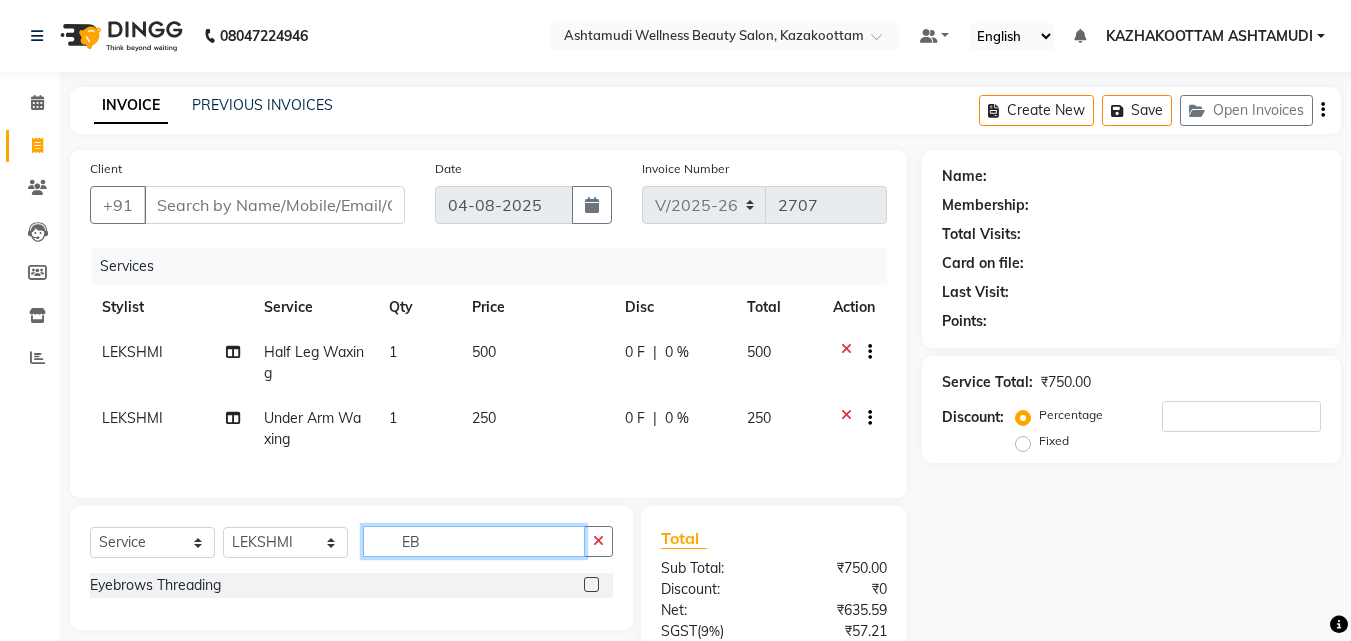 type on "EB" 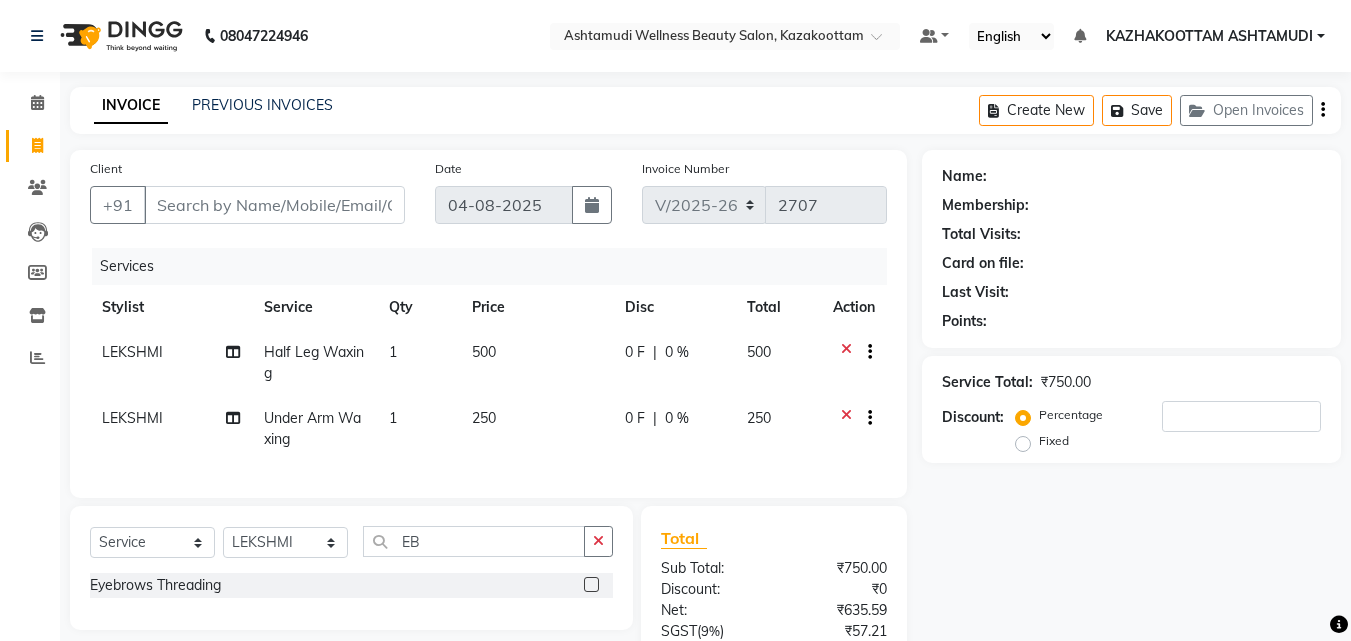 drag, startPoint x: 595, startPoint y: 600, endPoint x: 566, endPoint y: 579, distance: 35.805027 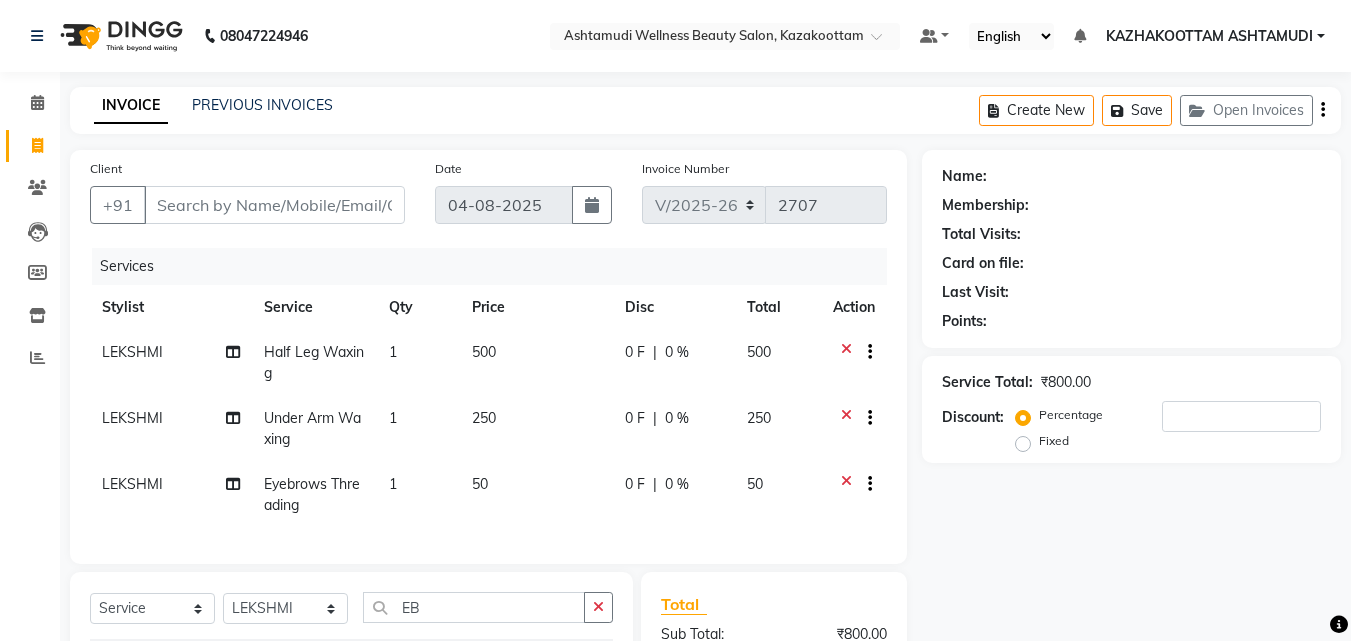 checkbox on "false" 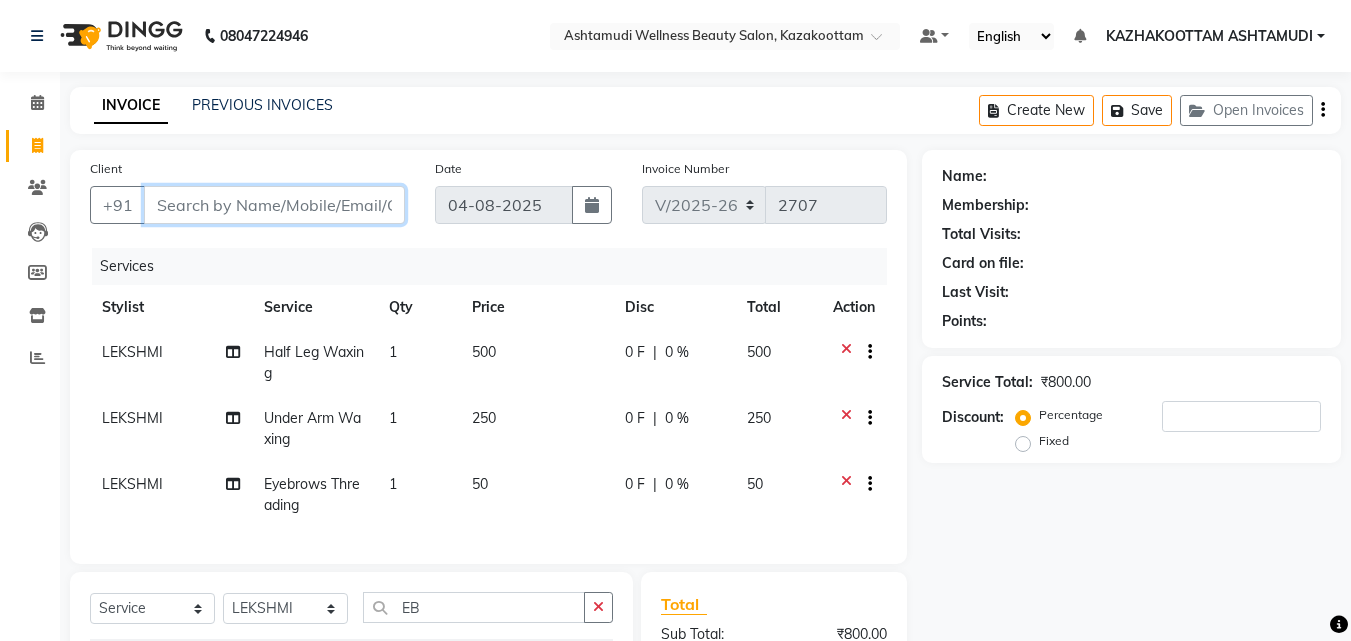 click on "Client" at bounding box center (274, 205) 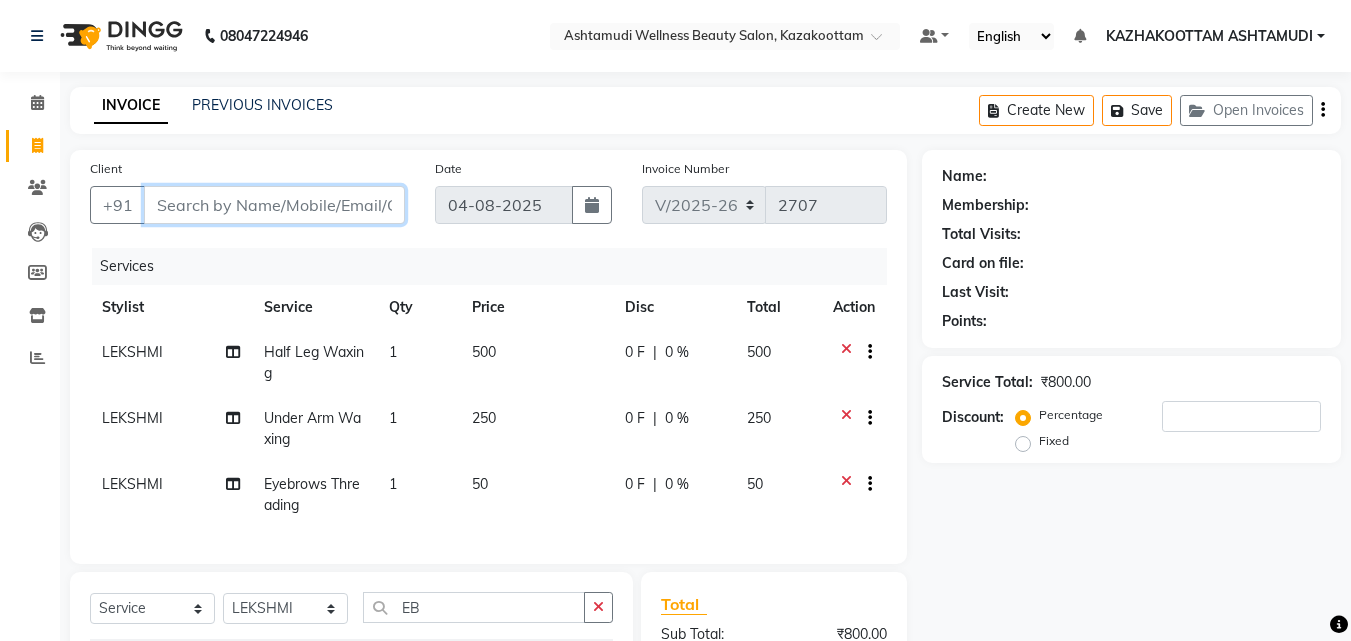 type on "8" 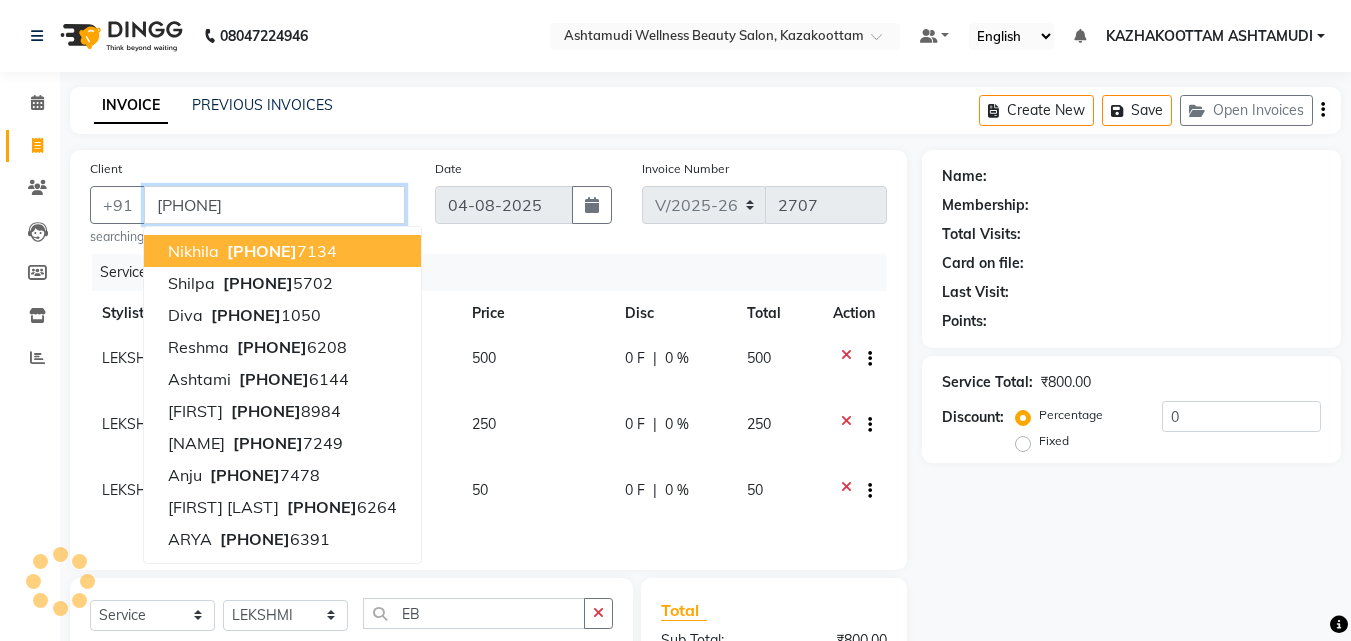type on "[PHONE]" 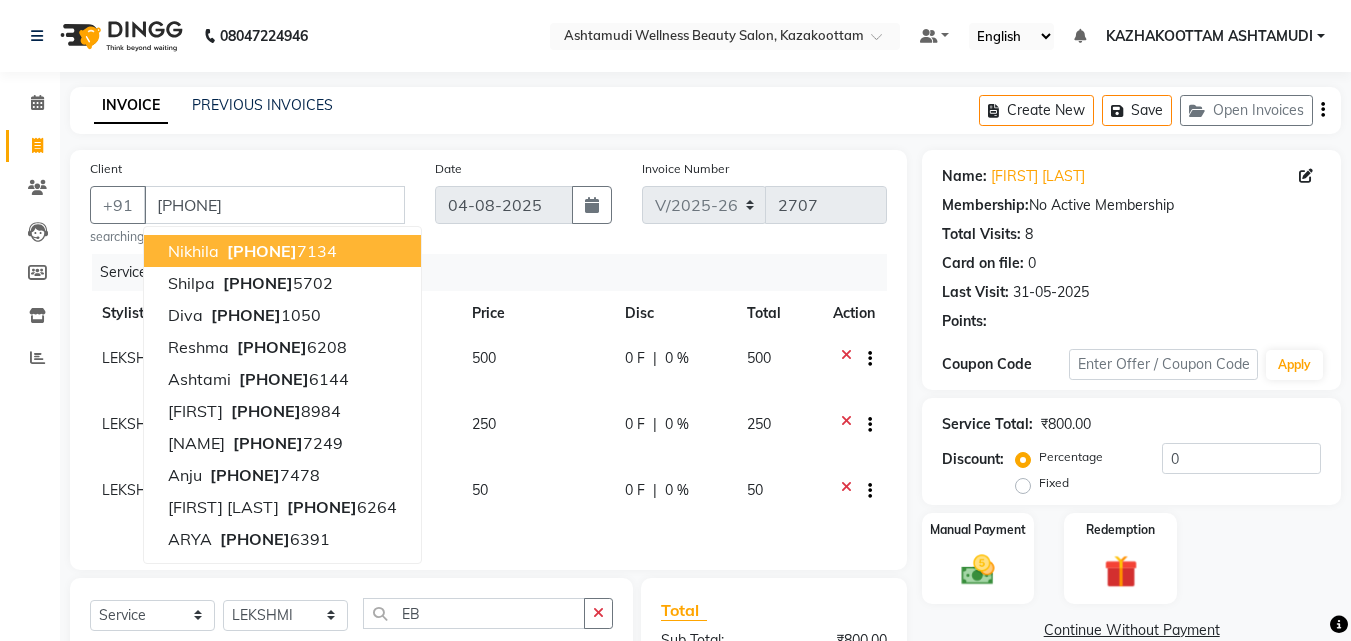 click on "Services" 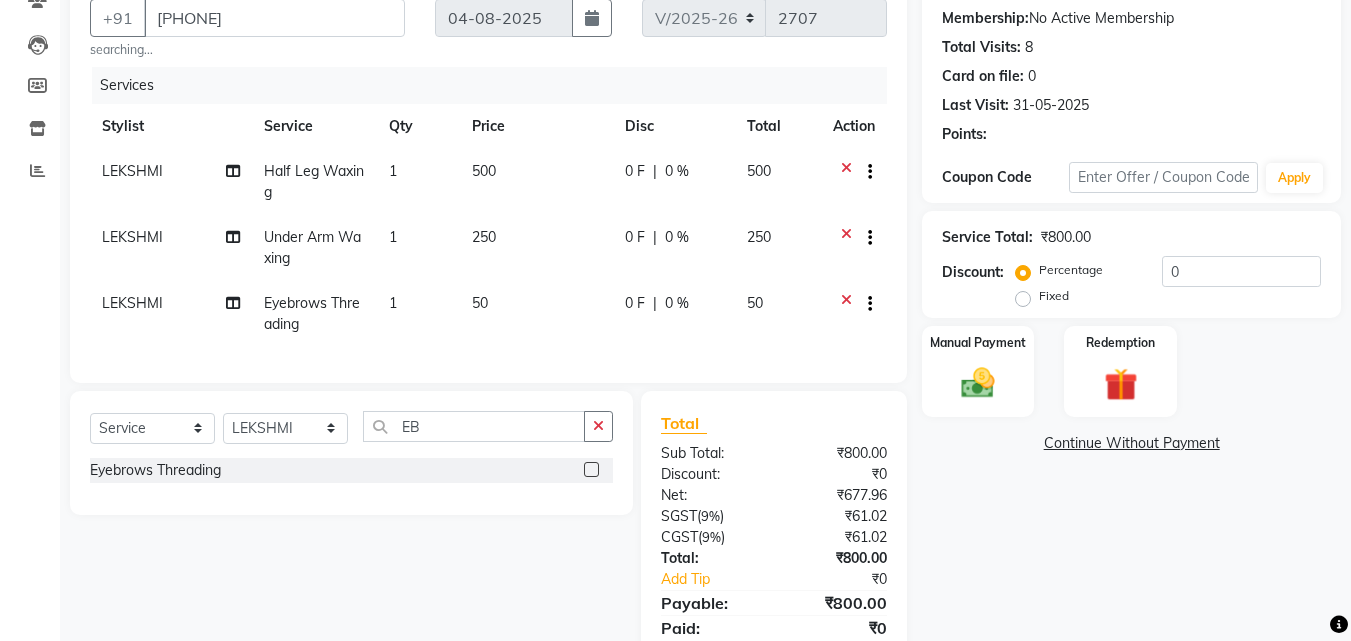 scroll, scrollTop: 276, scrollLeft: 0, axis: vertical 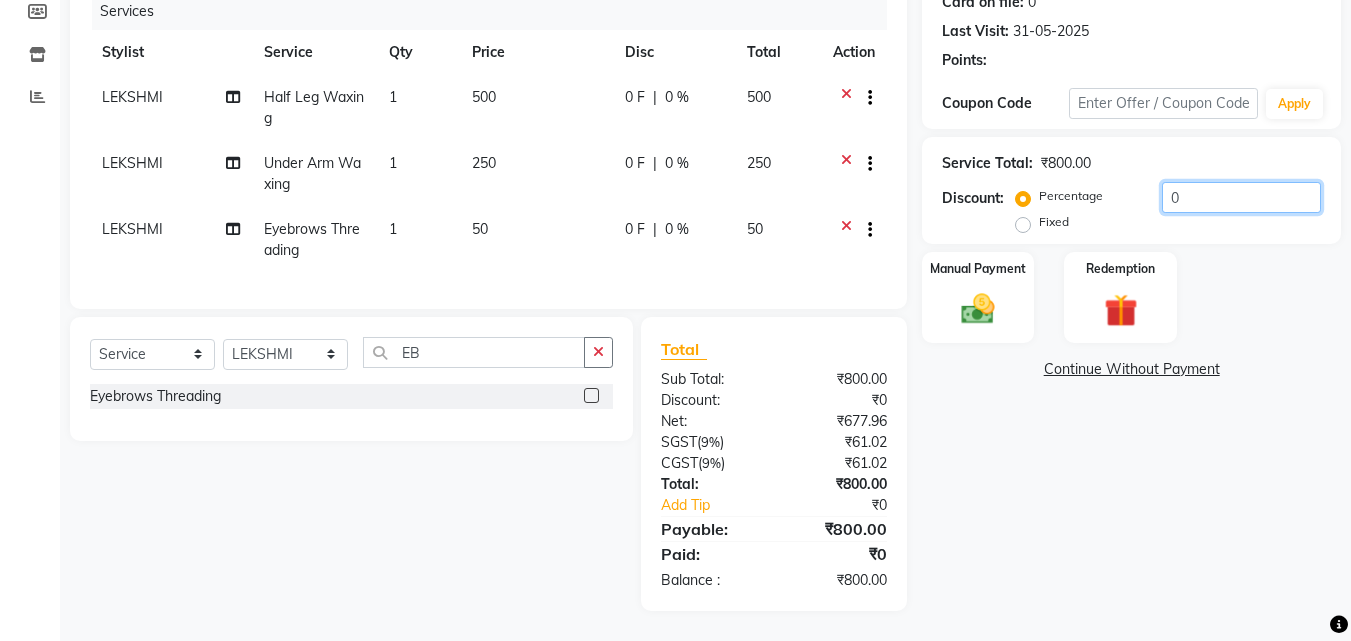 click on "0" 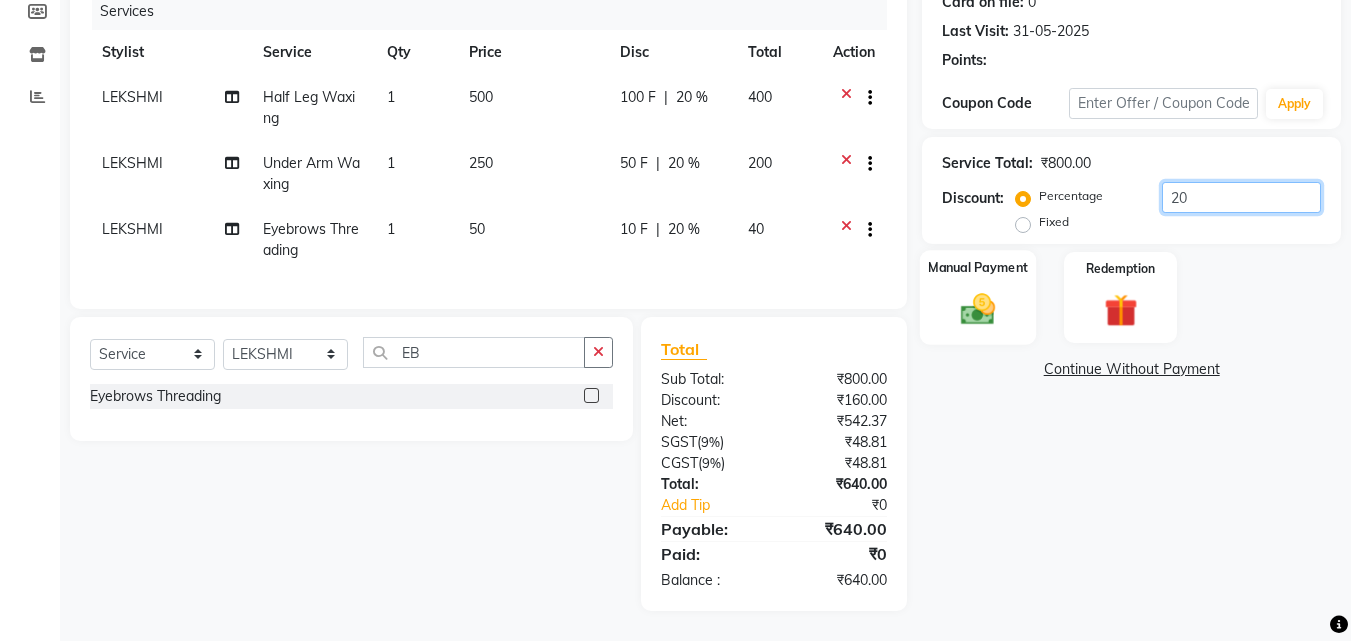type on "20" 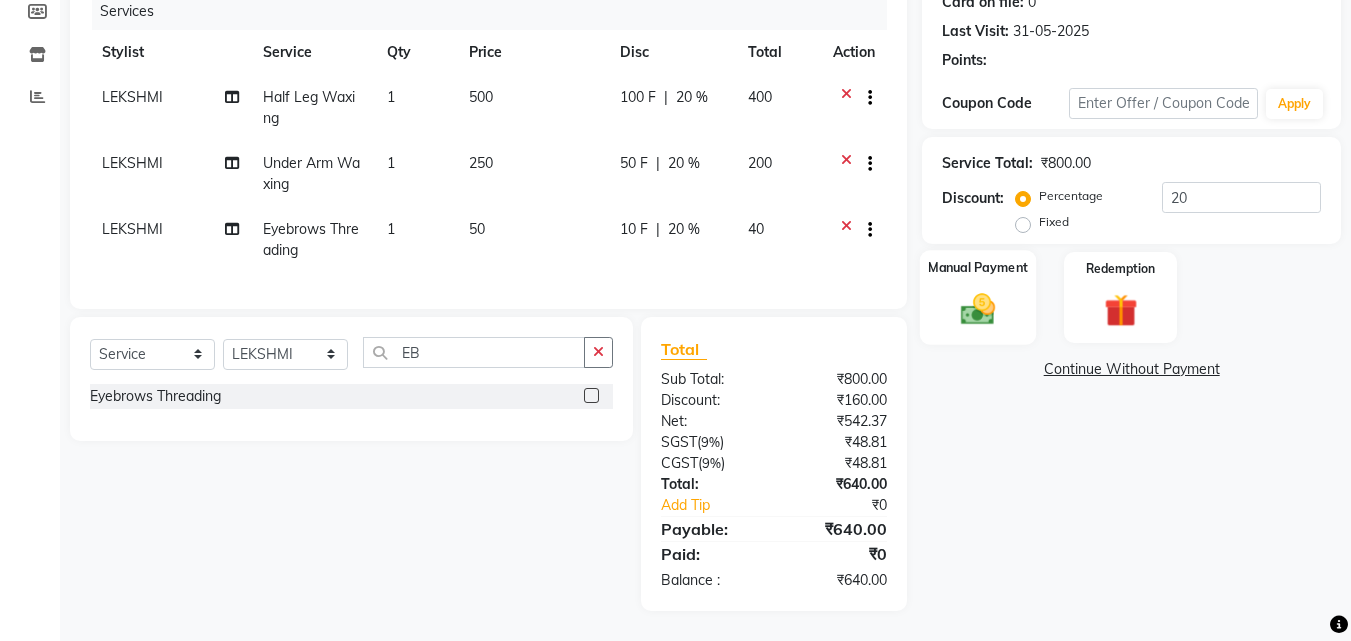 click 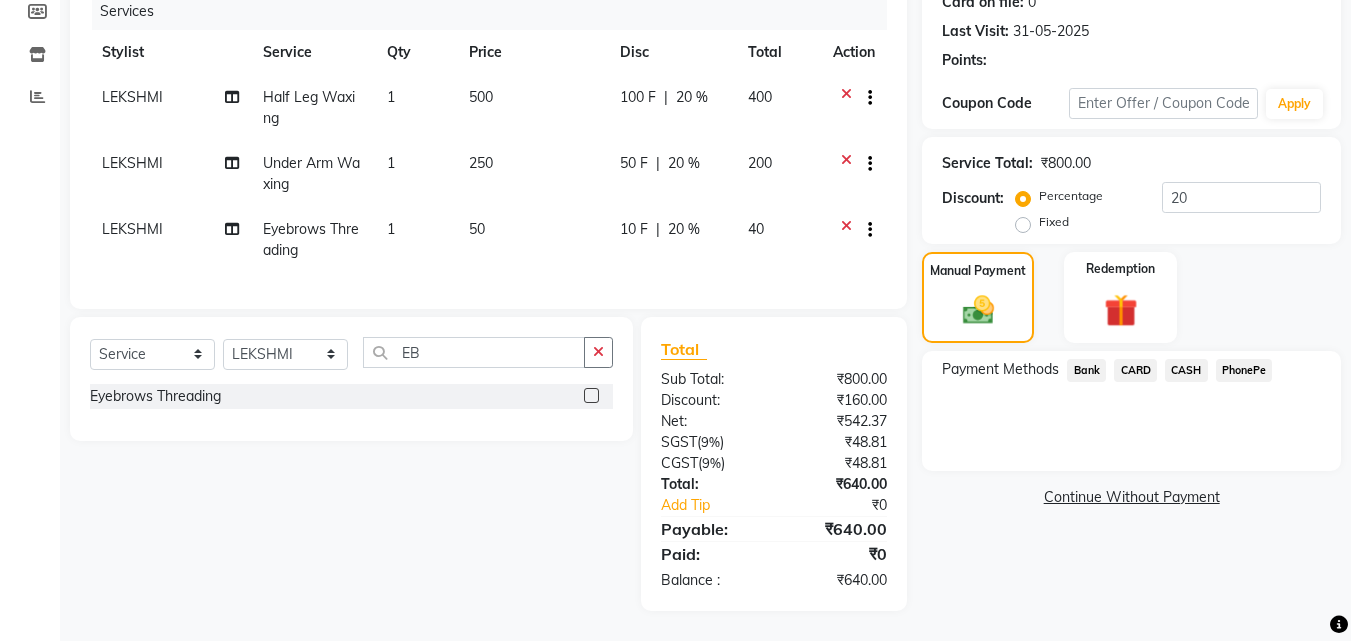 click on "CARD" 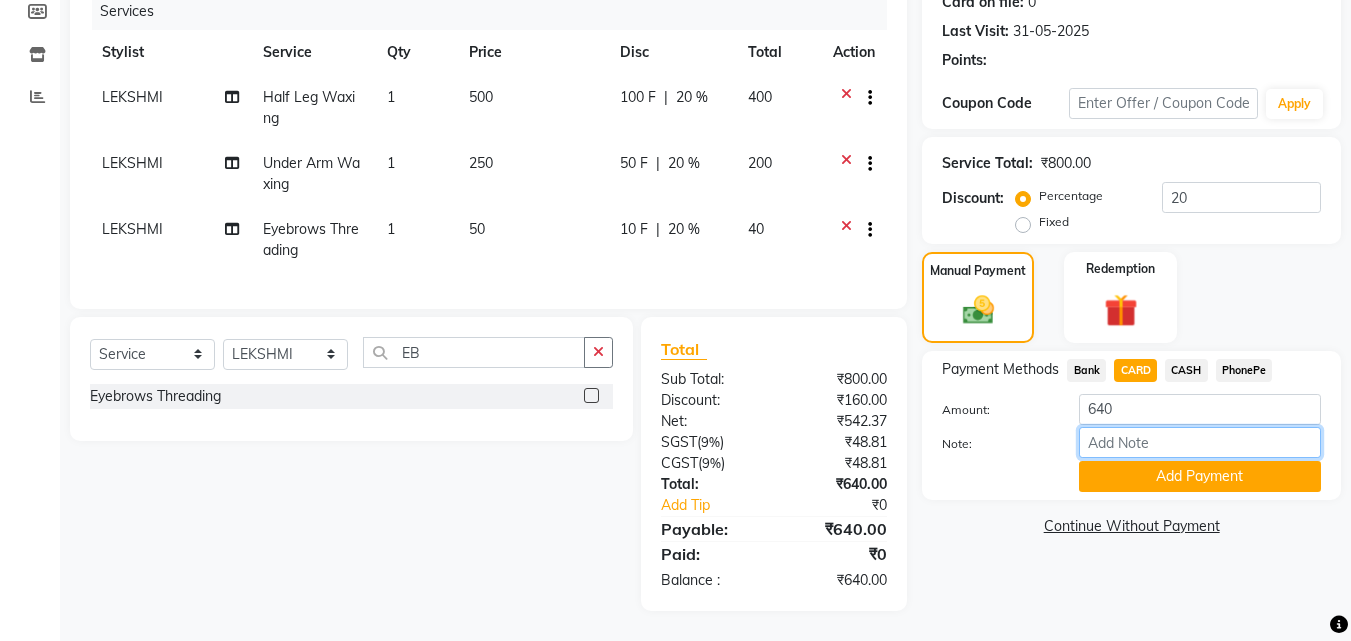 click on "Note:" at bounding box center [1200, 442] 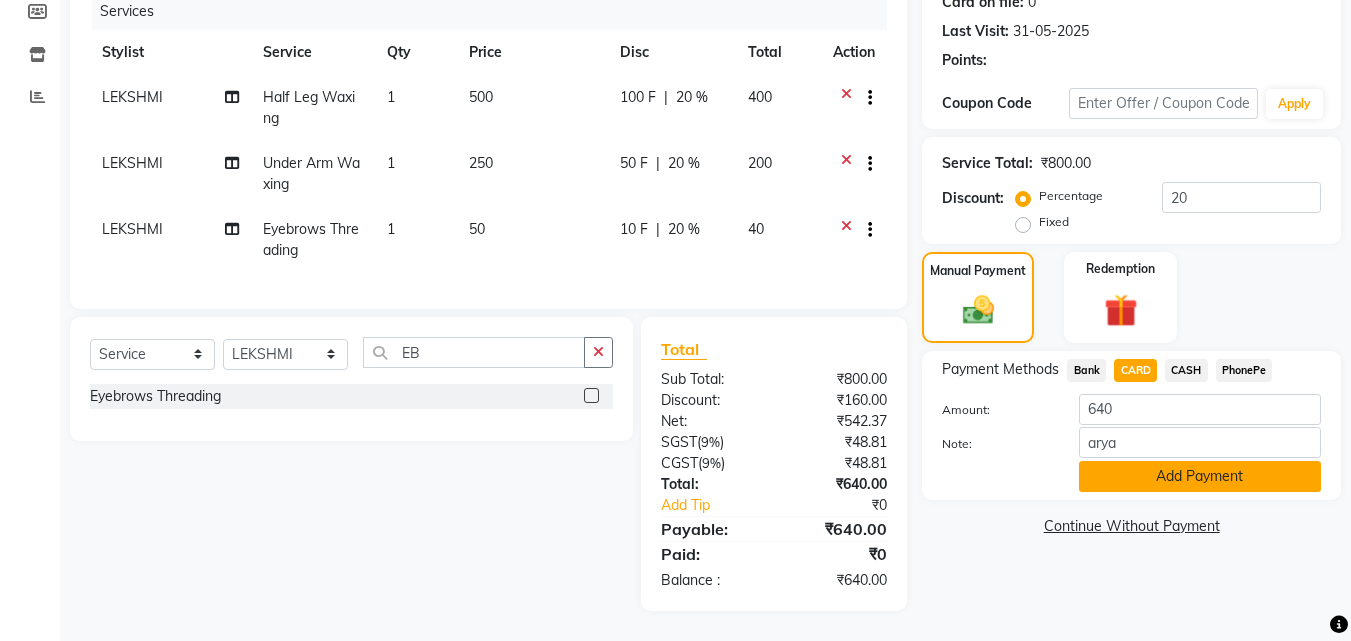 click on "Add Payment" 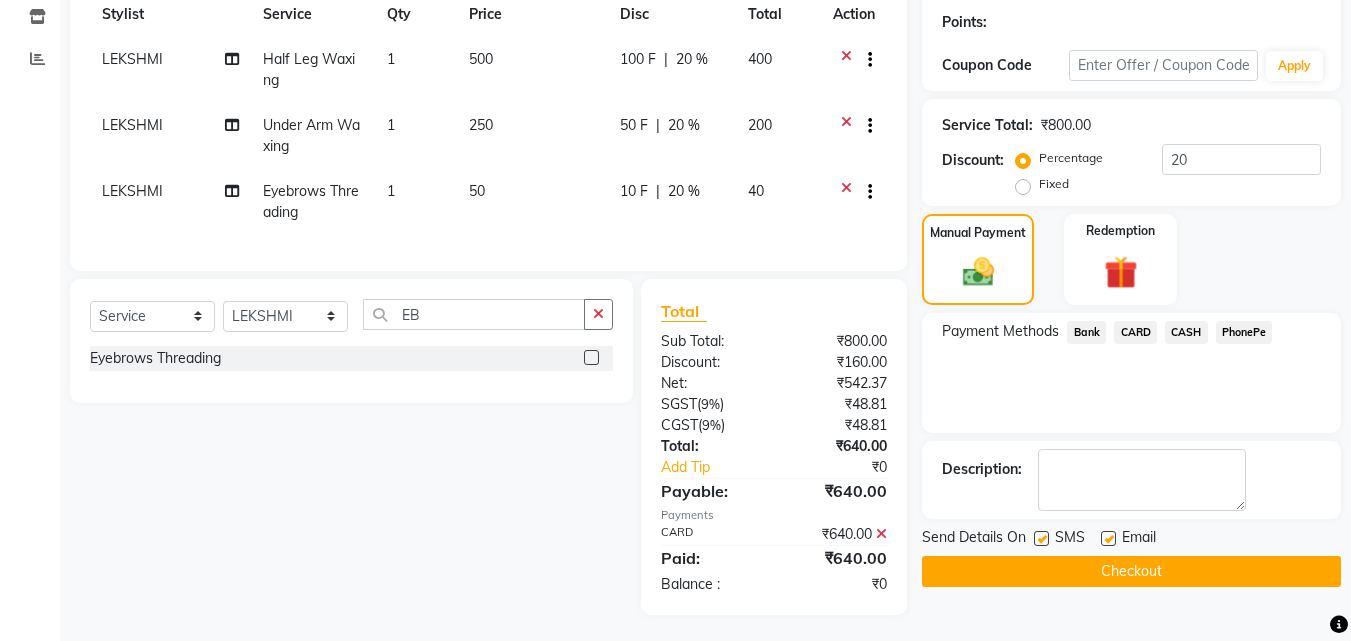 scroll, scrollTop: 318, scrollLeft: 0, axis: vertical 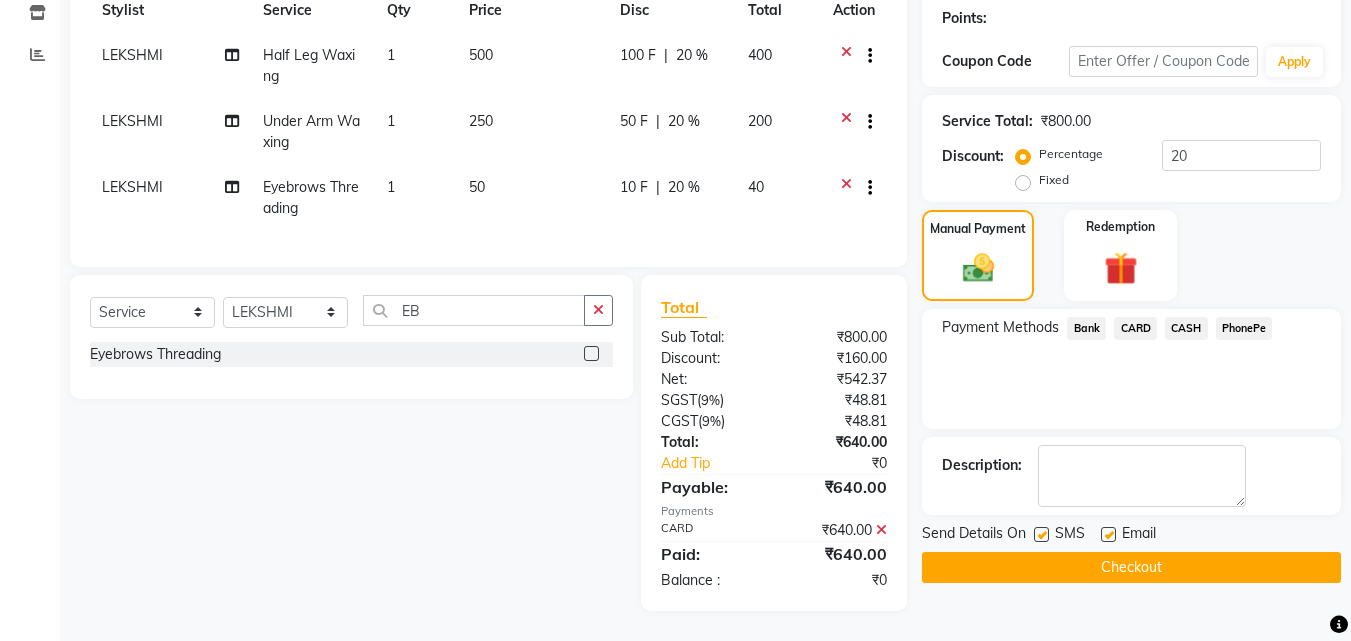 click 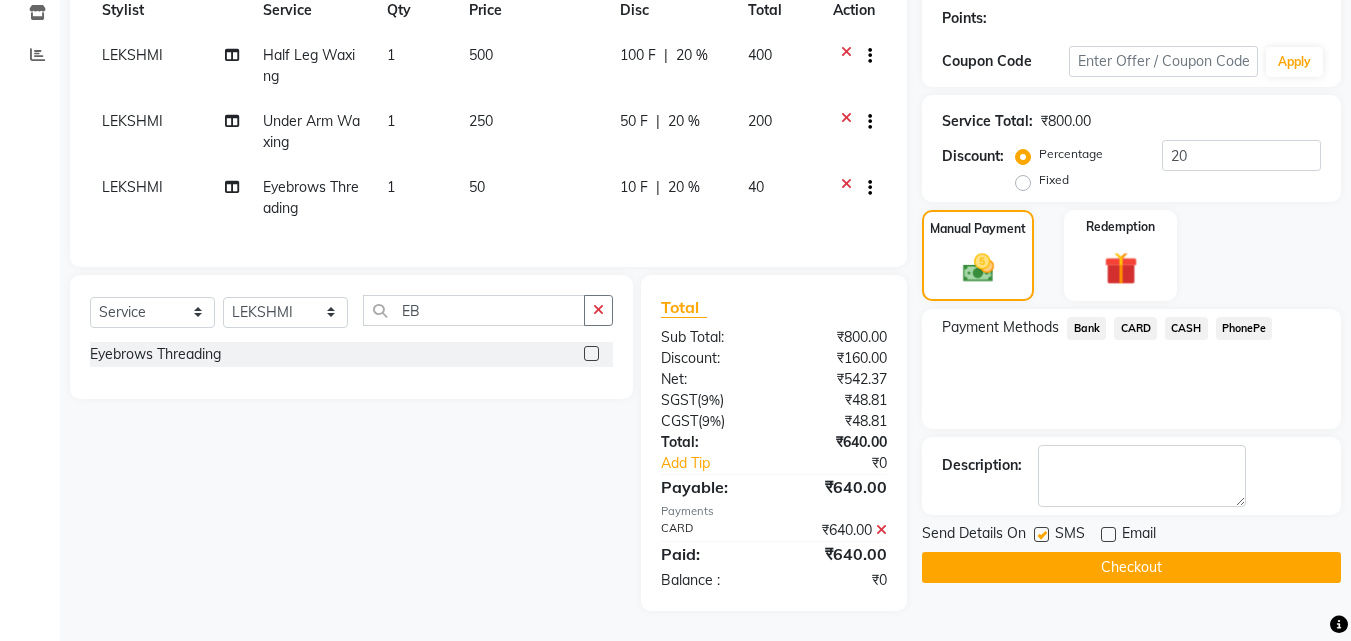 click on "Name: [NAME] Membership: No Active Membership Total Visits: 8 Card on file: 0 Last Visit: 31-05-2025 Points: Coupon Code Apply Service Total: ₹800.00 Discount: Percentage Fixed 20 Manual Payment Redemption Payment Methods Bank CARD CASH PhonePe Description: Send Details On SMS Email Checkout" 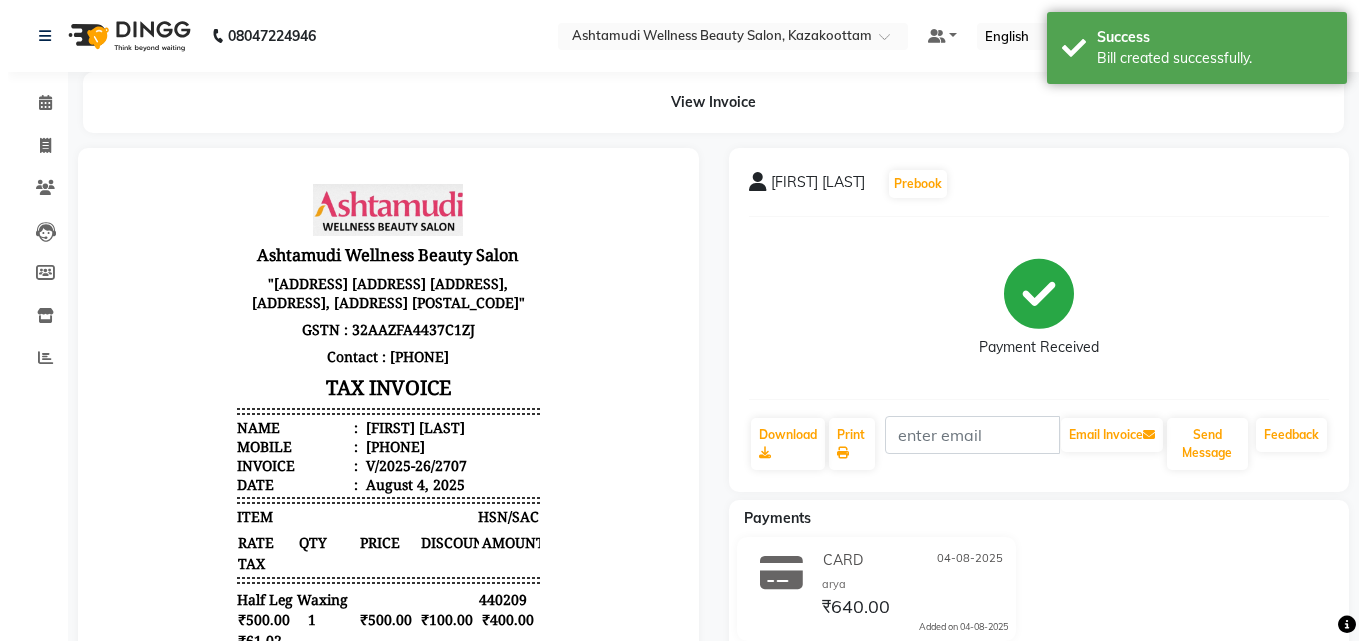 scroll, scrollTop: 0, scrollLeft: 0, axis: both 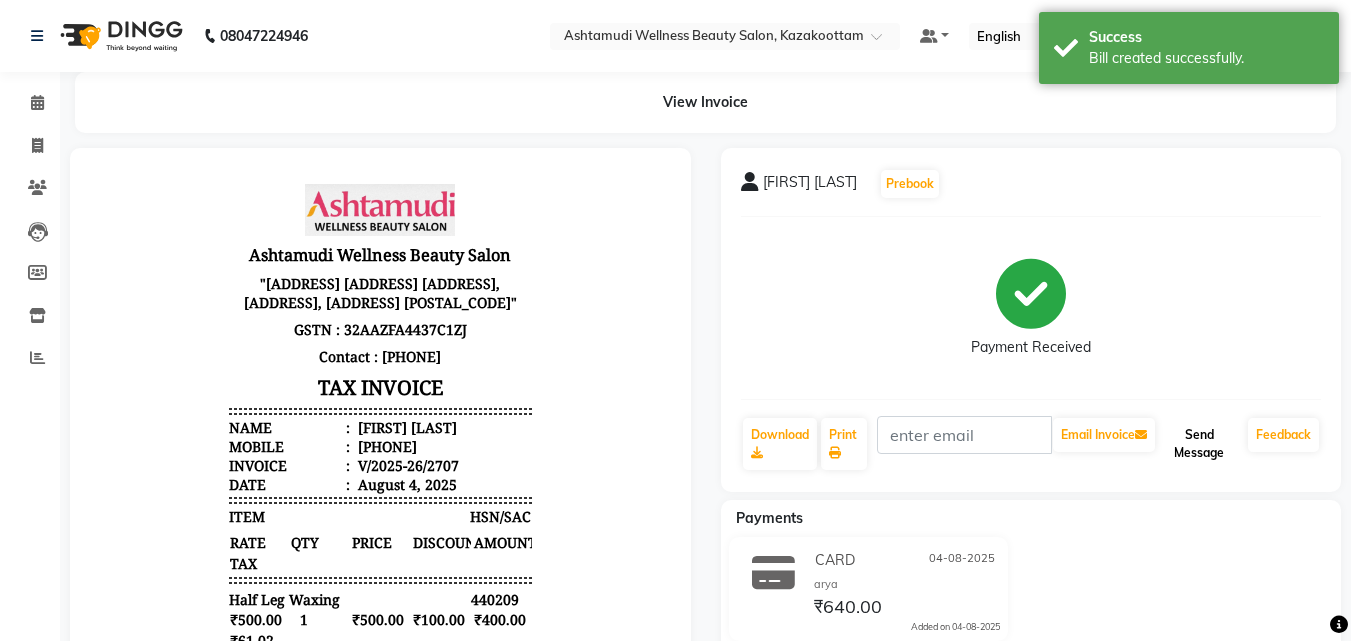 click on "Send Message" 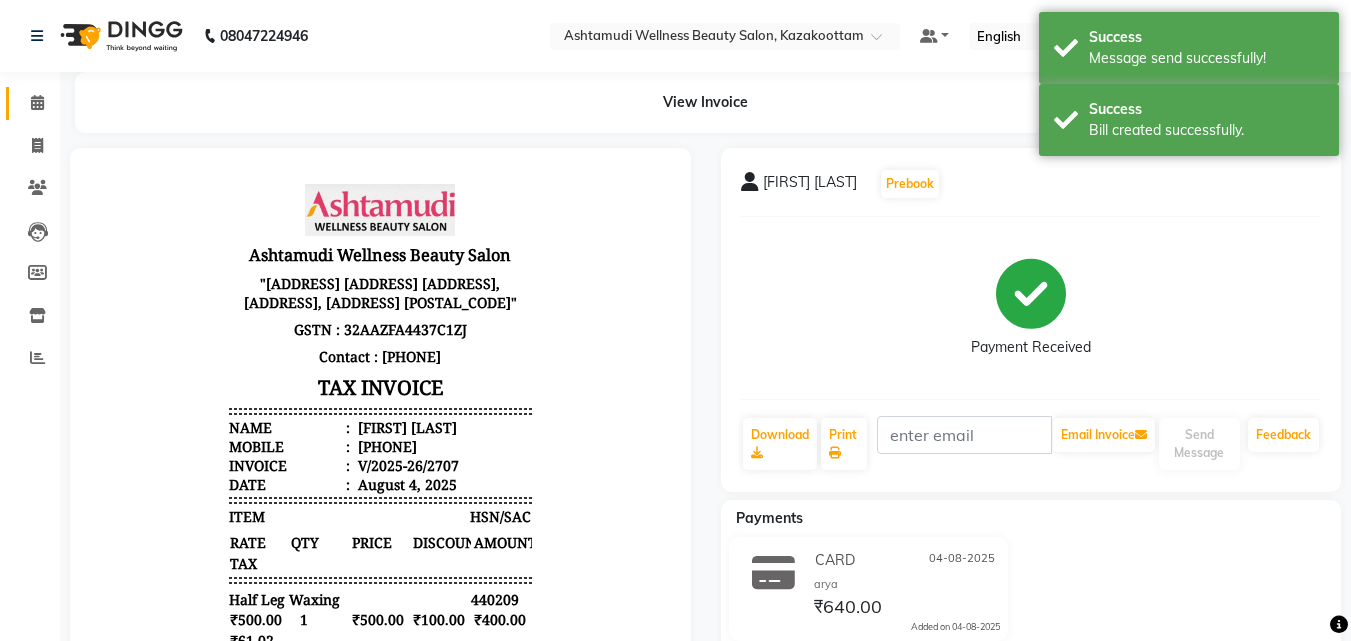 click 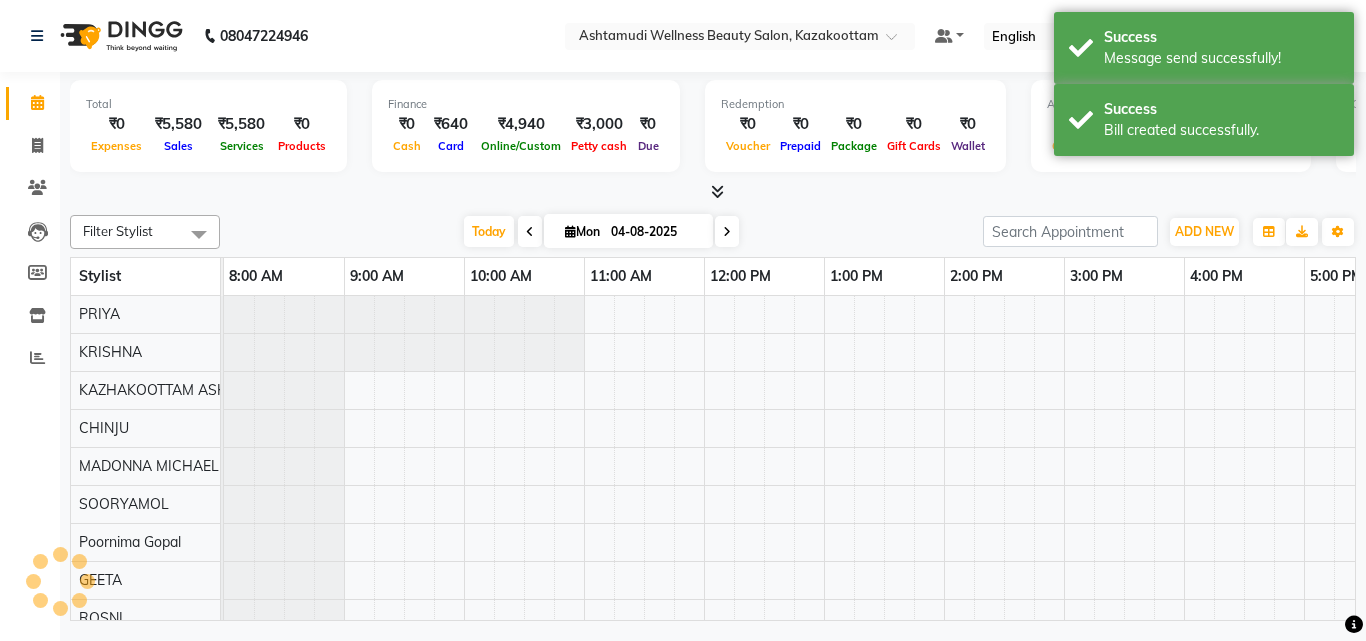 scroll, scrollTop: 0, scrollLeft: 0, axis: both 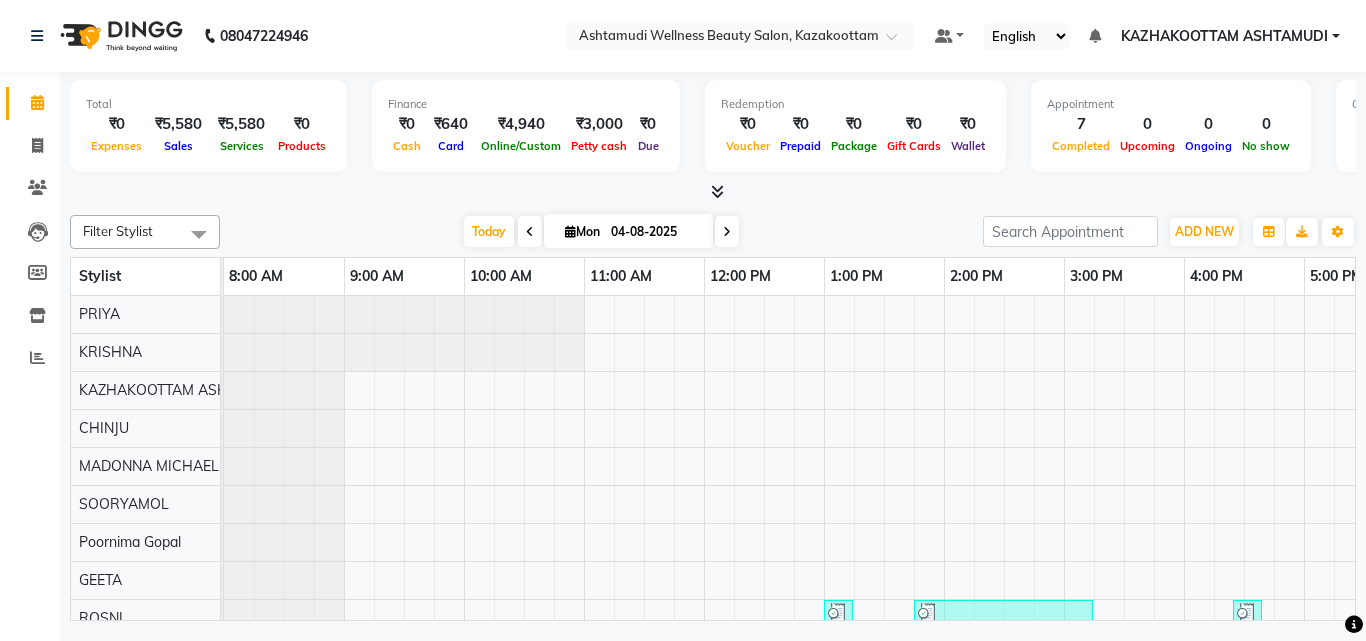 click at bounding box center (717, 191) 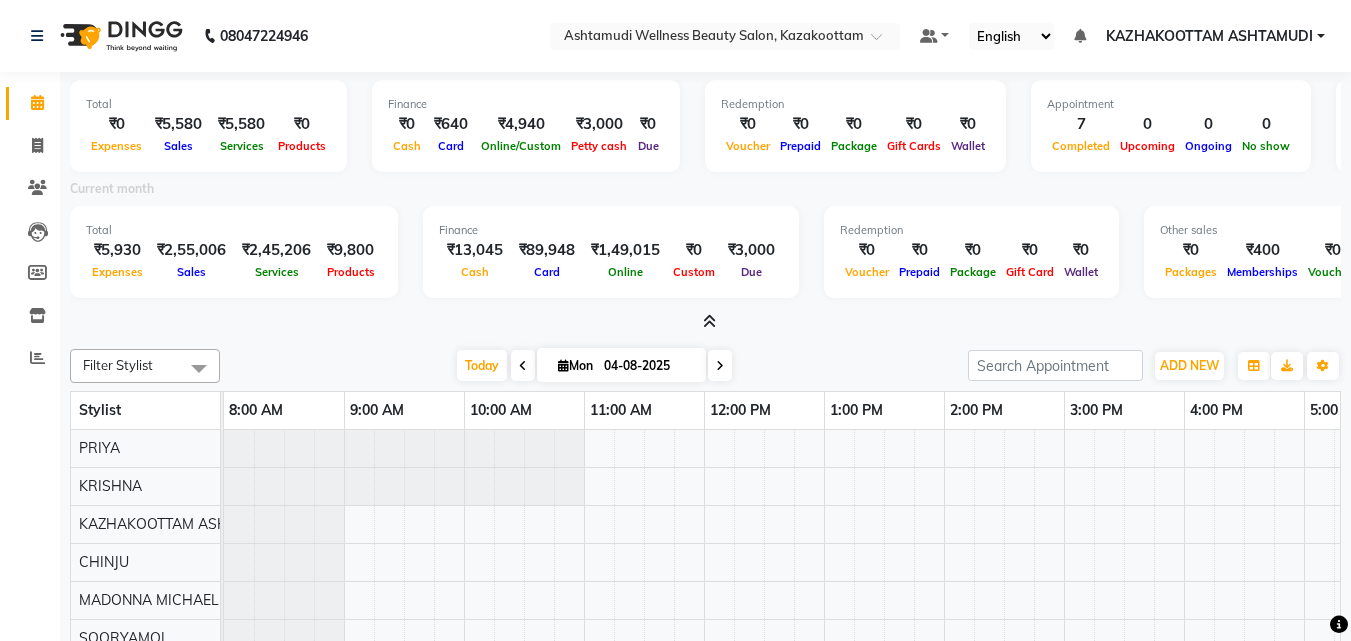 scroll, scrollTop: 119, scrollLeft: 0, axis: vertical 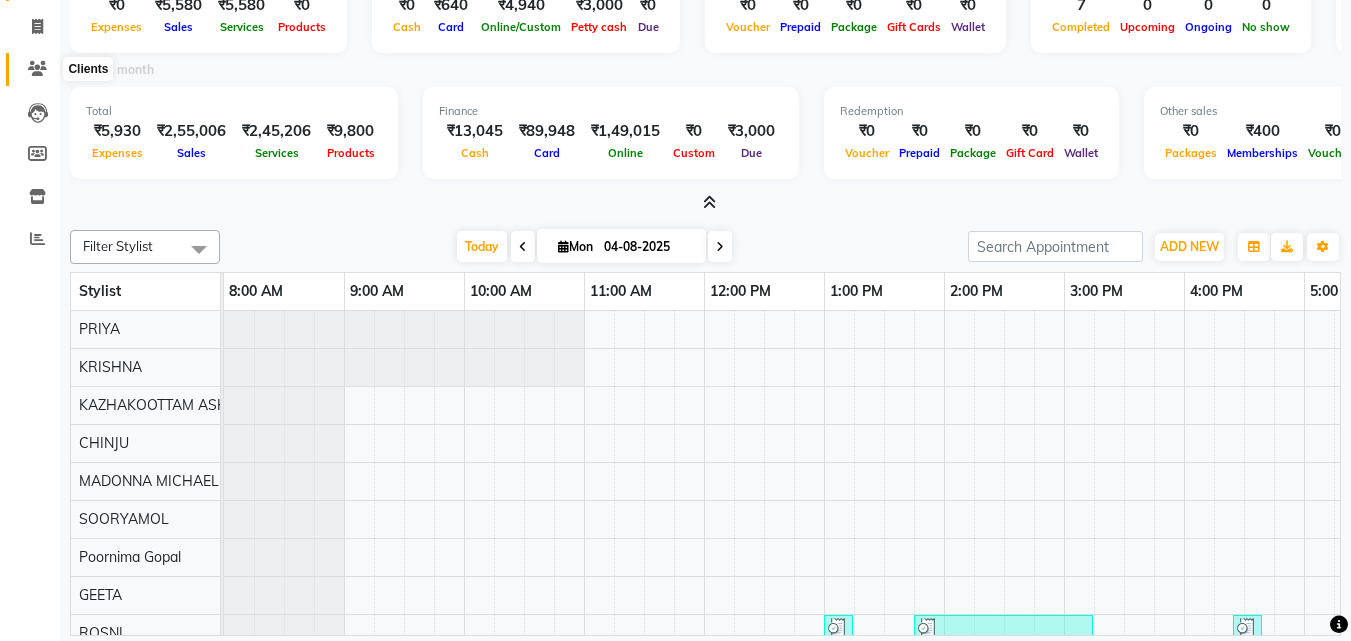 click 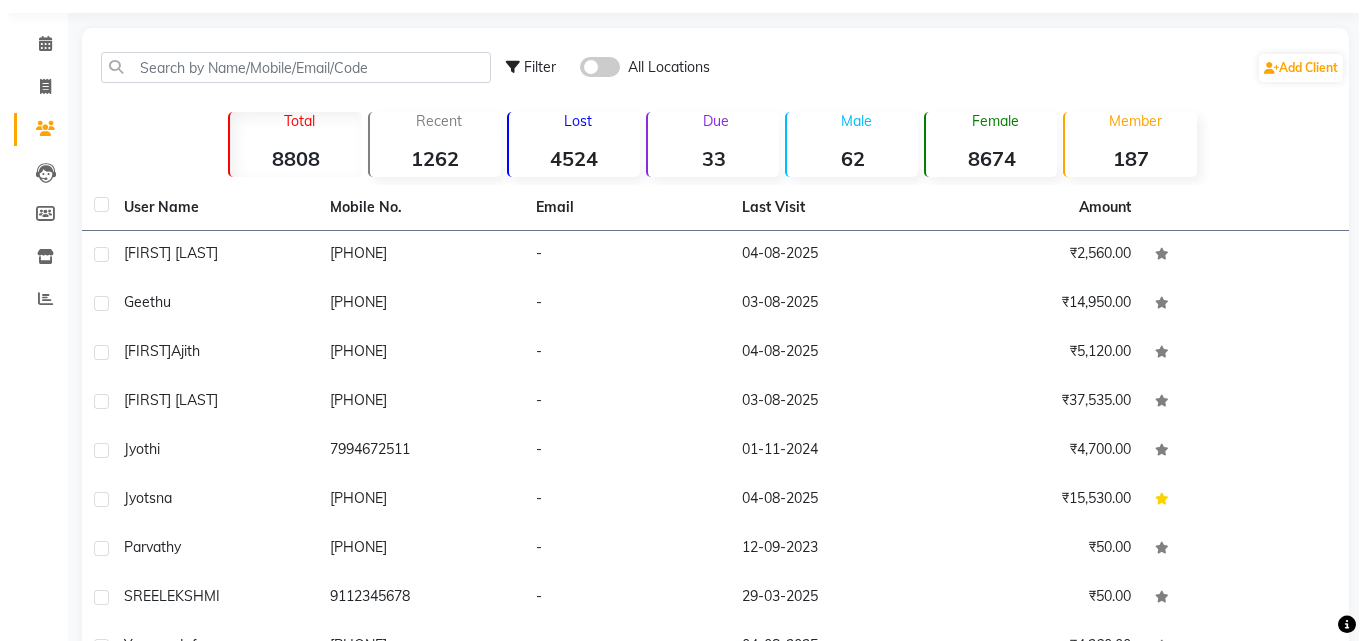 scroll, scrollTop: 0, scrollLeft: 0, axis: both 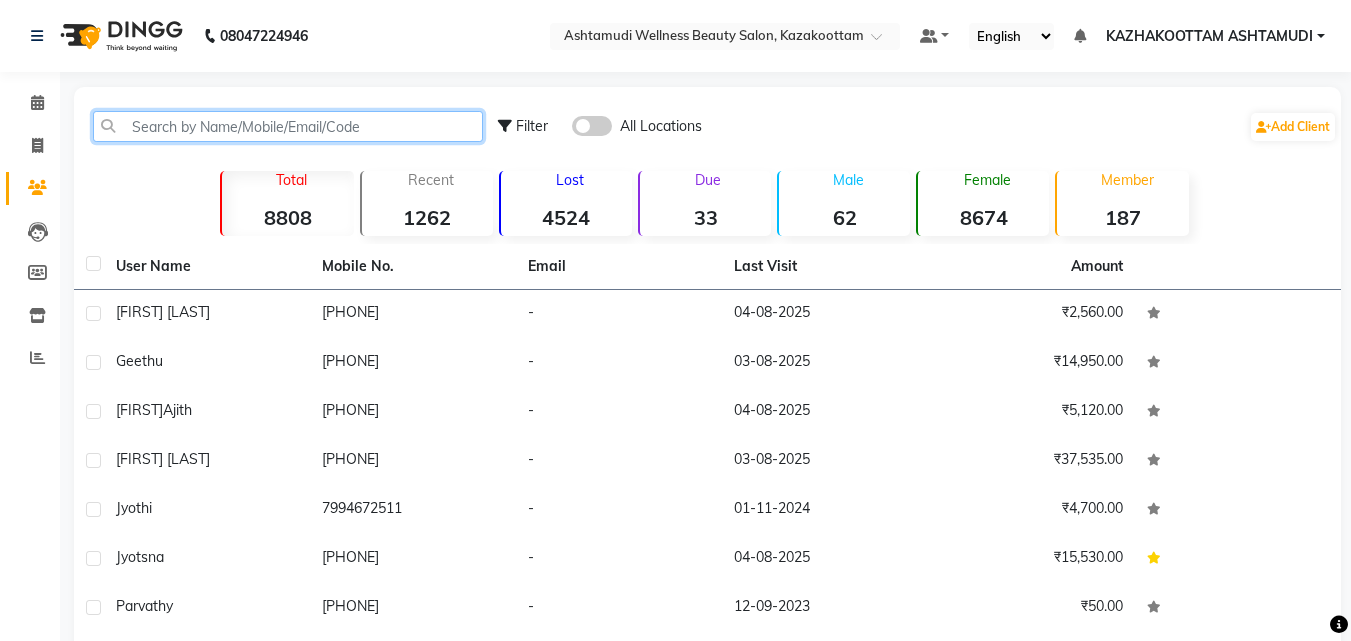 click 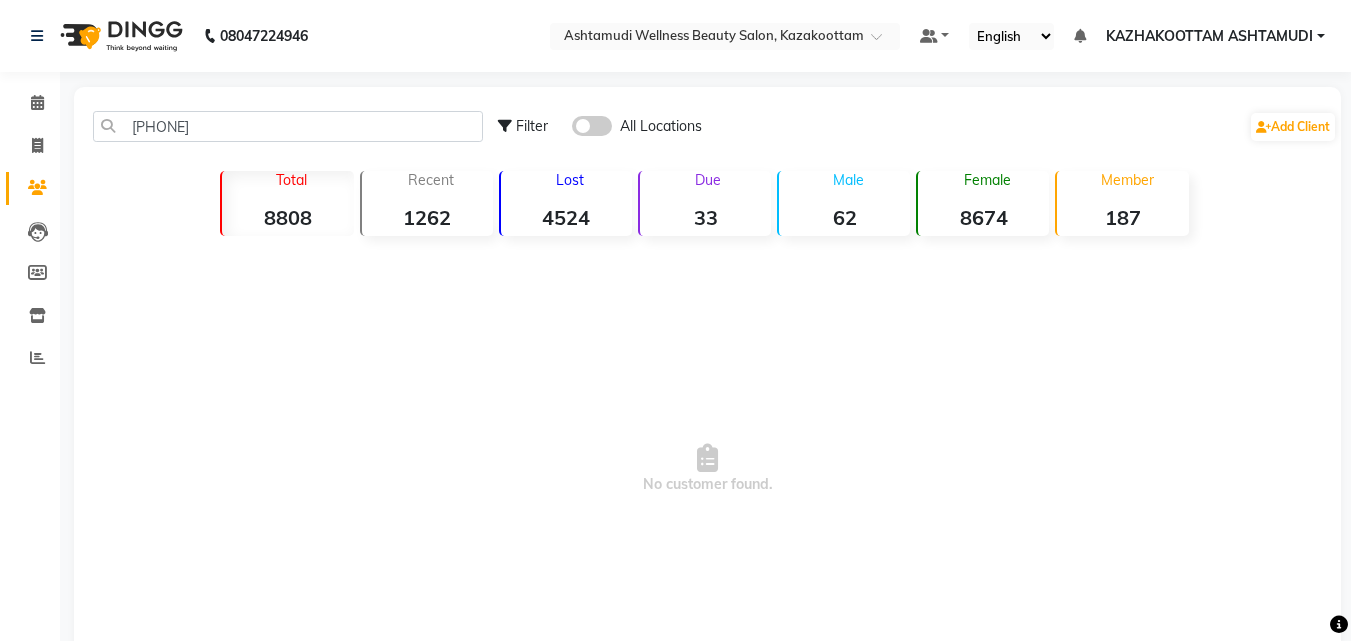 click 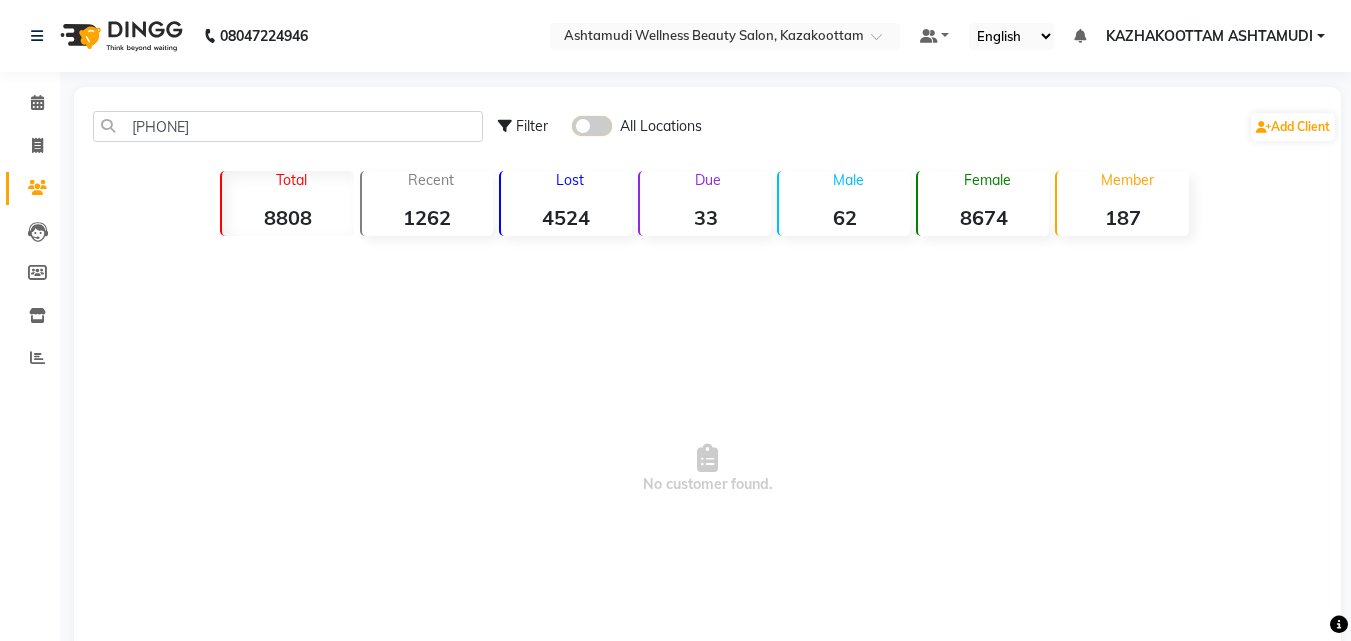 click 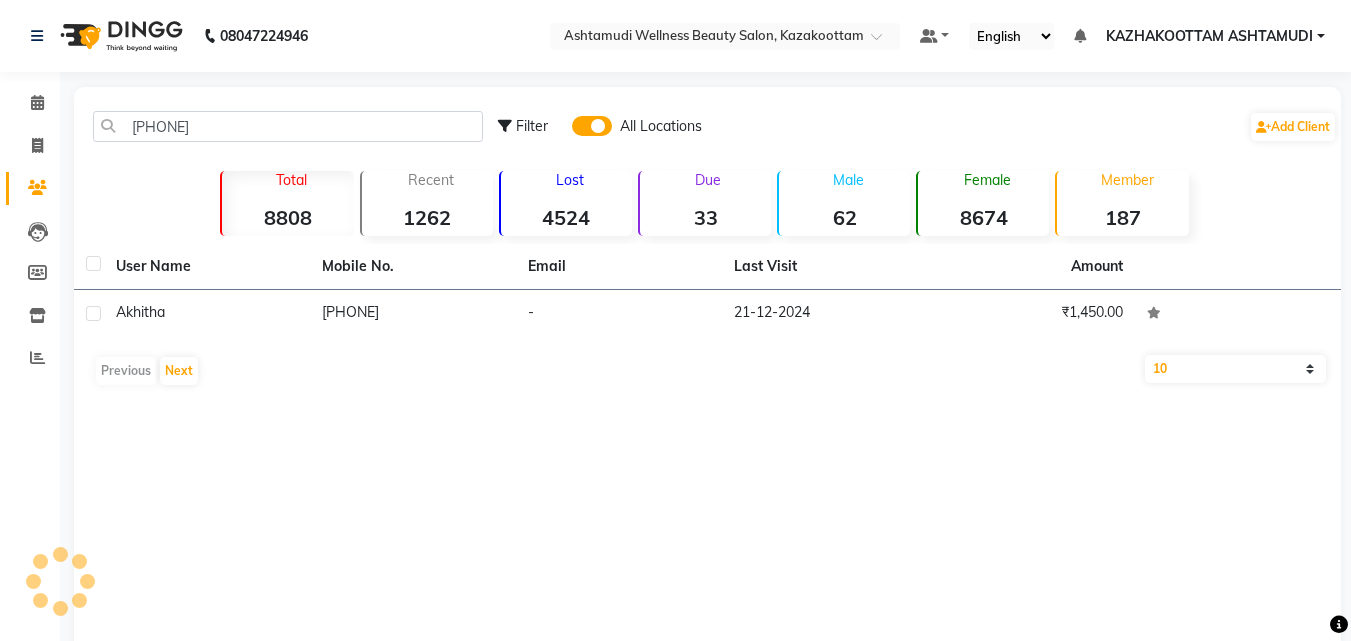 click on "[PHONE] Filter All Locations Add Client" 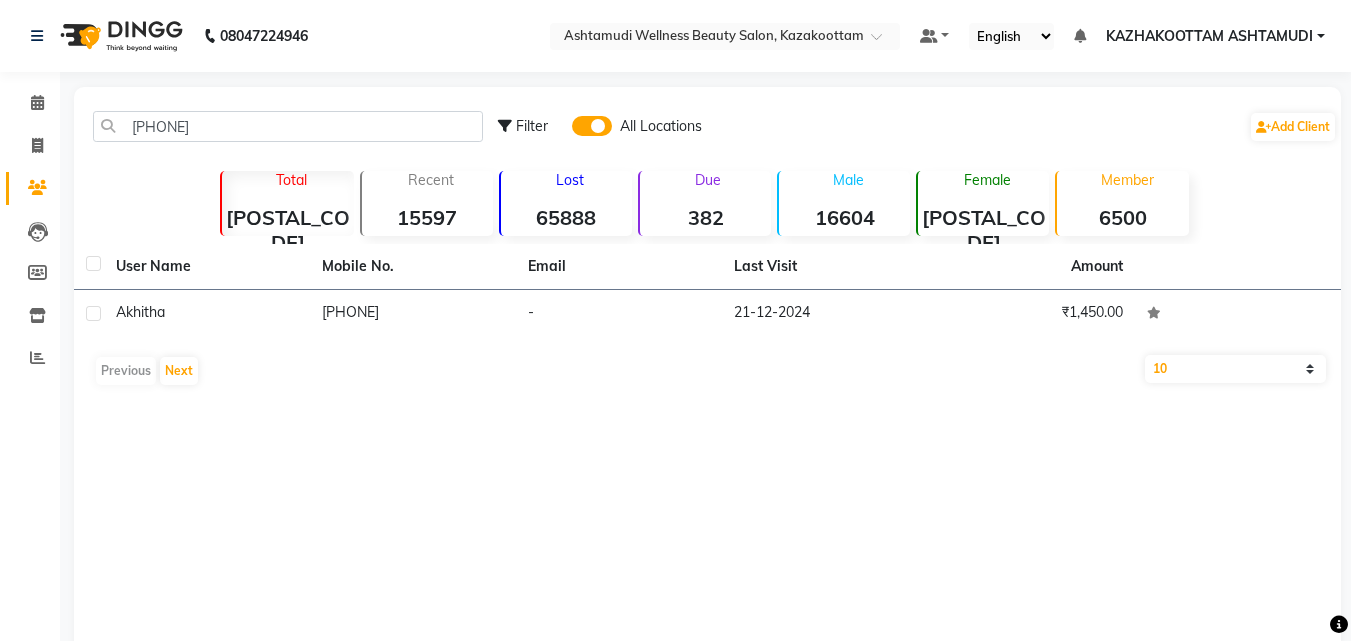 click on "[PHONE] Filter All Locations Add Client" 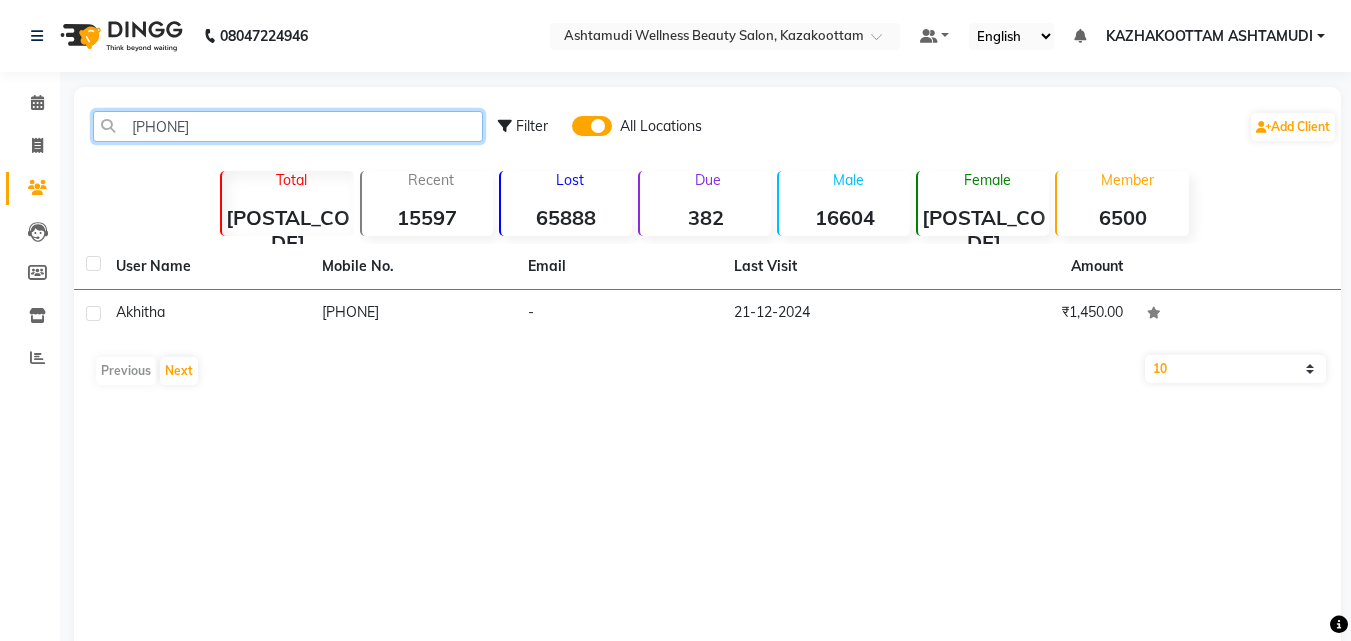 click on "[PHONE]" 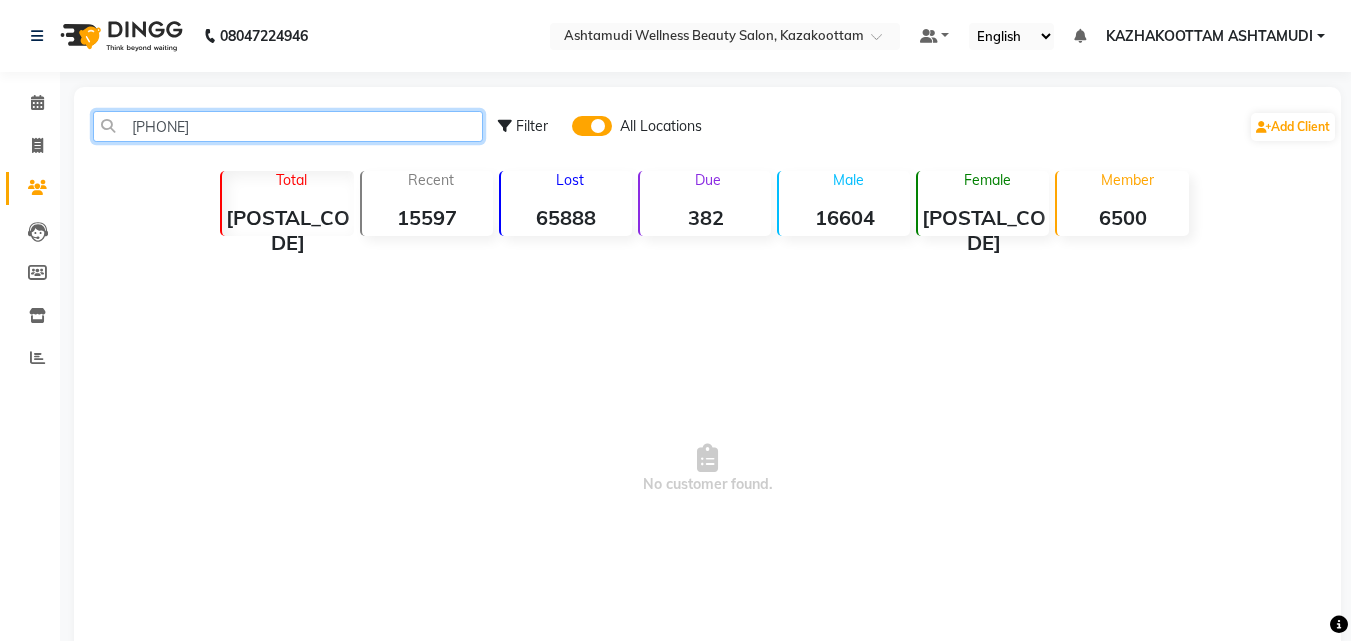 type on "[PHONE]" 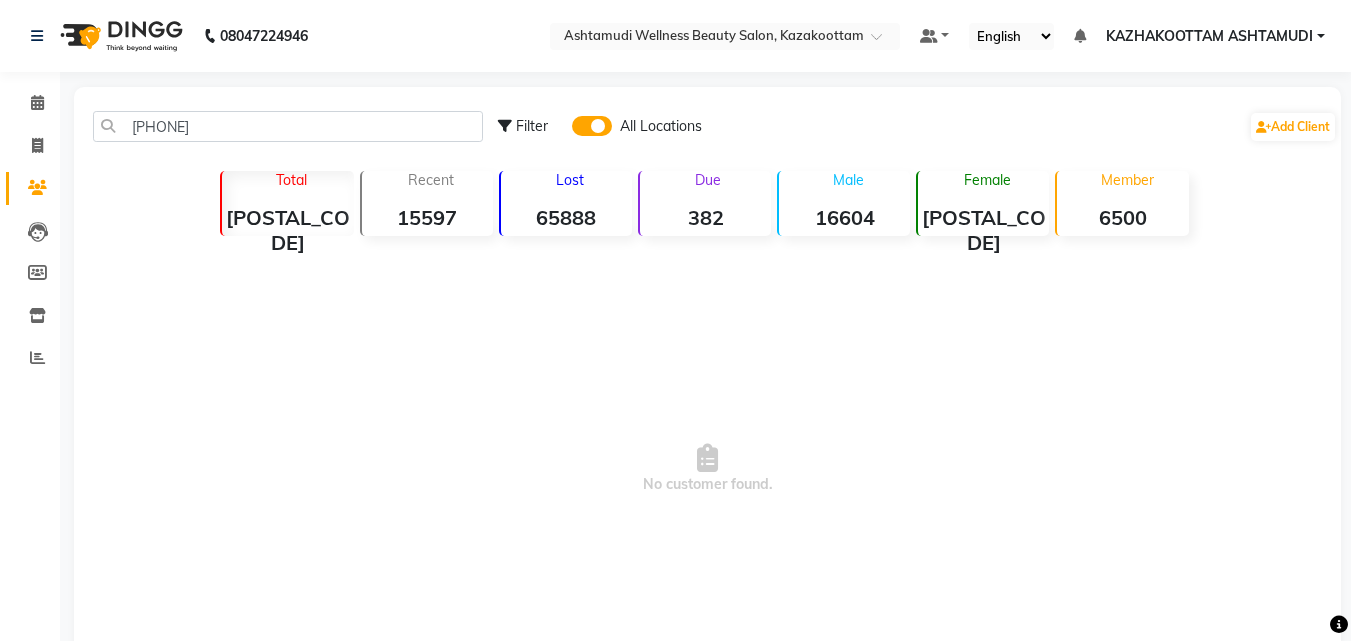 drag, startPoint x: 247, startPoint y: 109, endPoint x: 122, endPoint y: 141, distance: 129.031 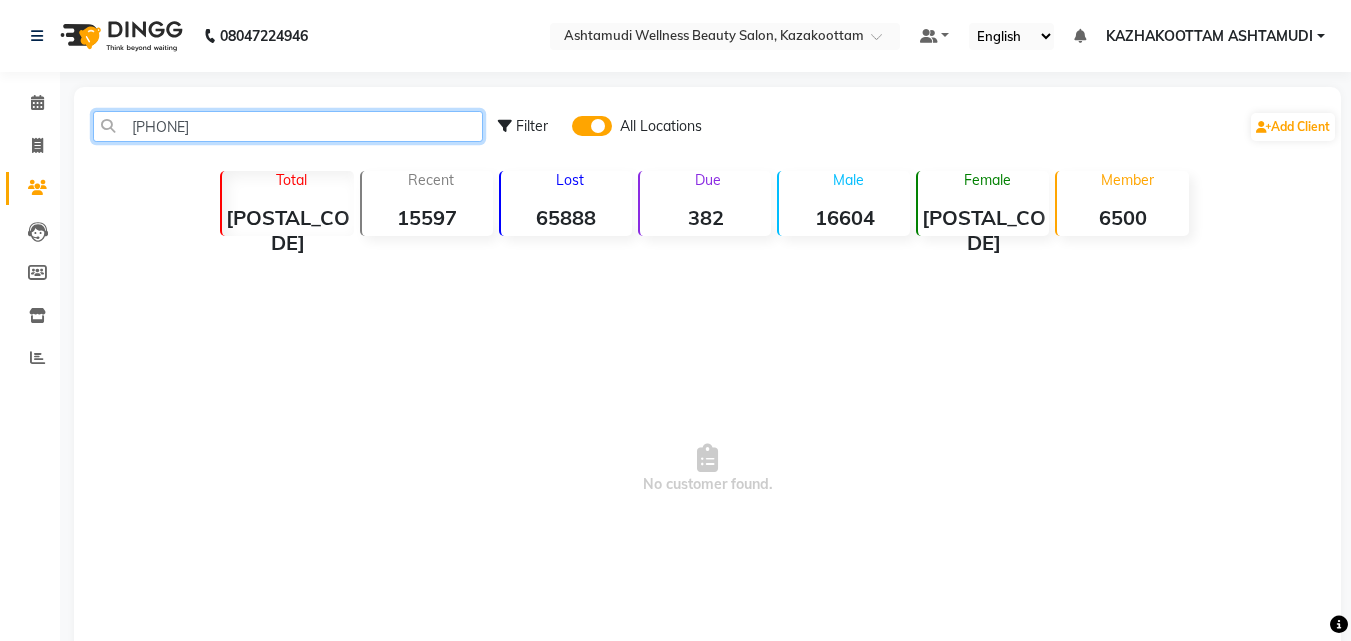click on "[PHONE]" 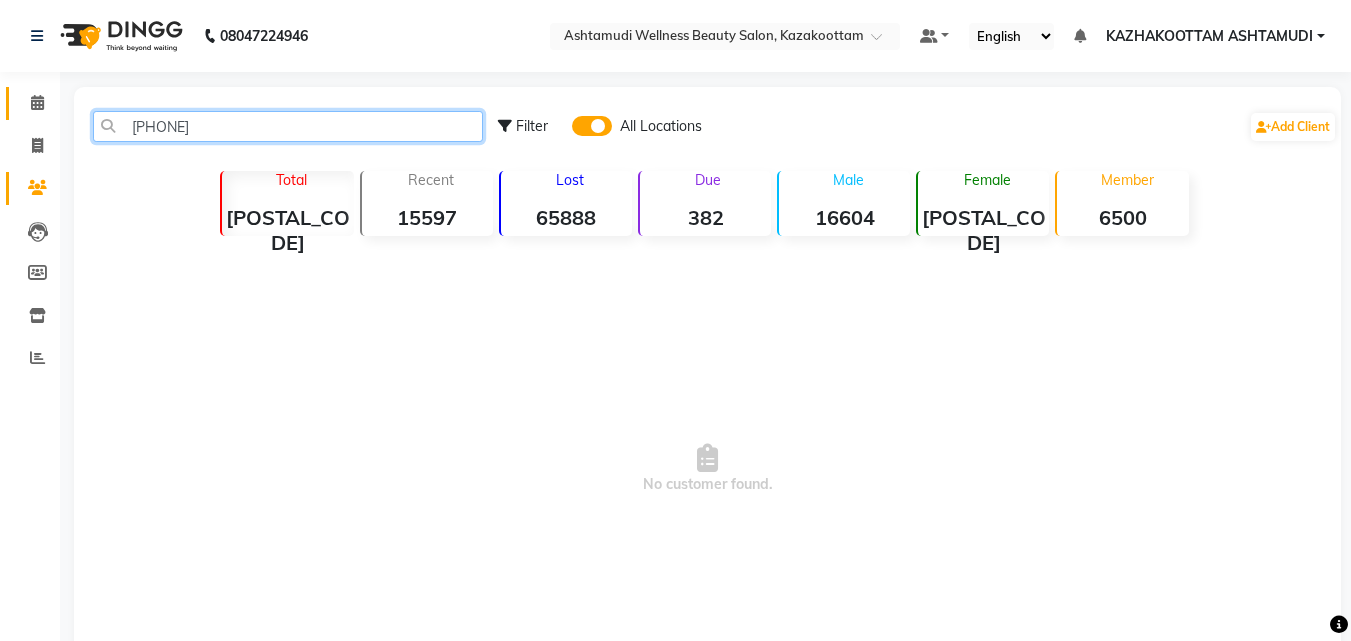 type on "[PHONE]" 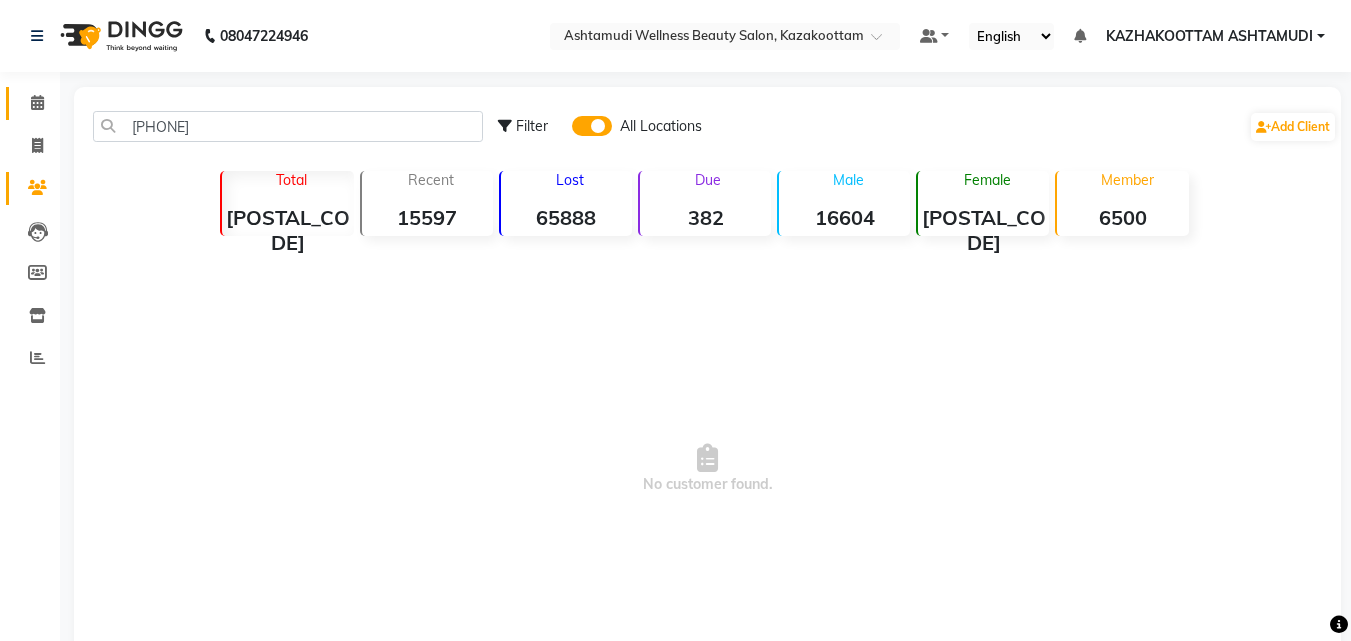 click on "Calendar" 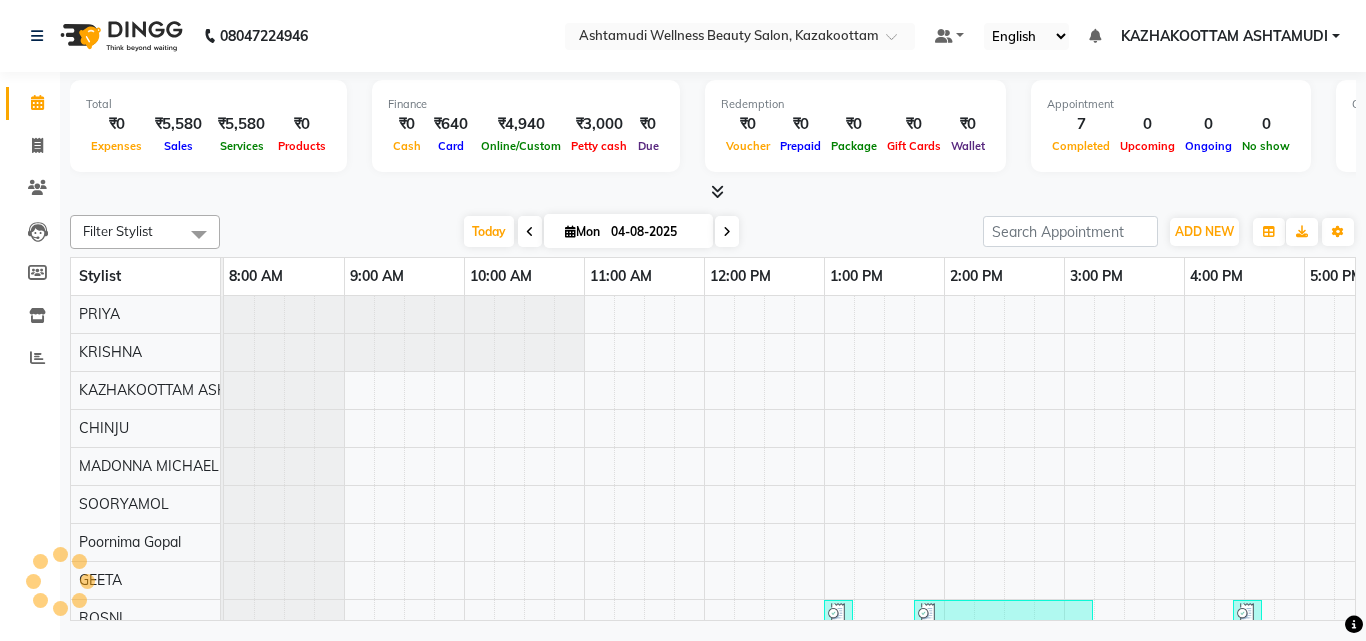 scroll, scrollTop: 0, scrollLeft: 0, axis: both 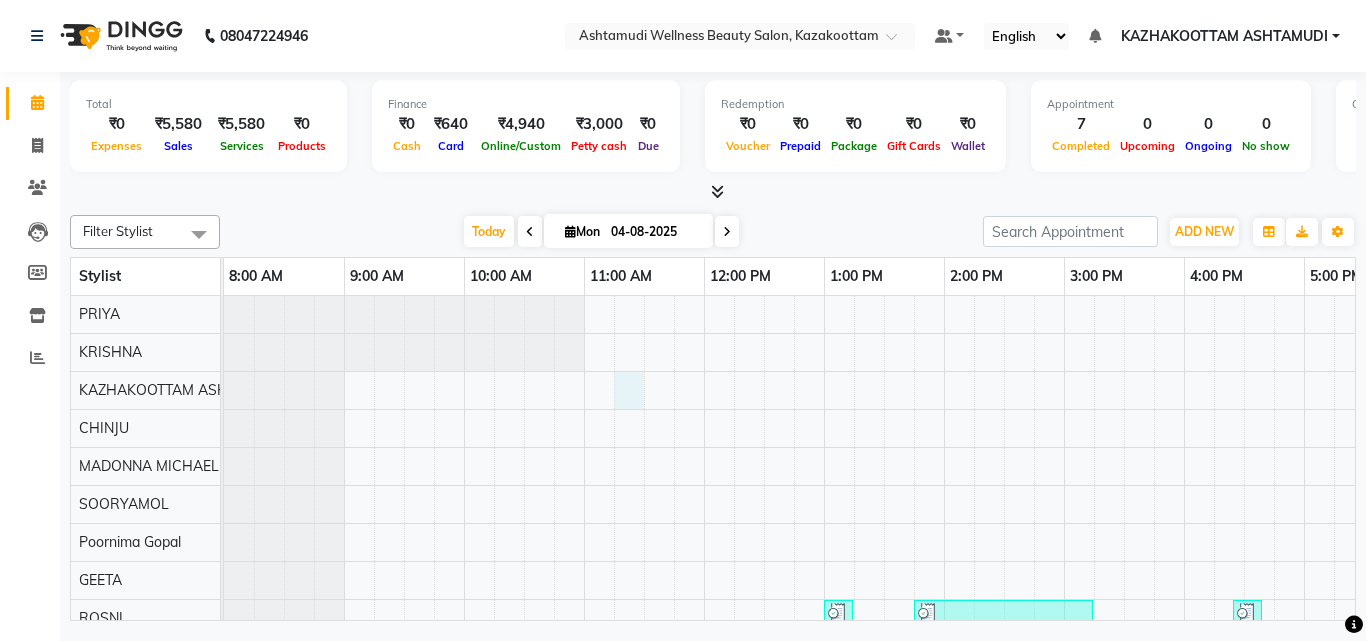 click on "Yamuna info, TK03, 01:00 PM-01:15 PM, Eyebrows Threading Jyotsna, TK04, 01:45 PM-03:15 PM, Hair Spa,Normal Hair Cut surthy ajith, TK05, 04:25 PM-04:40 PM, Eyebrows Threading SREELEKSHMI, TK02, 11:30 AM-12:30 PM, Keratin Spa surthy ajith, TK05, 03:40 PM-04:25 PM, Hair Setting With Tongs Karthika, TK01, 11:20 AM-11:35 AM, Eyebrows Threading Salma ust, TK06, 04:20 PM-05:35 PM, Half Leg Waxing,Under Arm Waxing,Eyebrows Threading" at bounding box center (1004, 597) 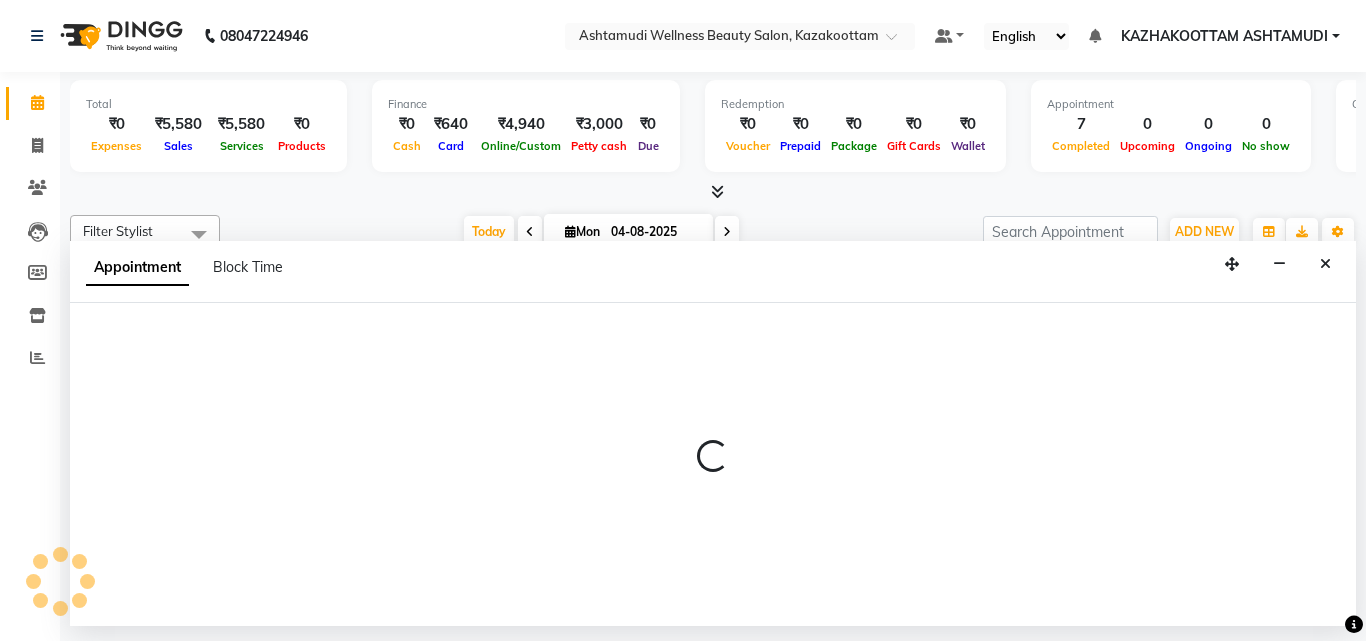 select on "27528" 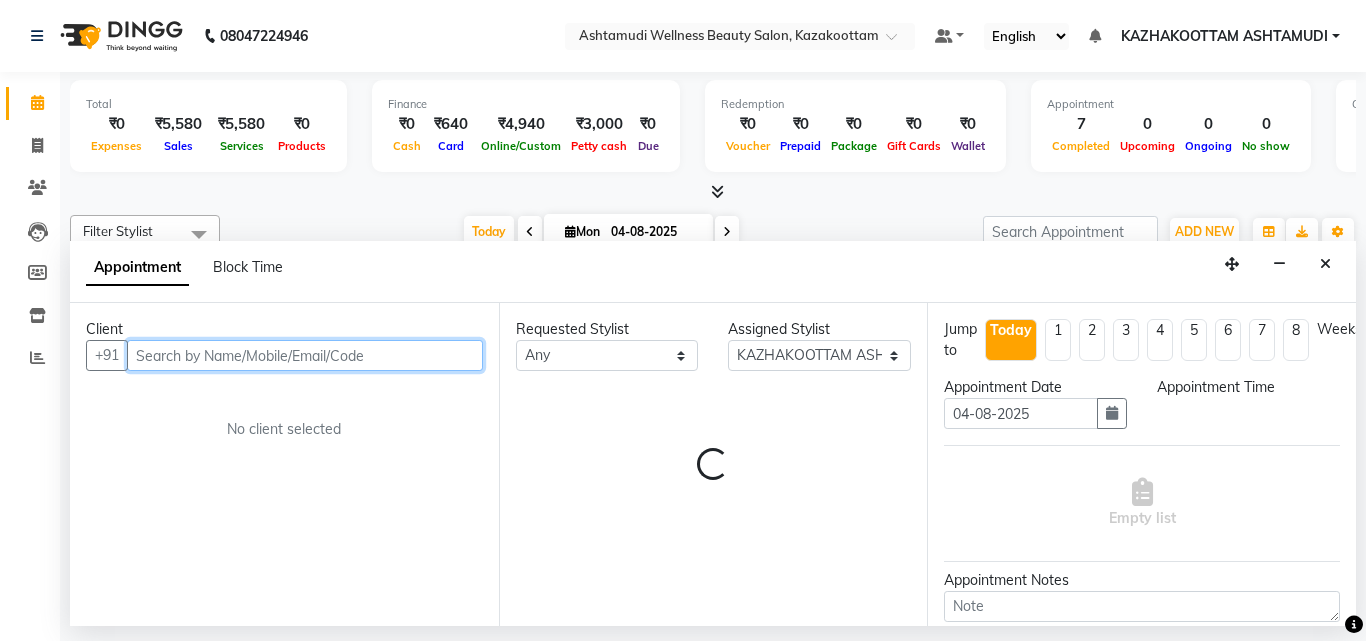 select on "675" 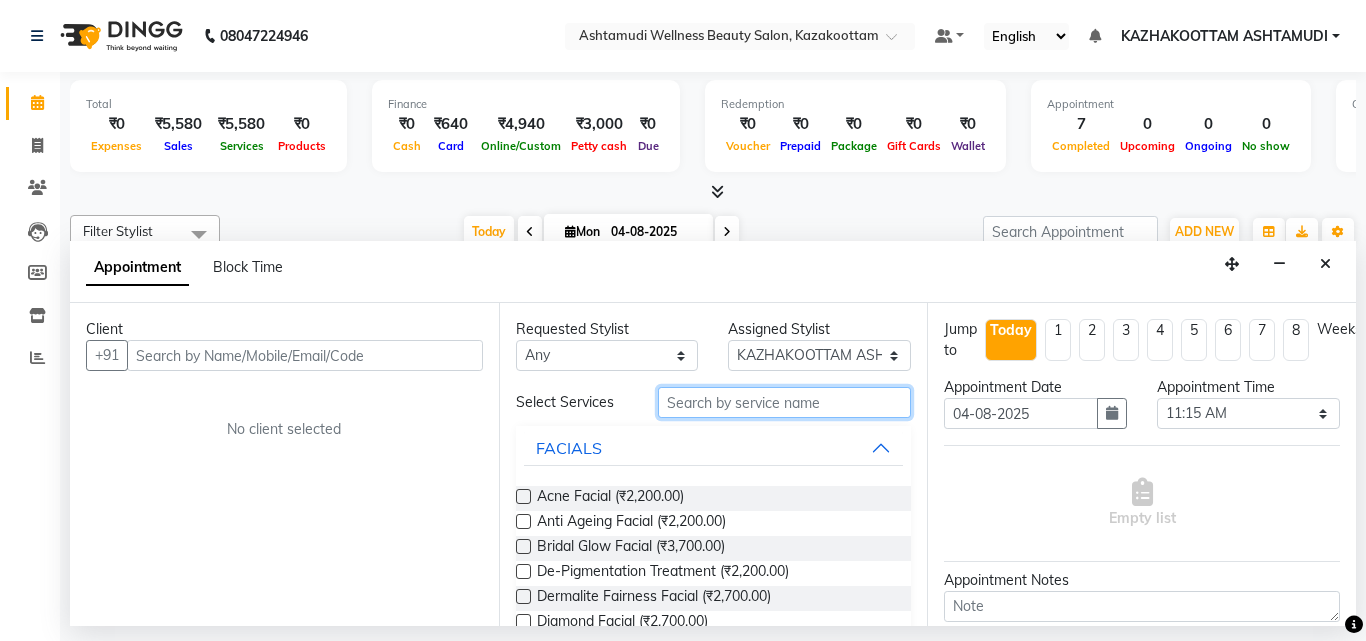 click at bounding box center (785, 402) 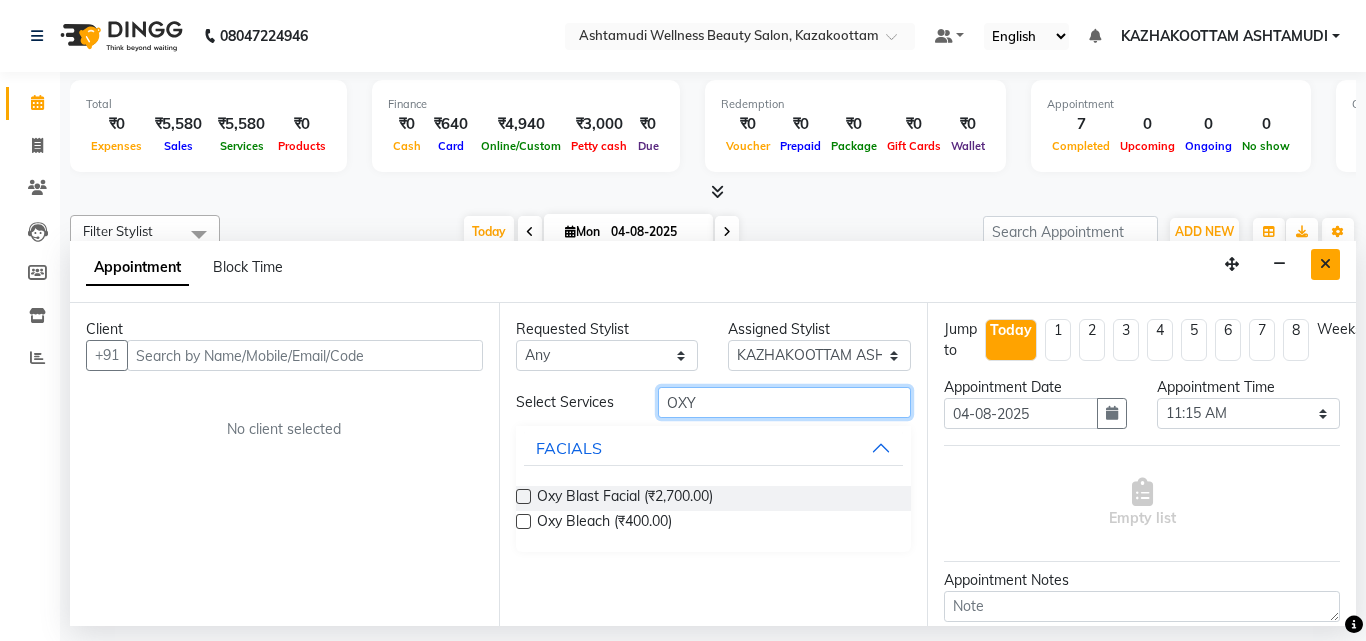 type on "OXY" 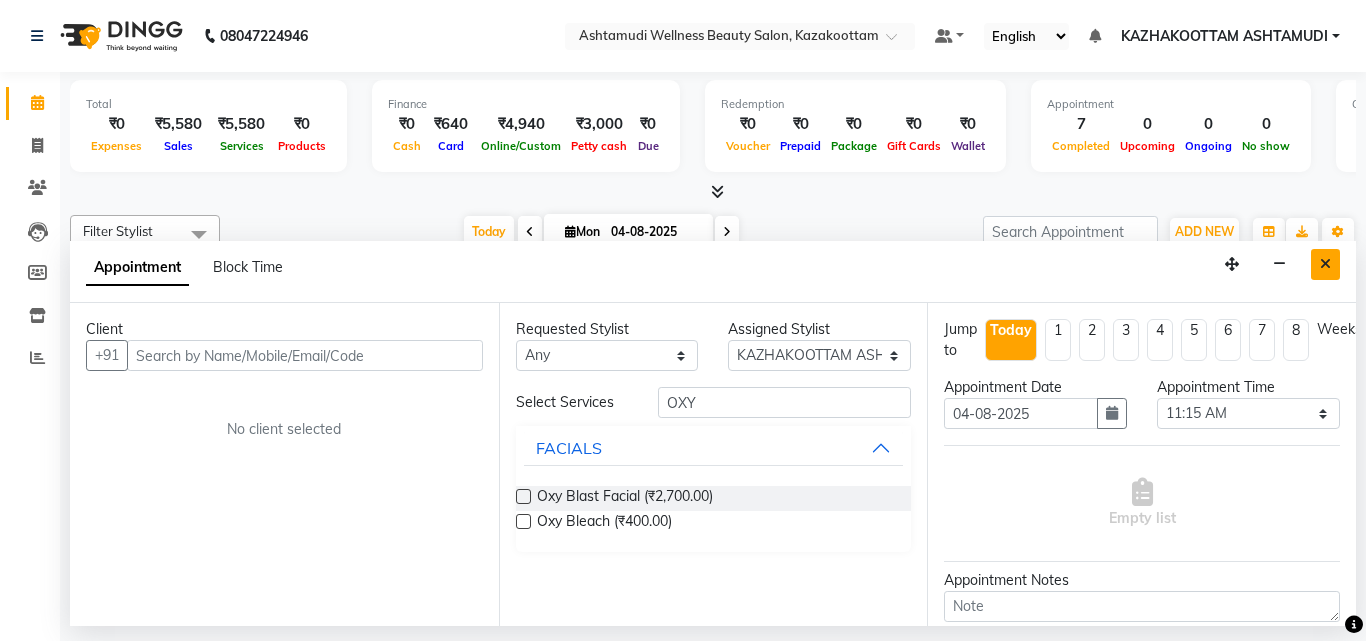 click at bounding box center (1325, 264) 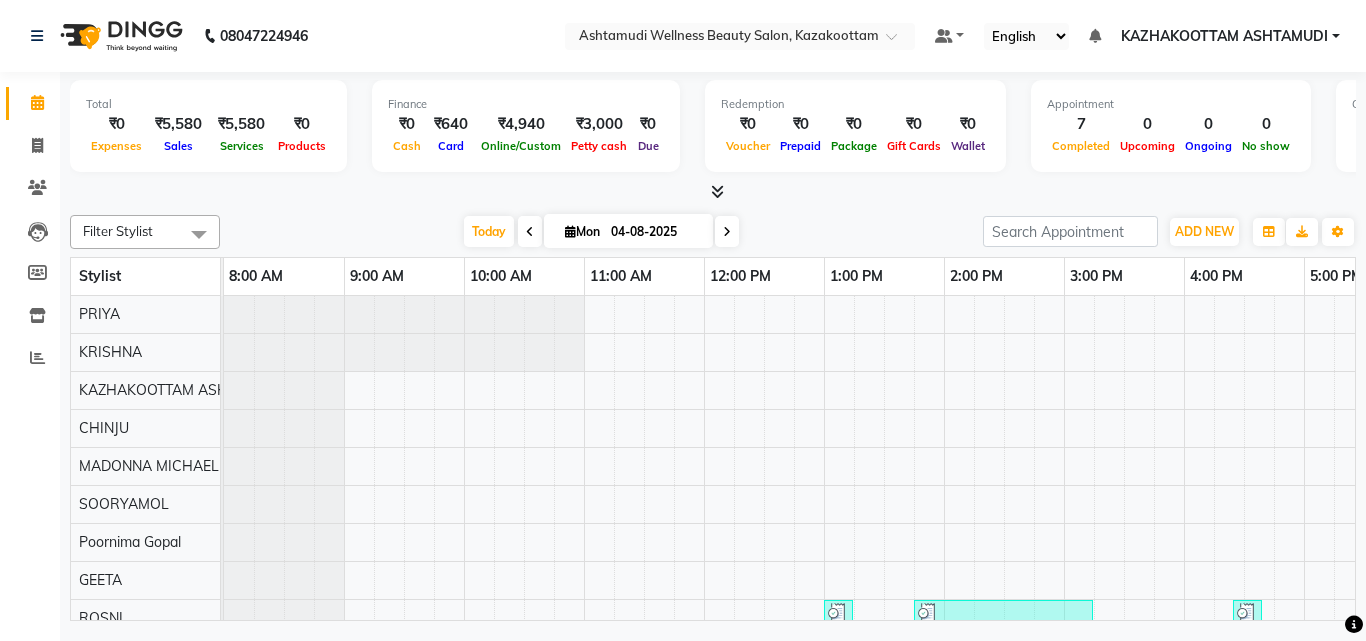 click on "Yamuna info, TK03, 01:00 PM-01:15 PM, Eyebrows Threading Jyotsna, TK04, 01:45 PM-03:15 PM, Hair Spa,Normal Hair Cut surthy ajith, TK05, 04:25 PM-04:40 PM, Eyebrows Threading SREELEKSHMI, TK02, 11:30 AM-12:30 PM, Keratin Spa surthy ajith, TK05, 03:40 PM-04:25 PM, Hair Setting With Tongs Karthika, TK01, 11:20 AM-11:35 AM, Eyebrows Threading Salma ust, TK06, 04:20 PM-05:35 PM, Half Leg Waxing,Under Arm Waxing,Eyebrows Threading" at bounding box center (1004, 597) 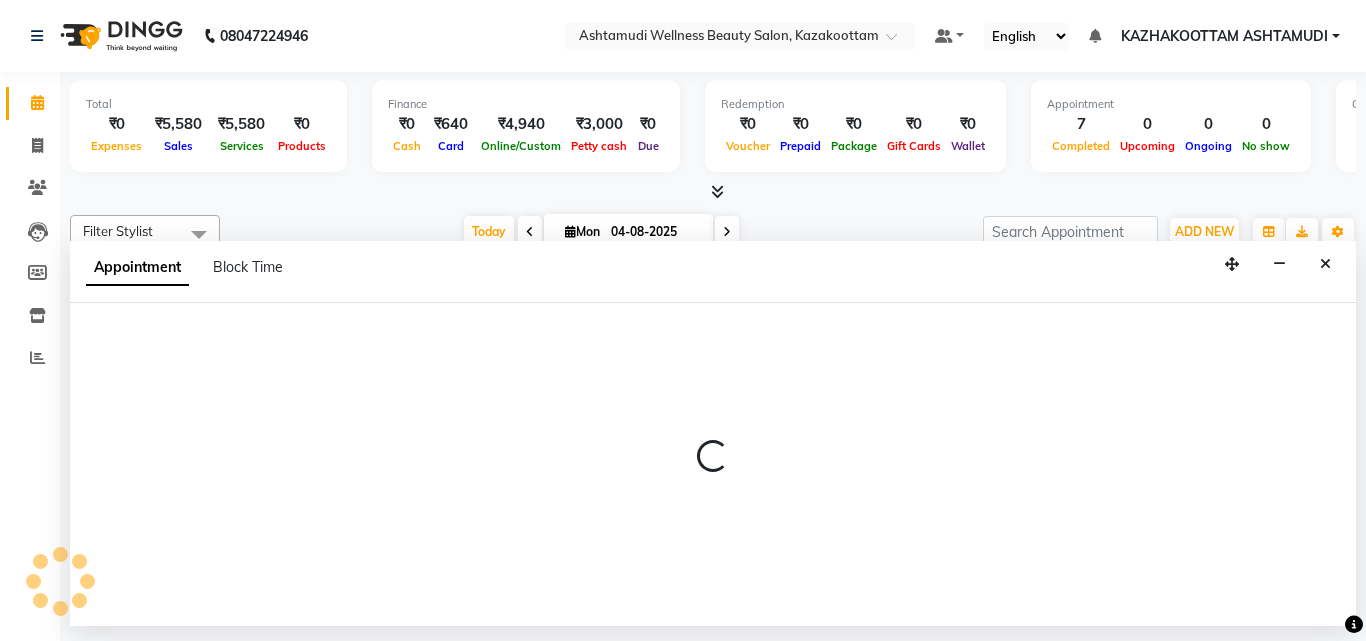 select on "27528" 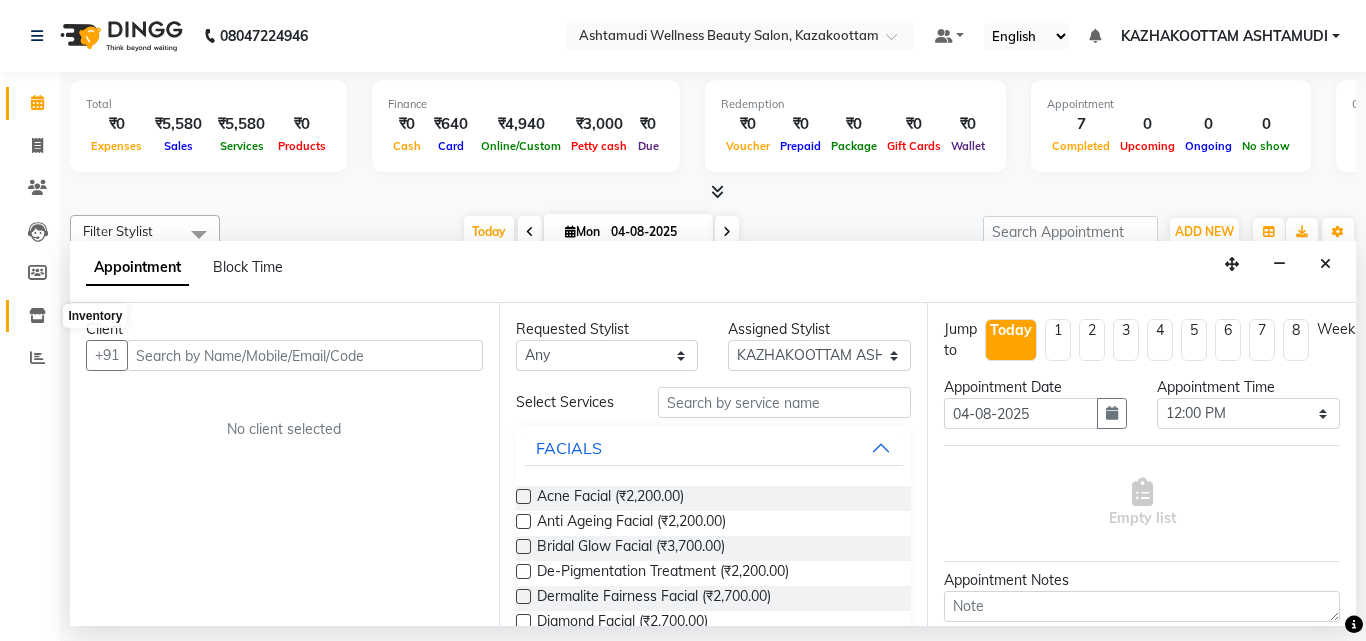 click 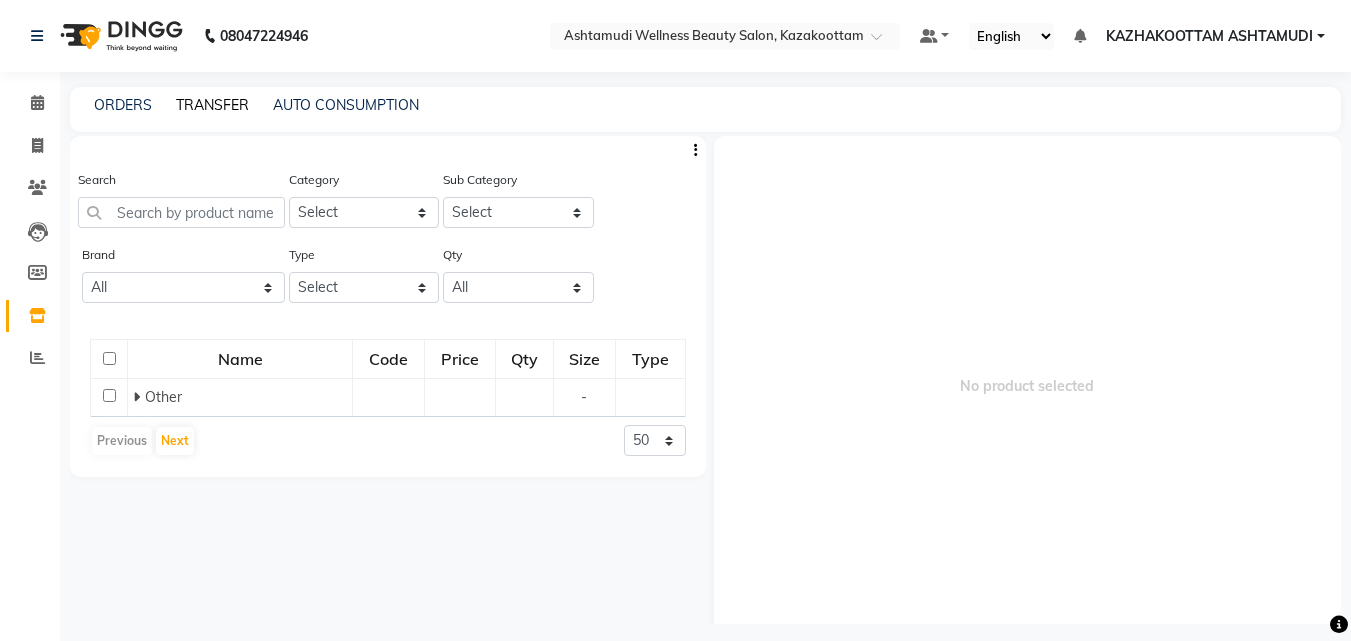 click on "TRANSFER" 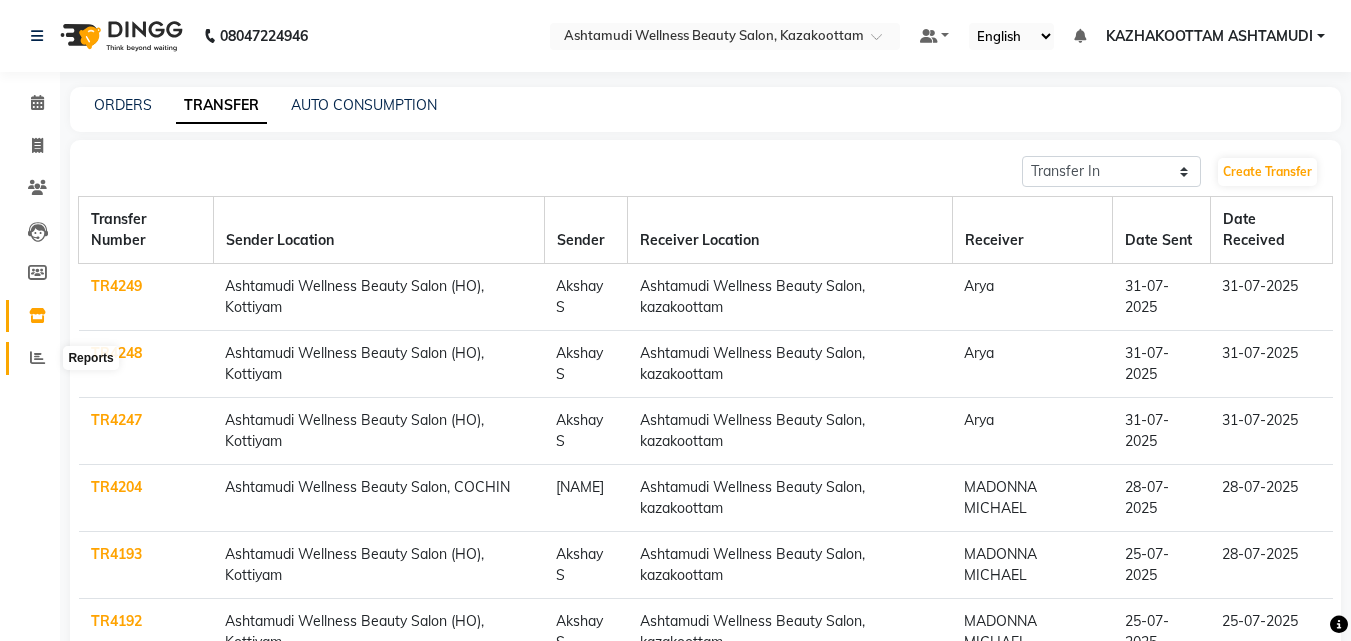 click 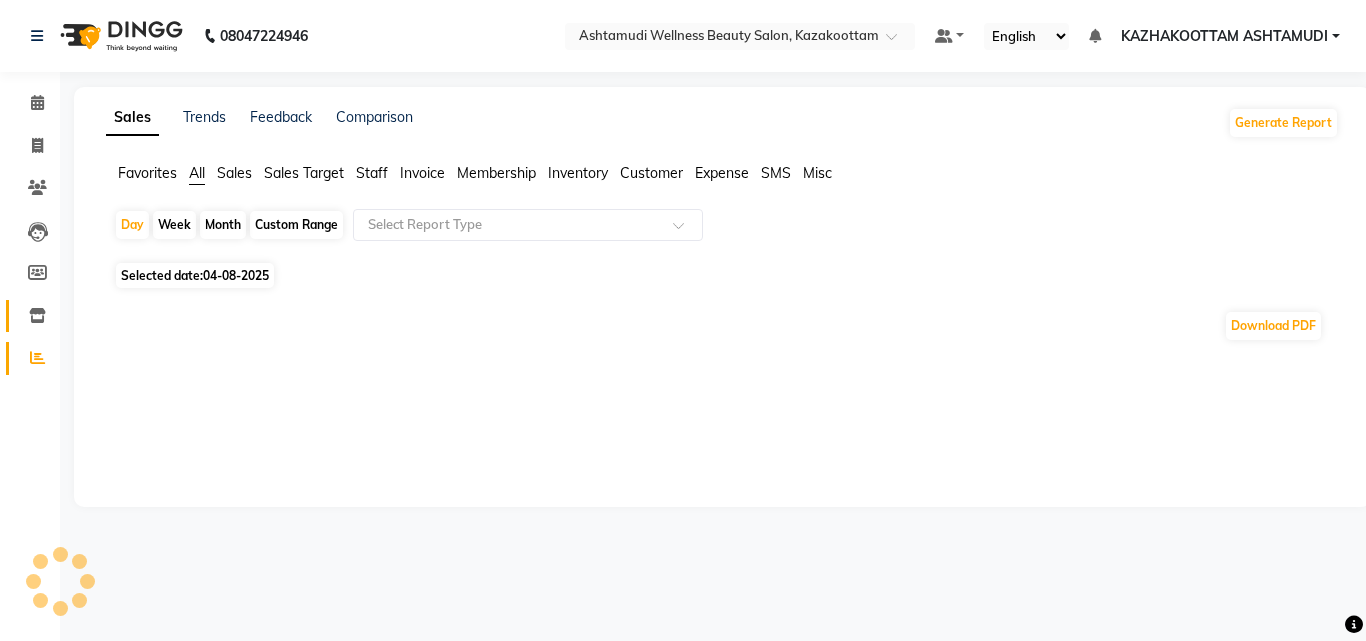 click on "Inventory" 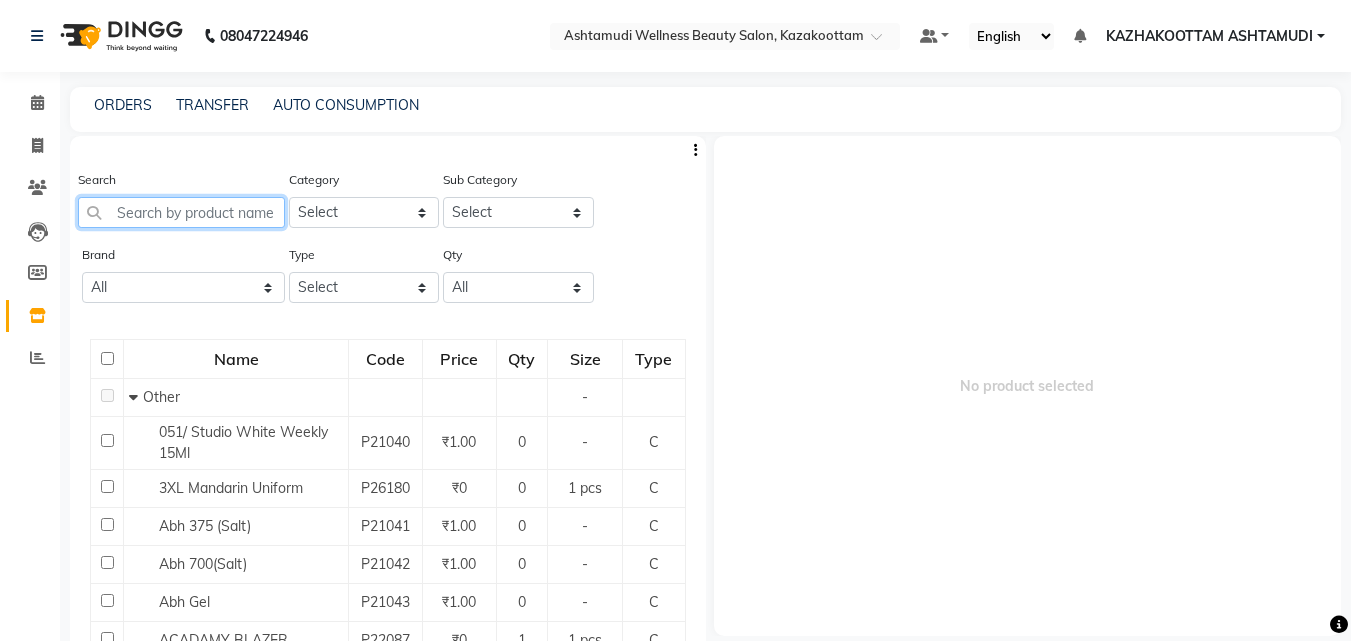 click 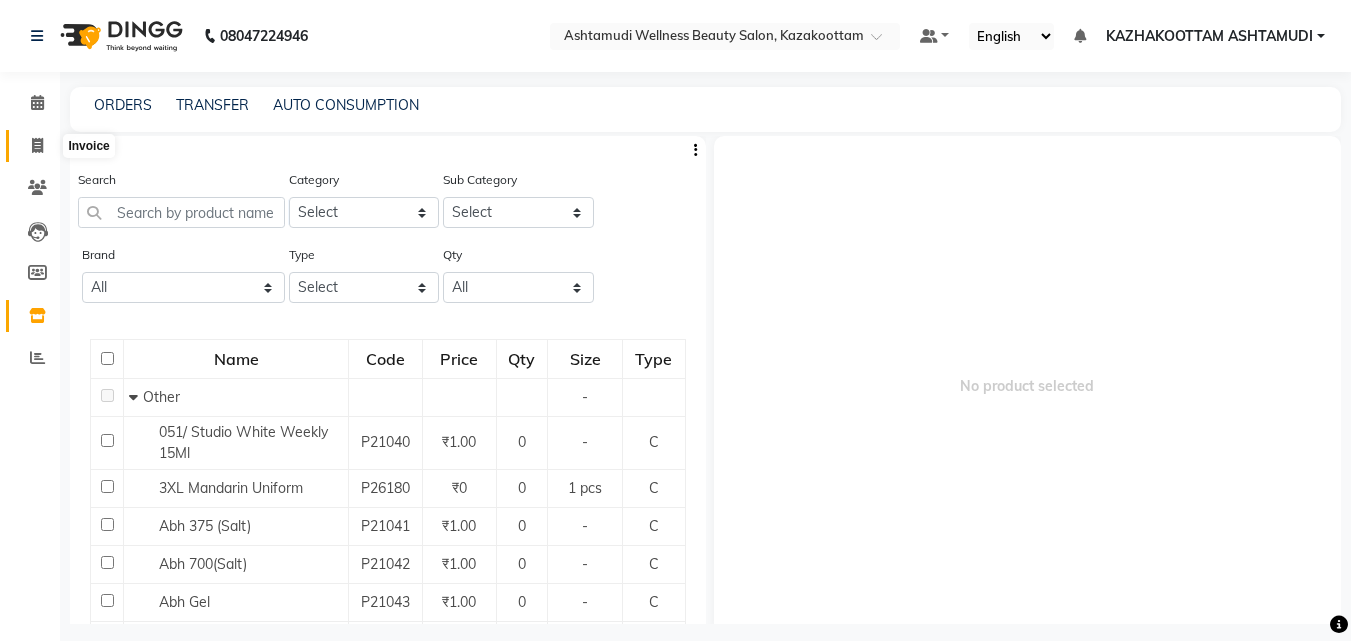 click 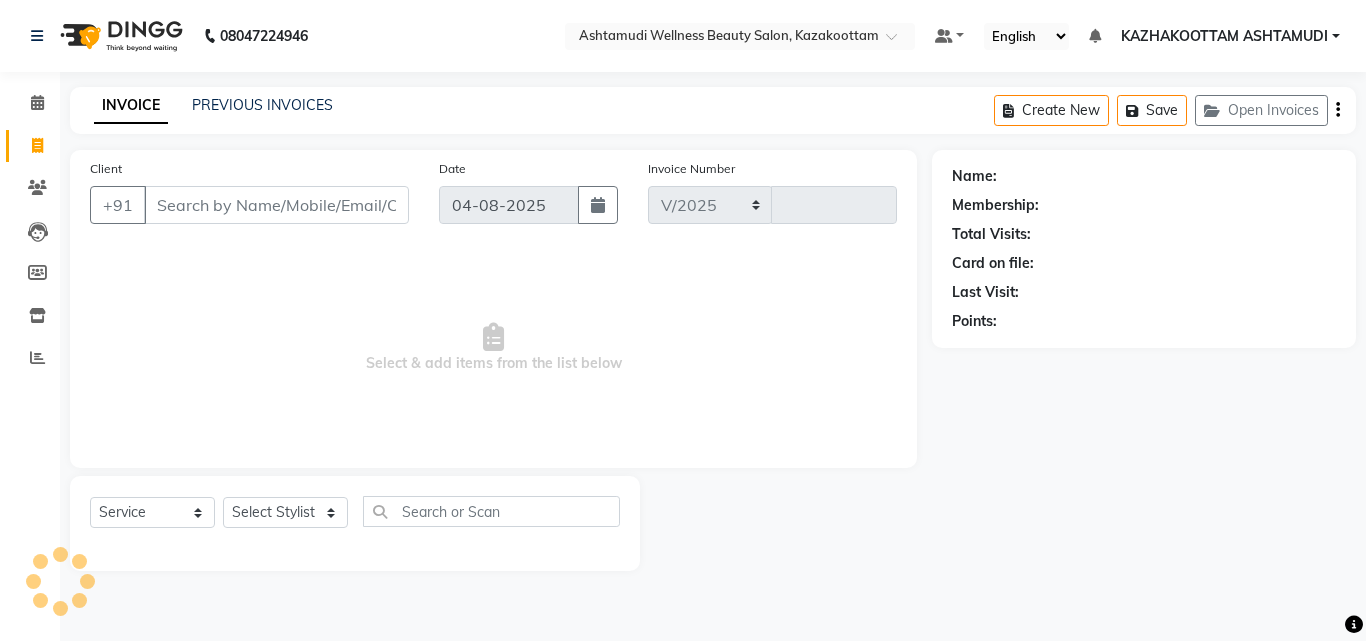 select on "4662" 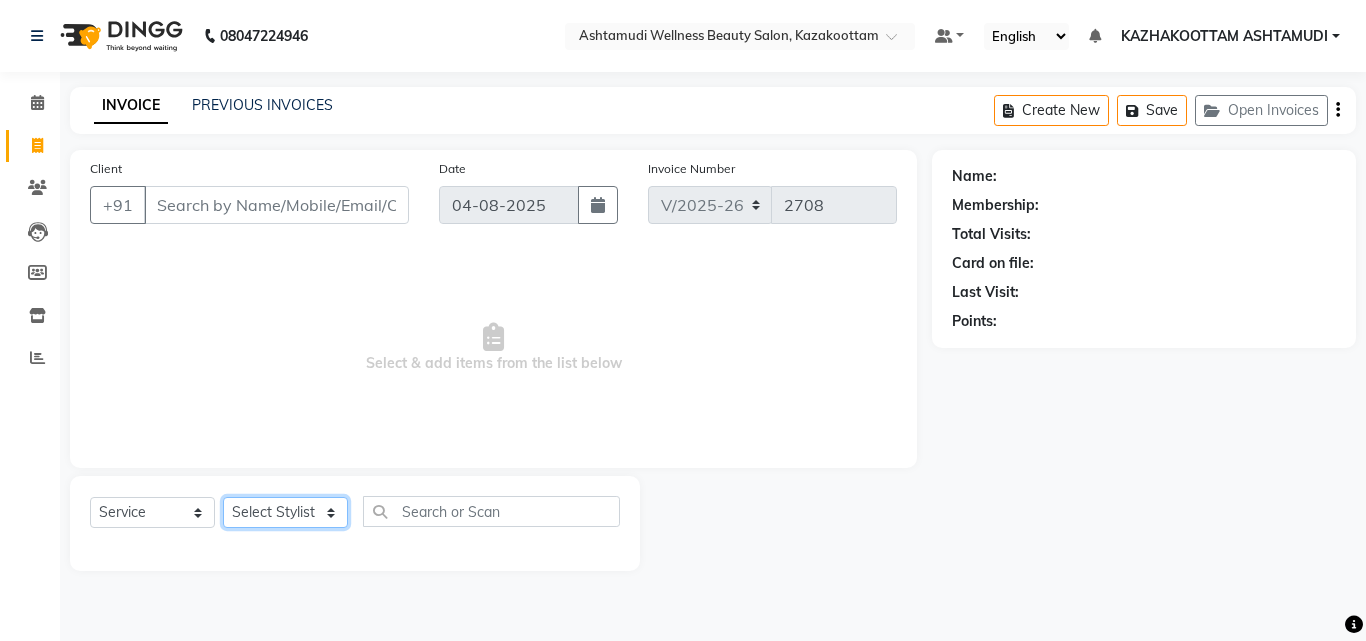 click on "Select Stylist Arya  CHINJU GEETA KAZHAKOOTTAM ASHTAMUDI KRISHNA LEKSHMI MADONNA MICHAEL MINCY VARGHESE Poornima Gopal PRIYA RESHMA ROSNI Sindhu SOORYAMOL" 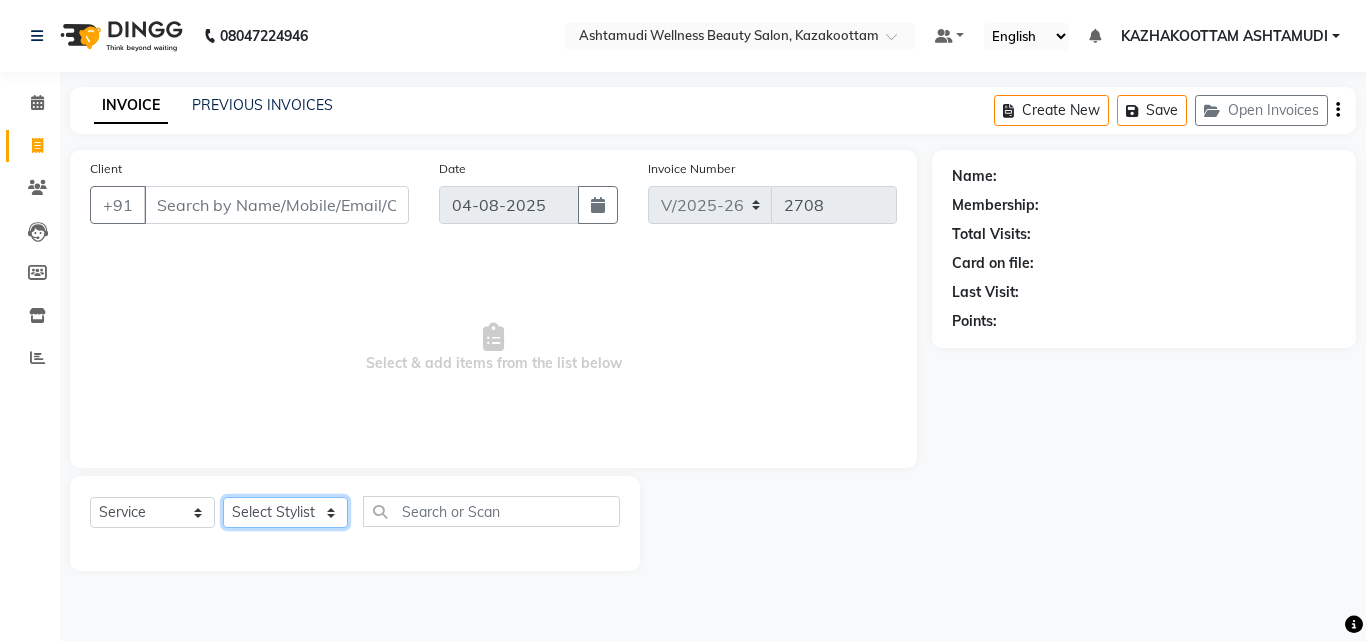 select on "59473" 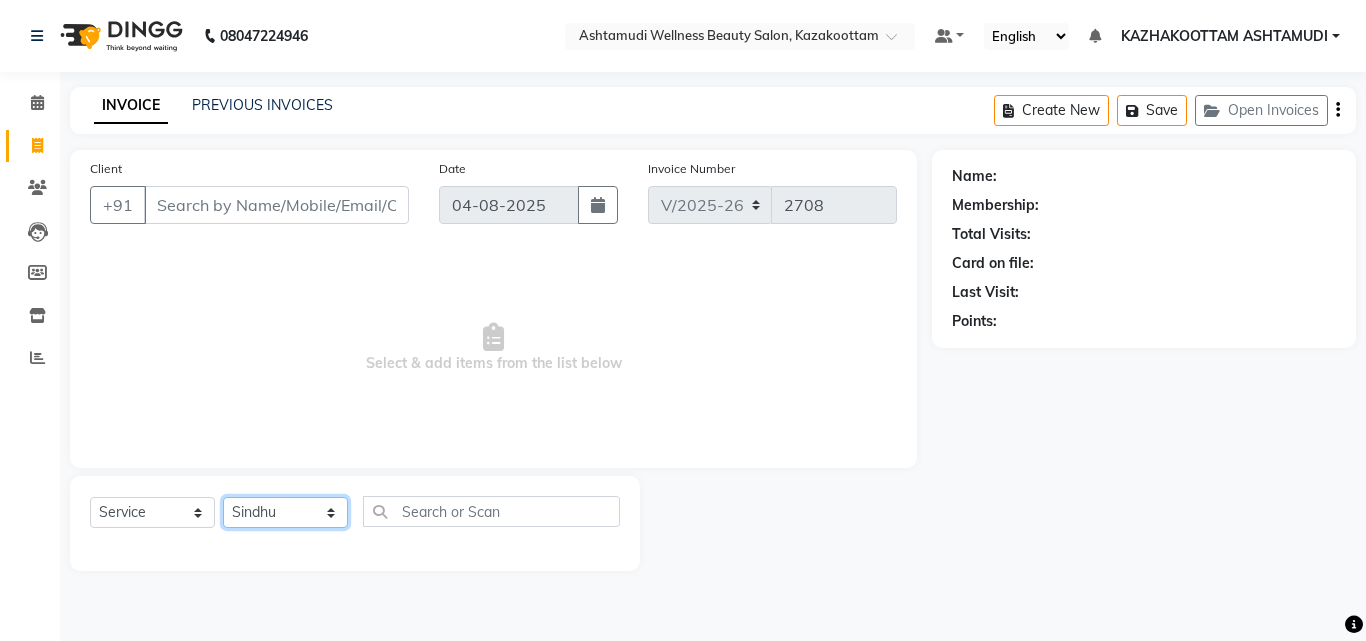 click on "Select Stylist Arya  CHINJU GEETA KAZHAKOOTTAM ASHTAMUDI KRISHNA LEKSHMI MADONNA MICHAEL MINCY VARGHESE Poornima Gopal PRIYA RESHMA ROSNI Sindhu SOORYAMOL" 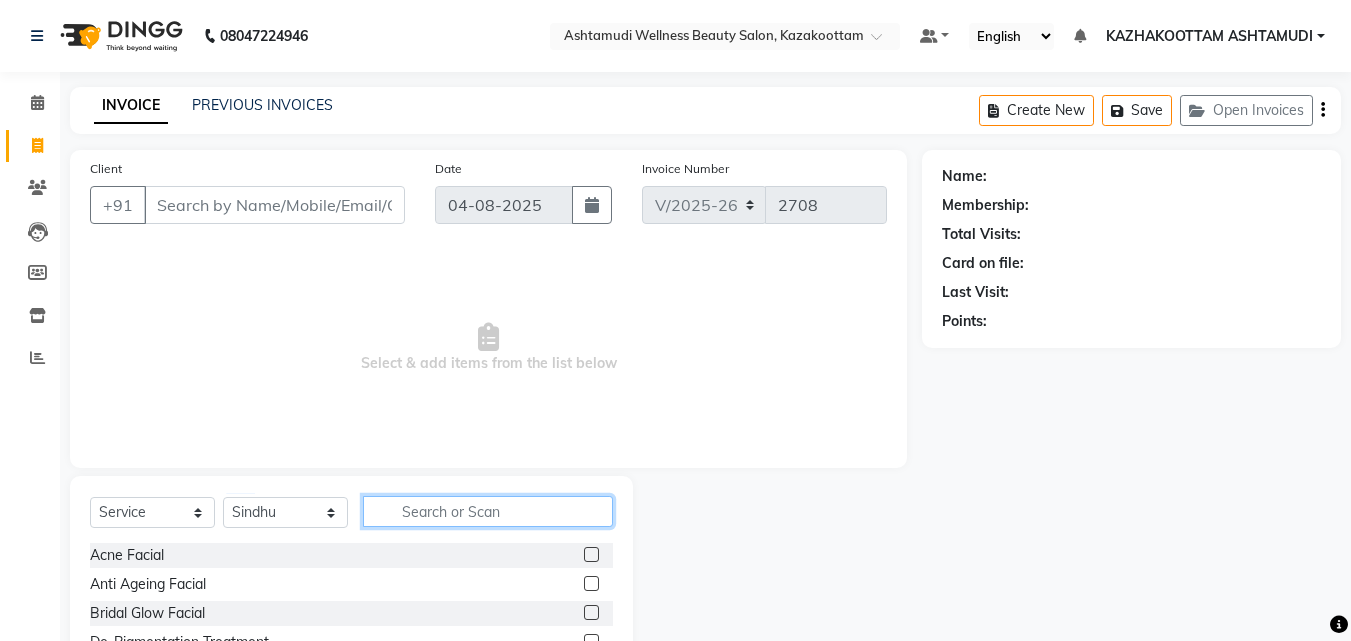 click 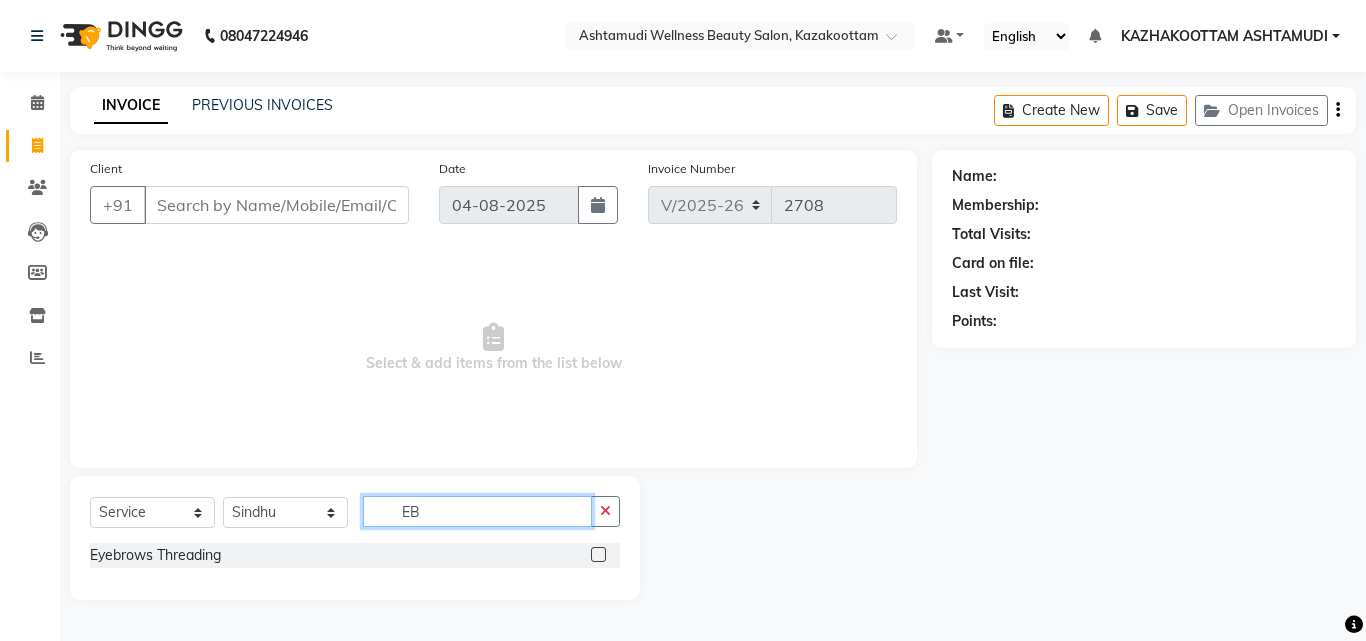 type on "EB" 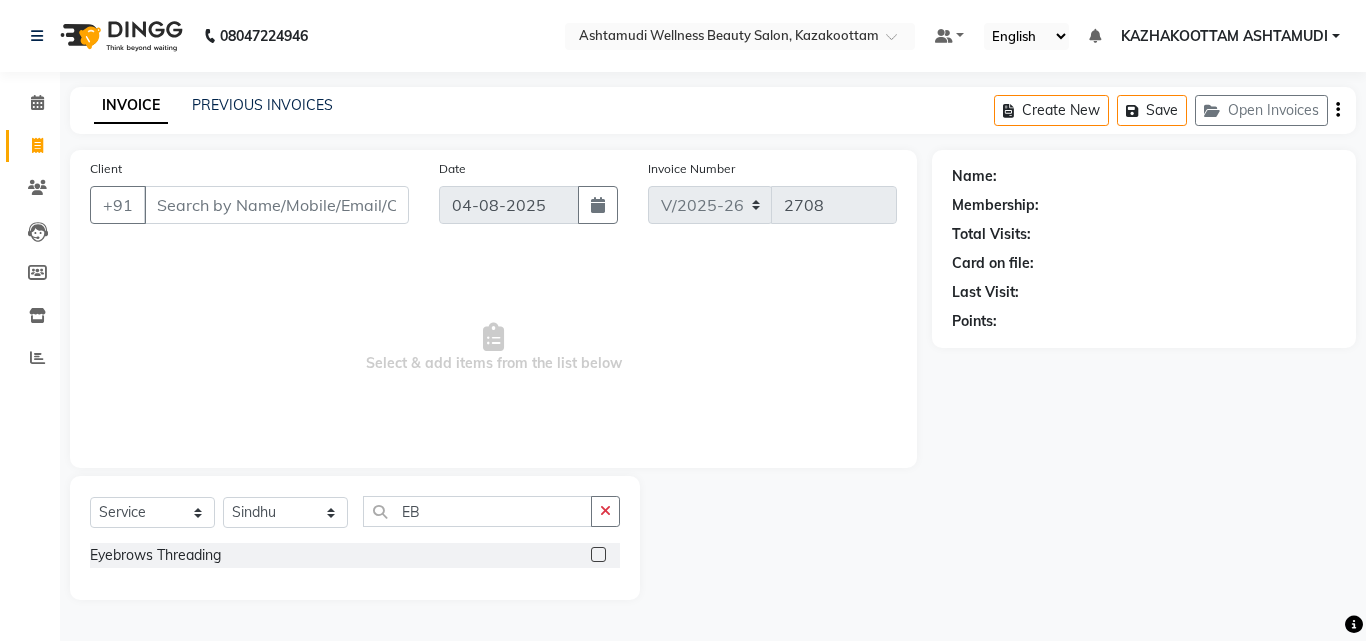 click 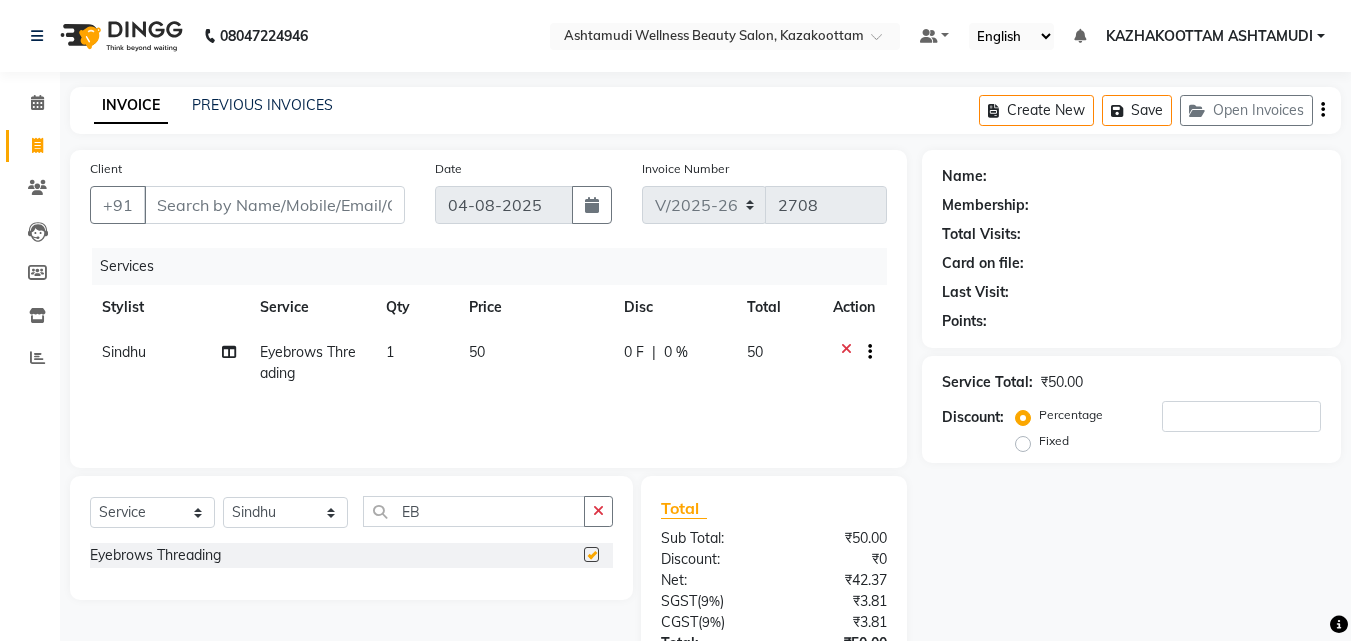 checkbox on "false" 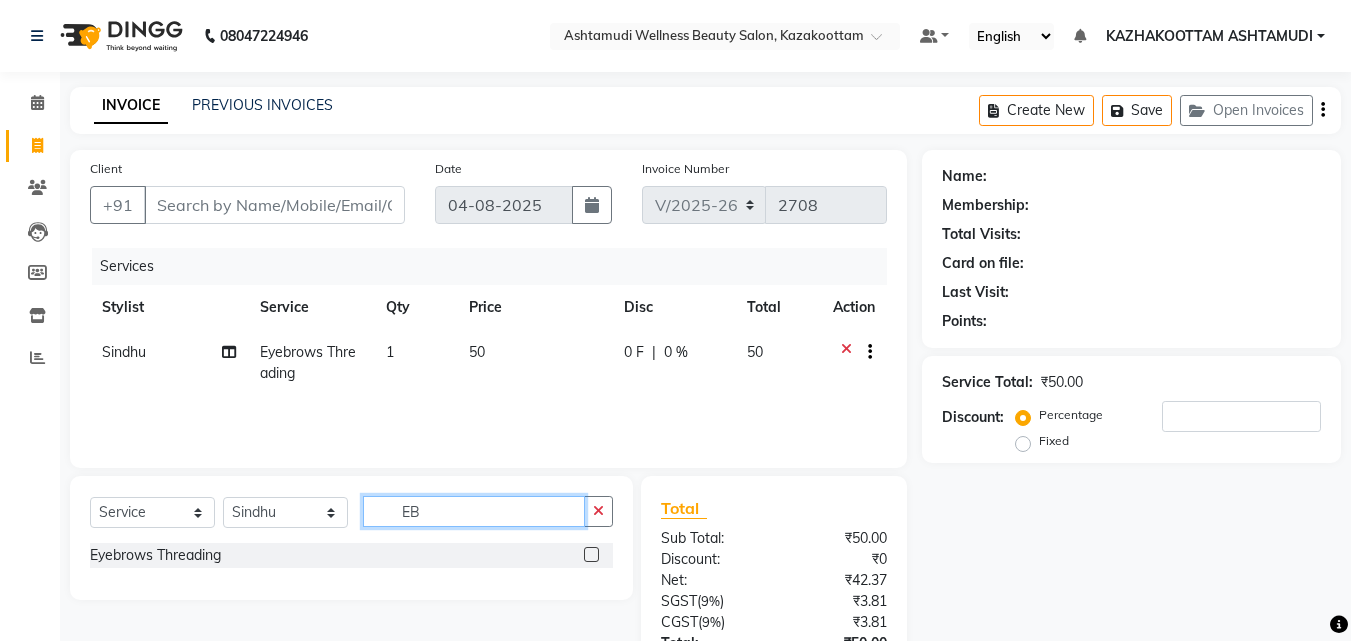 drag, startPoint x: 462, startPoint y: 508, endPoint x: 252, endPoint y: 508, distance: 210 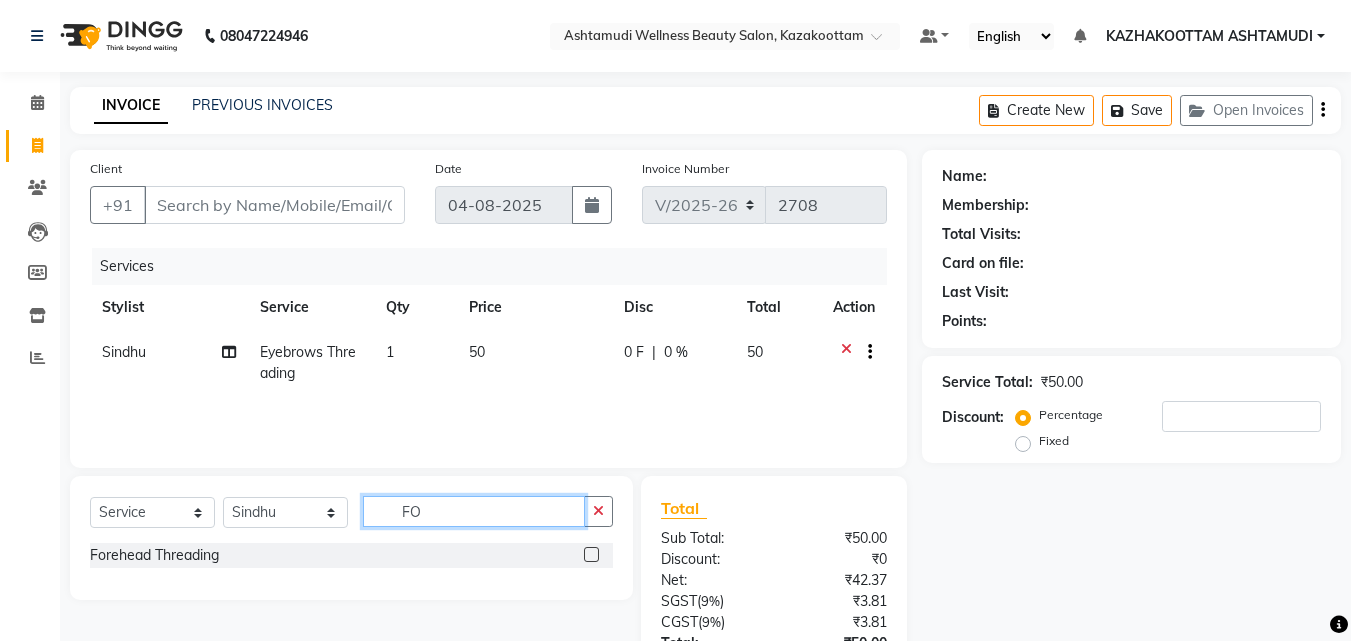 type on "FO" 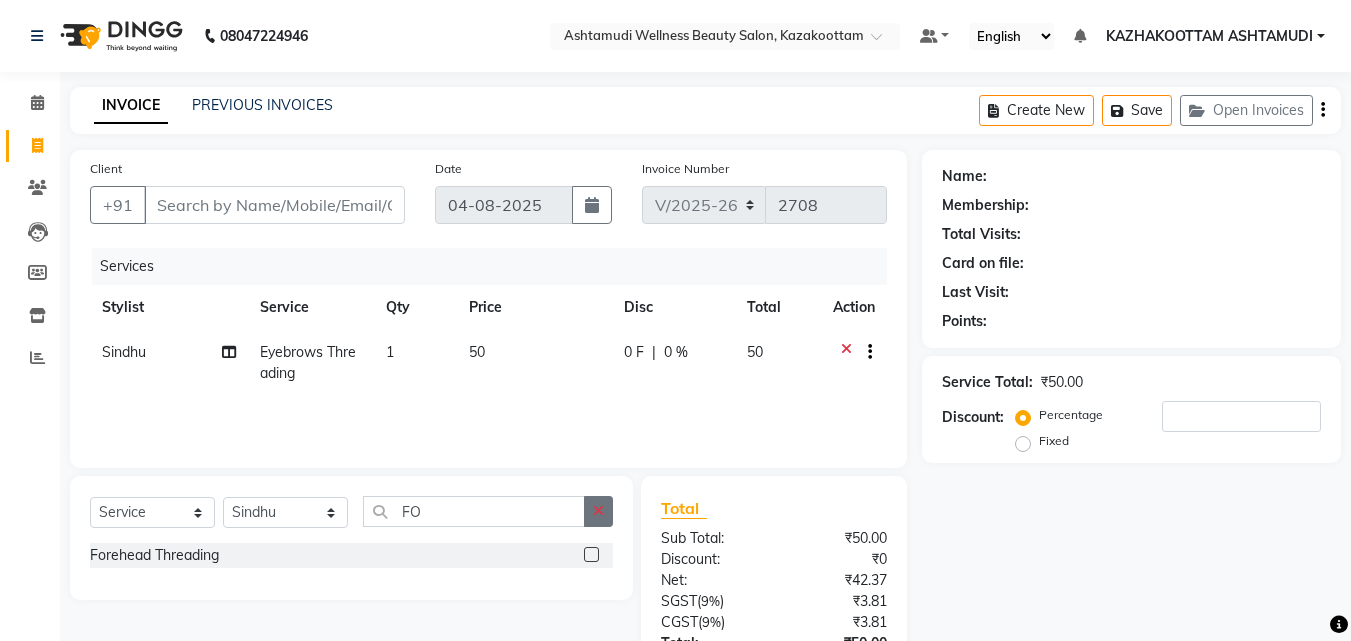 click 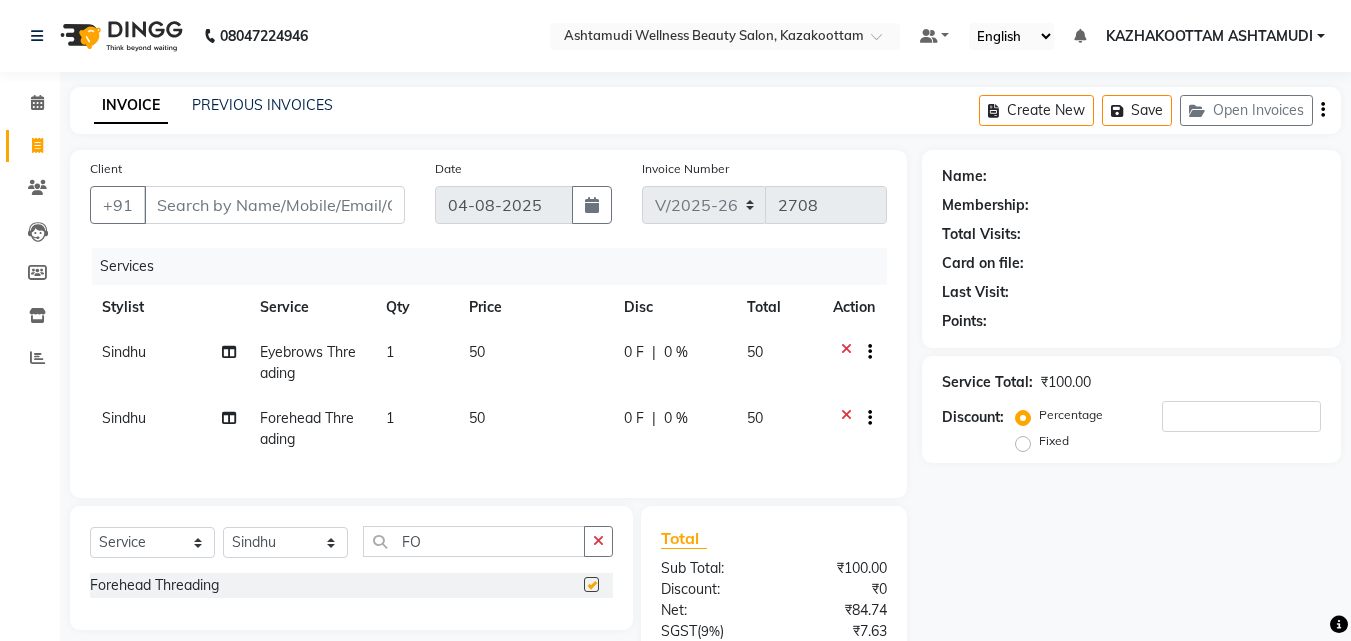 checkbox on "false" 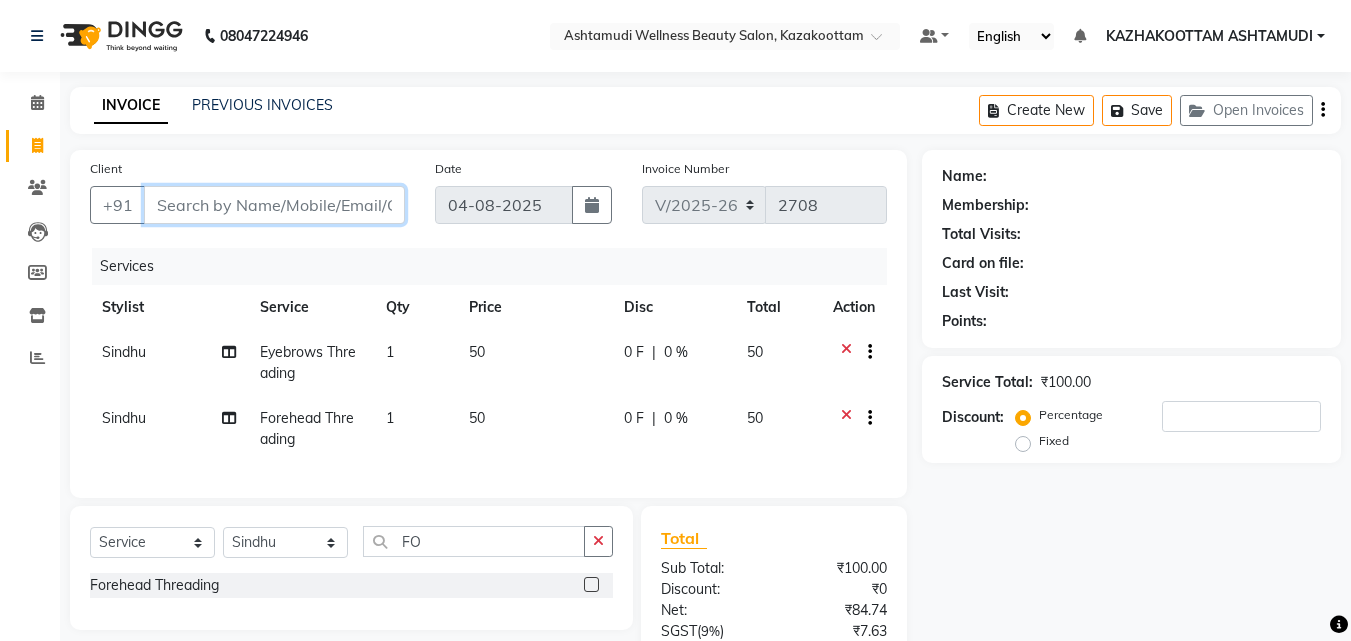 click on "Client" at bounding box center [274, 205] 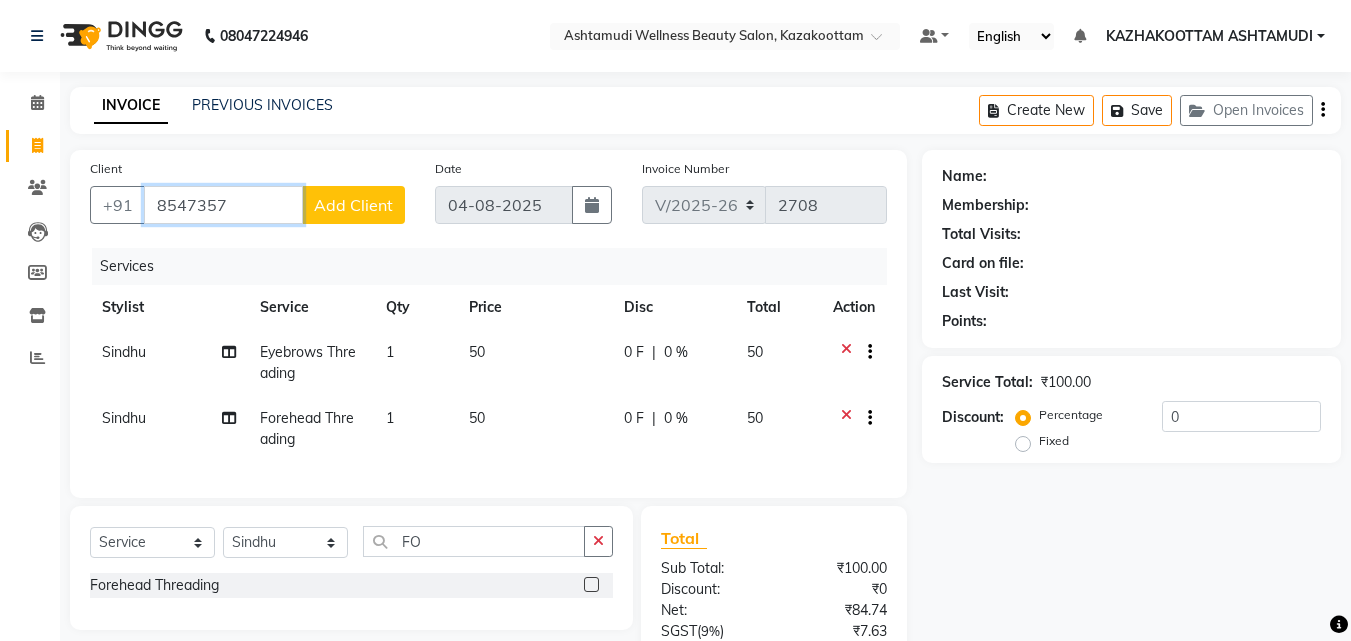 click on "8547357" at bounding box center [223, 205] 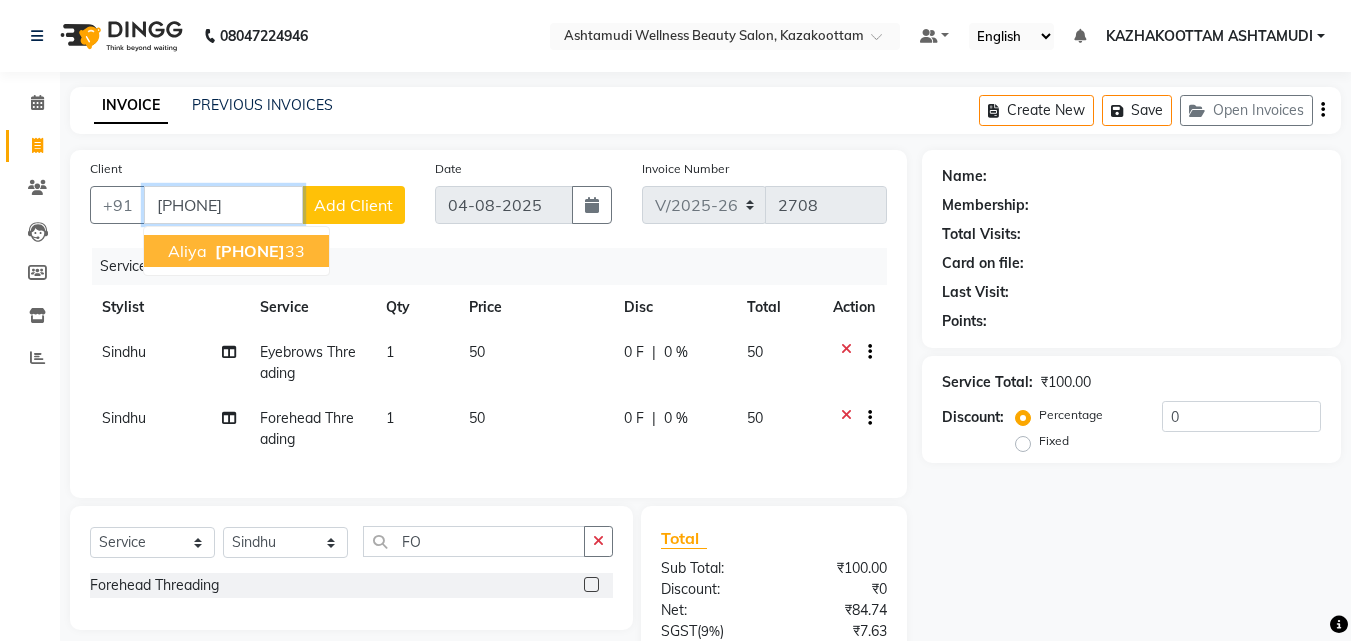 click on "[PHONE]" at bounding box center (223, 205) 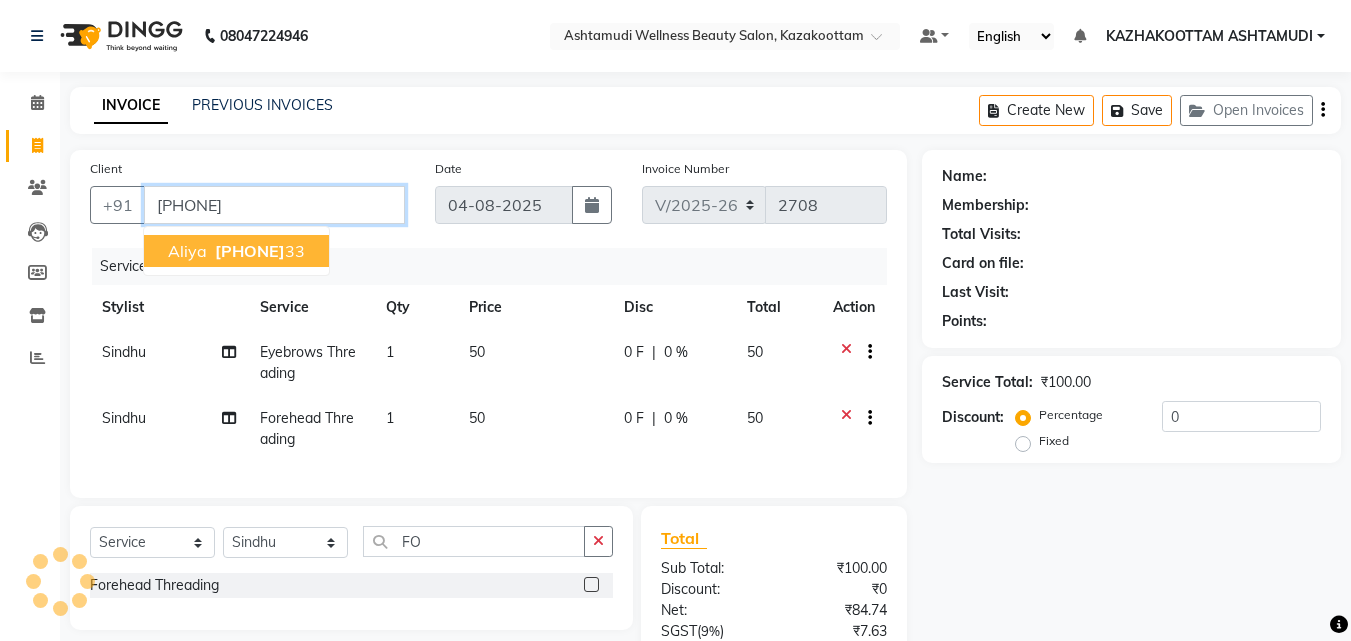type on "[PHONE]" 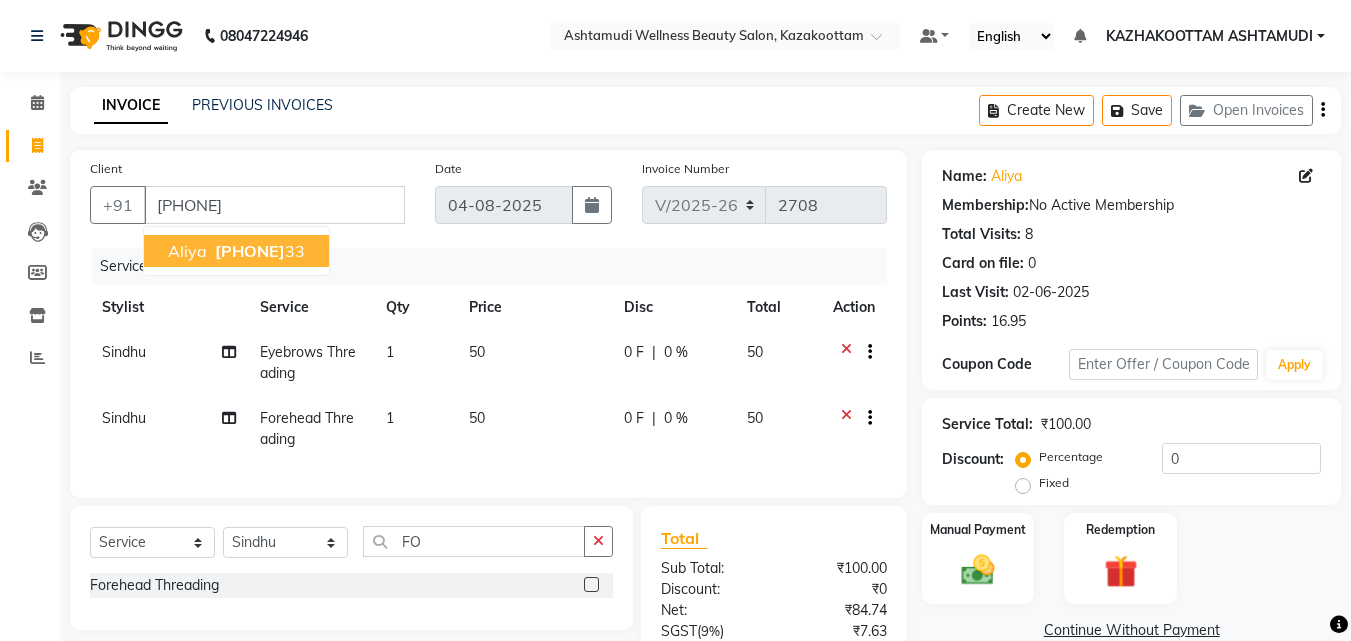 click on "[PHONE]" at bounding box center (250, 251) 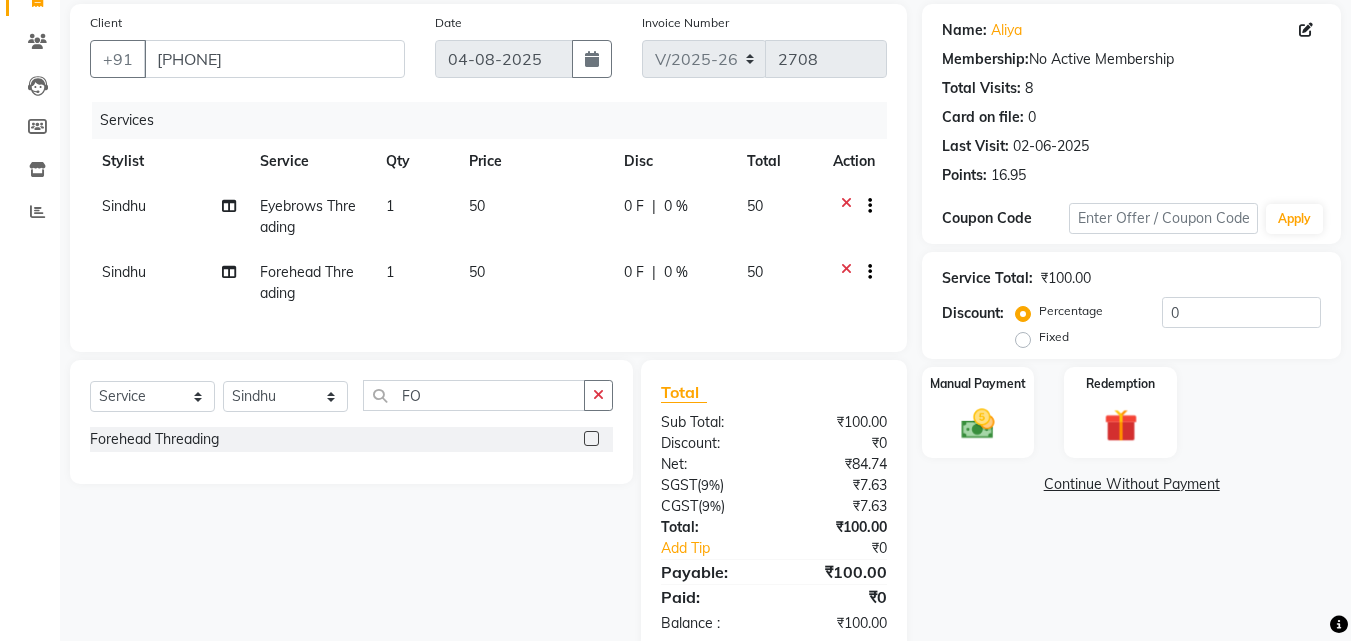 scroll, scrollTop: 204, scrollLeft: 0, axis: vertical 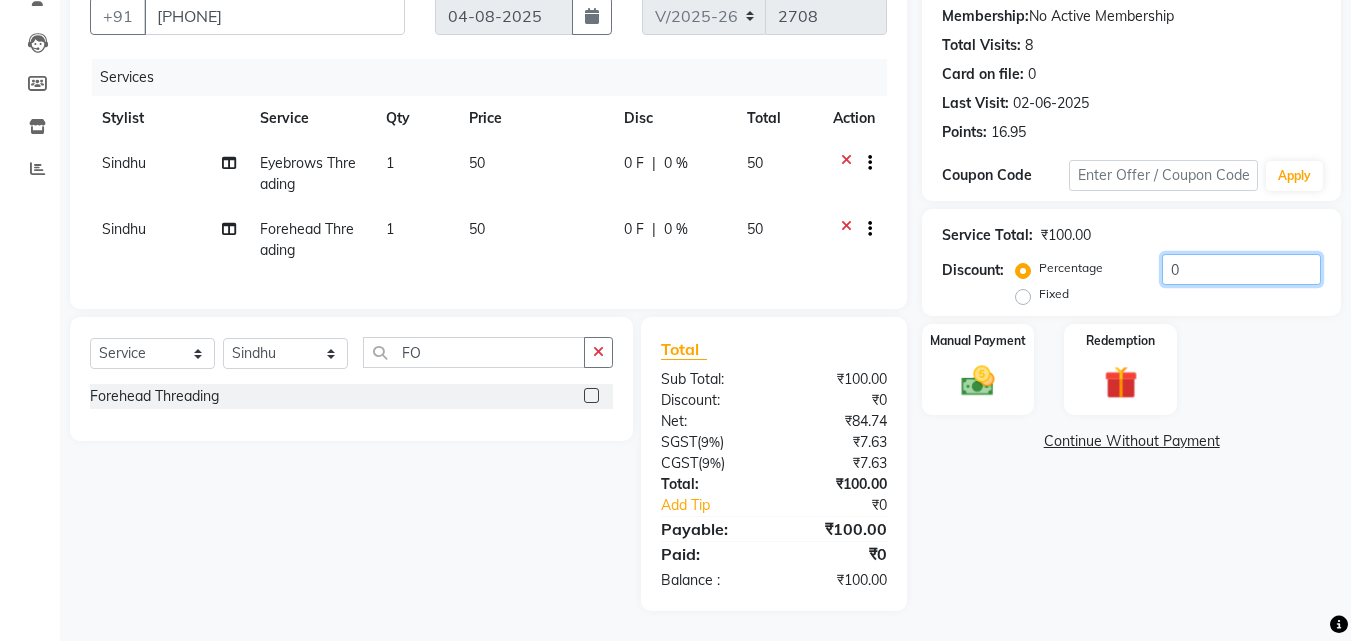 click on "0" 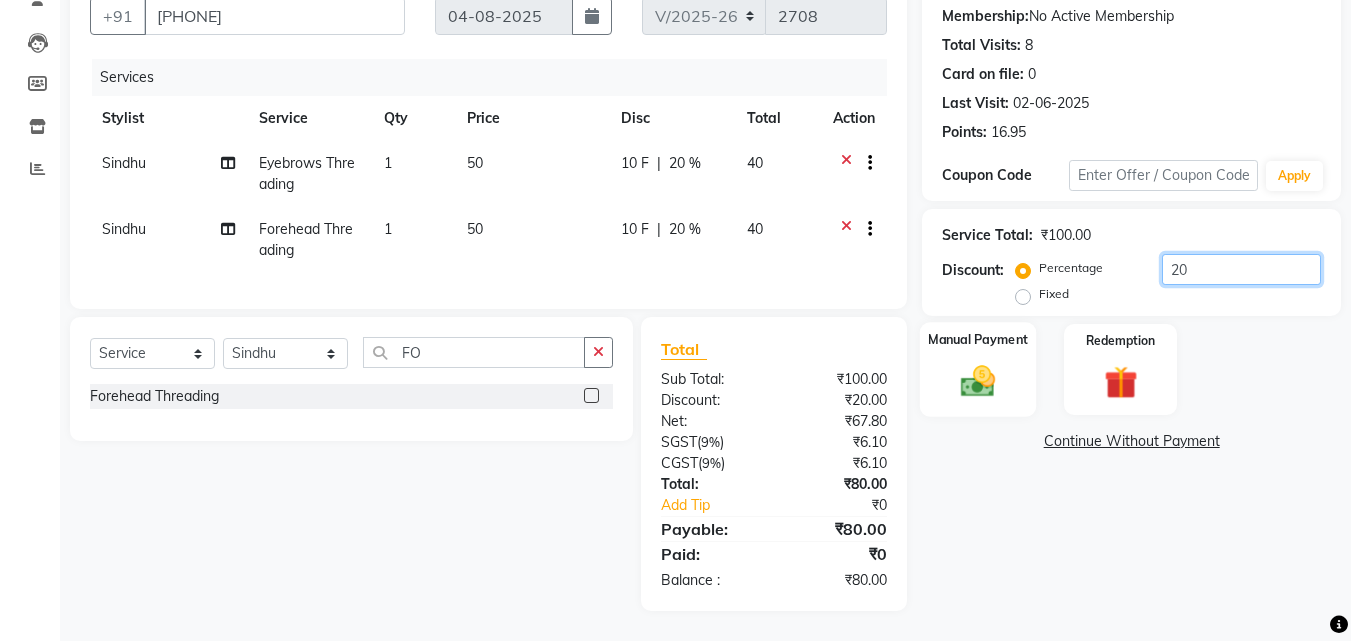 type on "20" 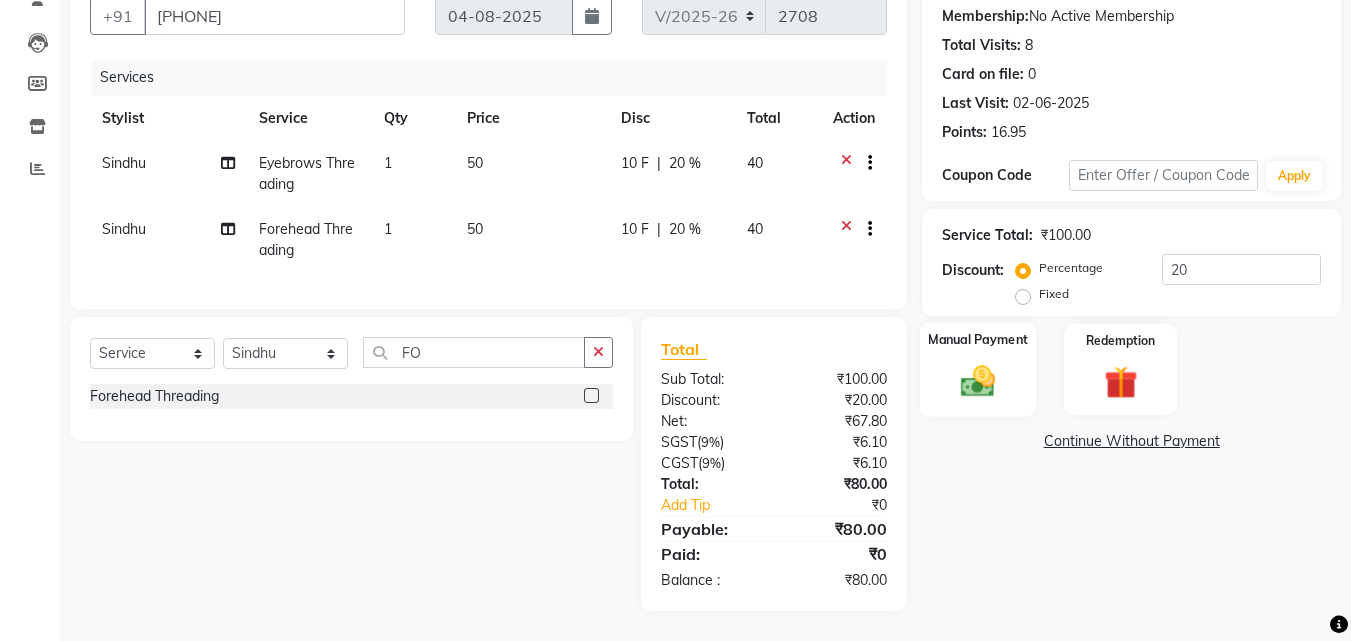 click 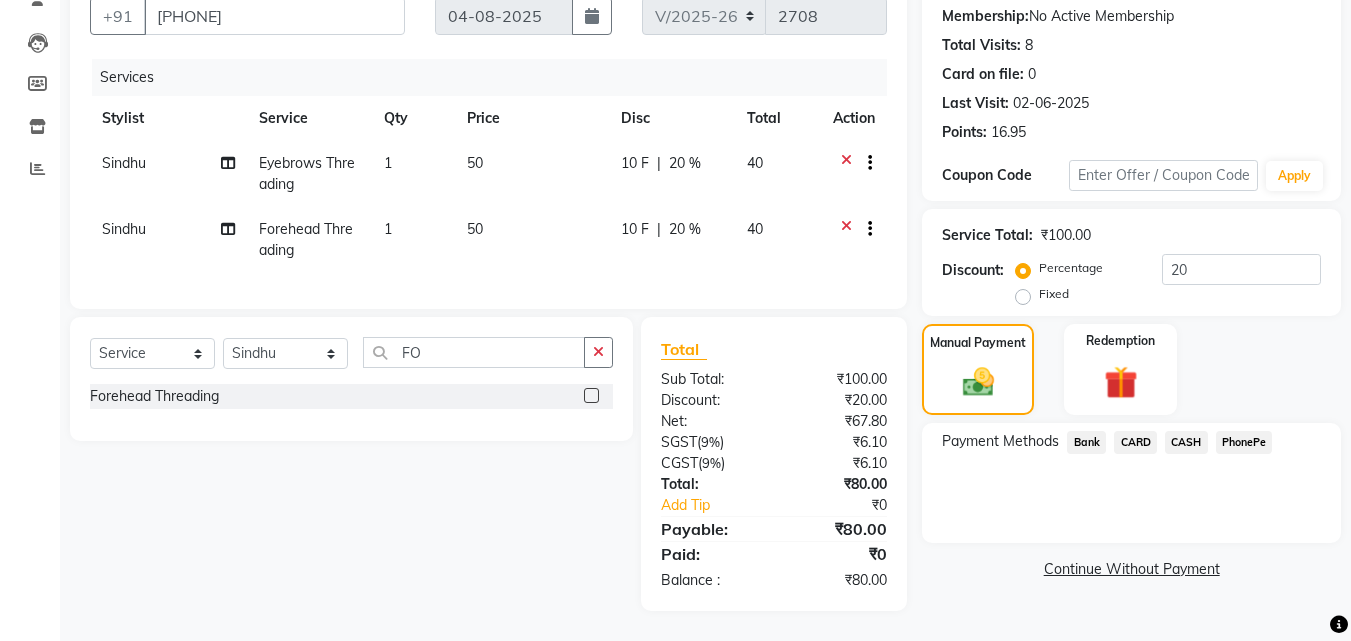 click on "PhonePe" 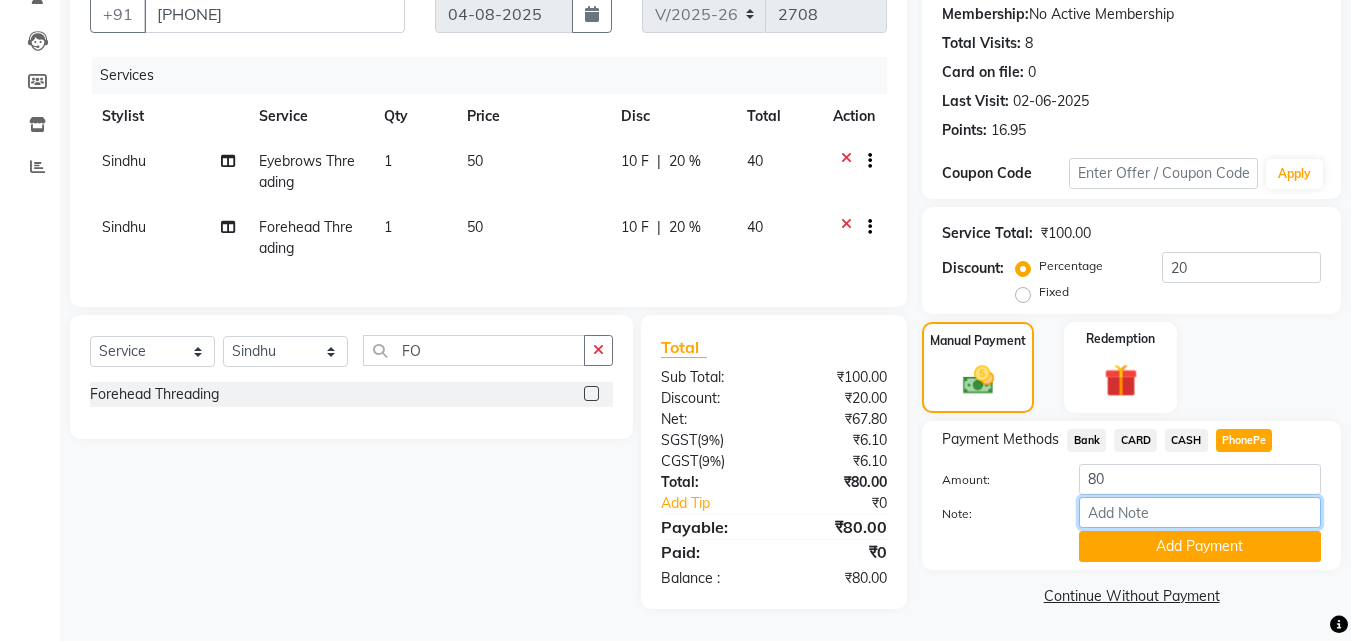 drag, startPoint x: 1149, startPoint y: 504, endPoint x: 1119, endPoint y: 479, distance: 39.051247 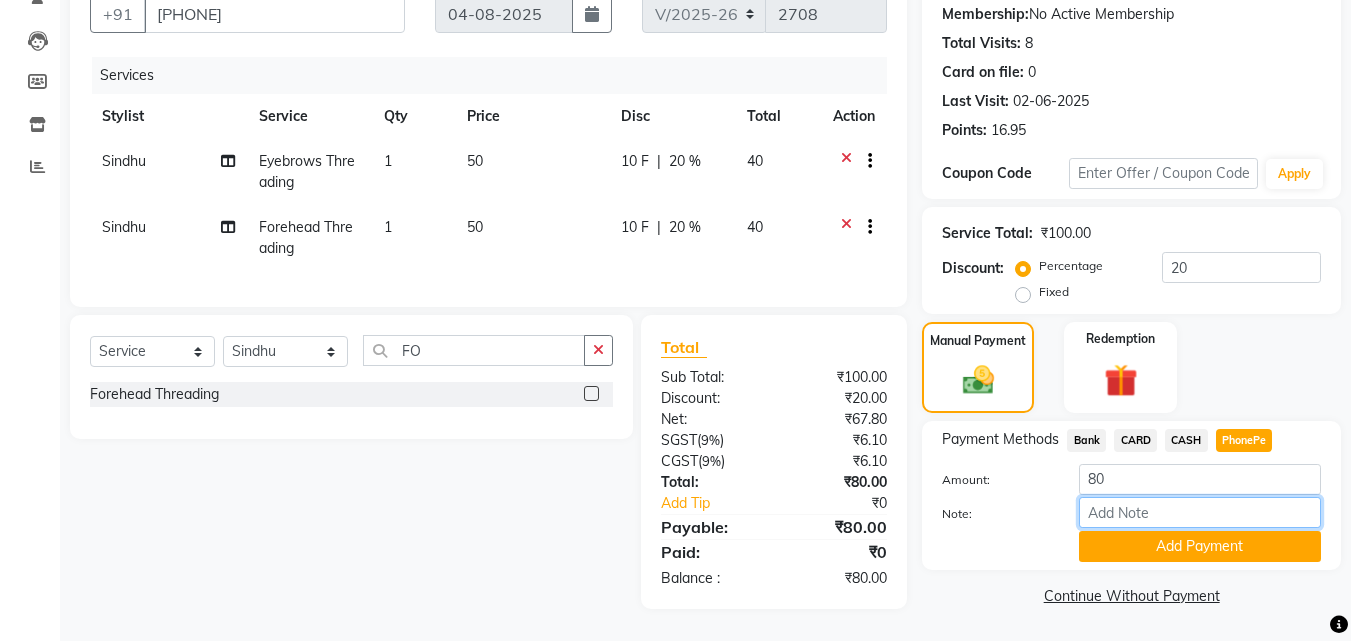 type on "[NAME]" 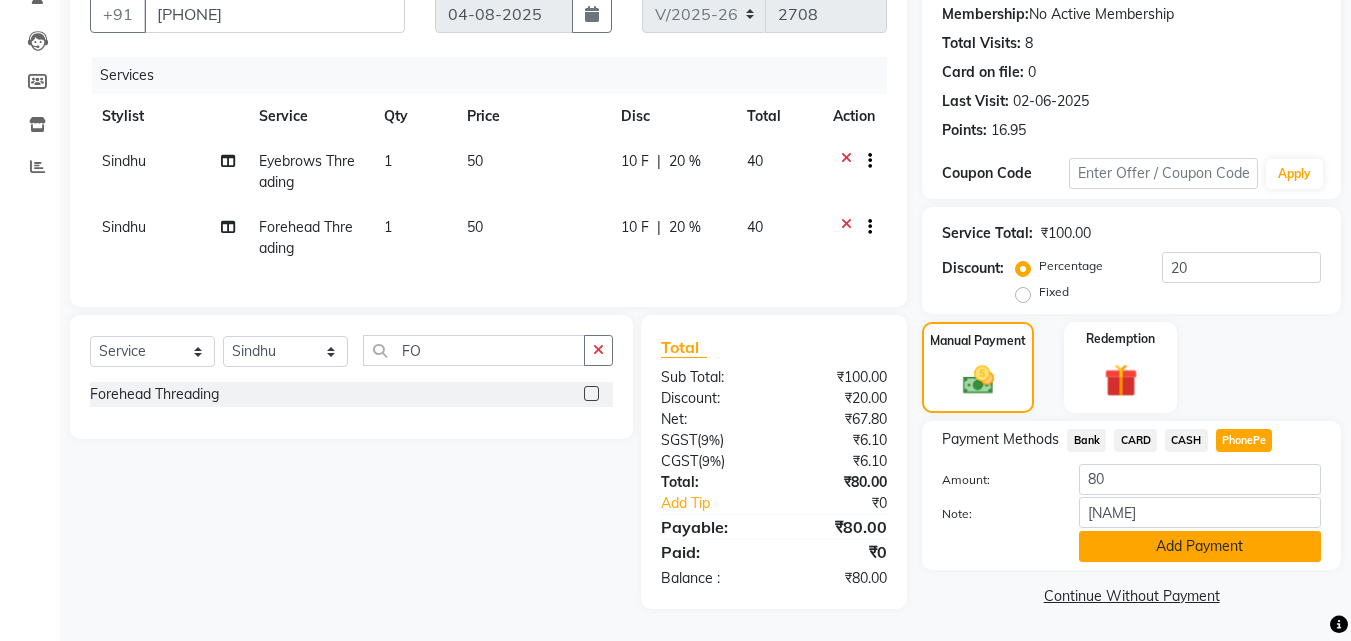click on "Add Payment" 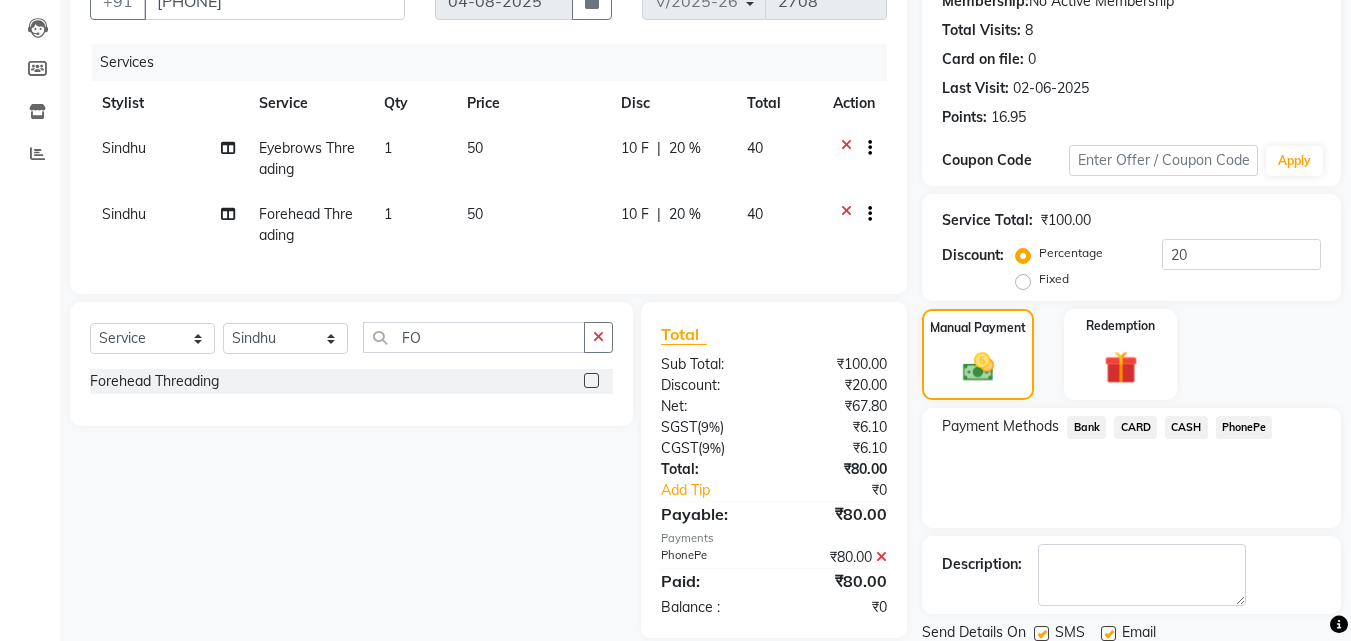 scroll, scrollTop: 275, scrollLeft: 0, axis: vertical 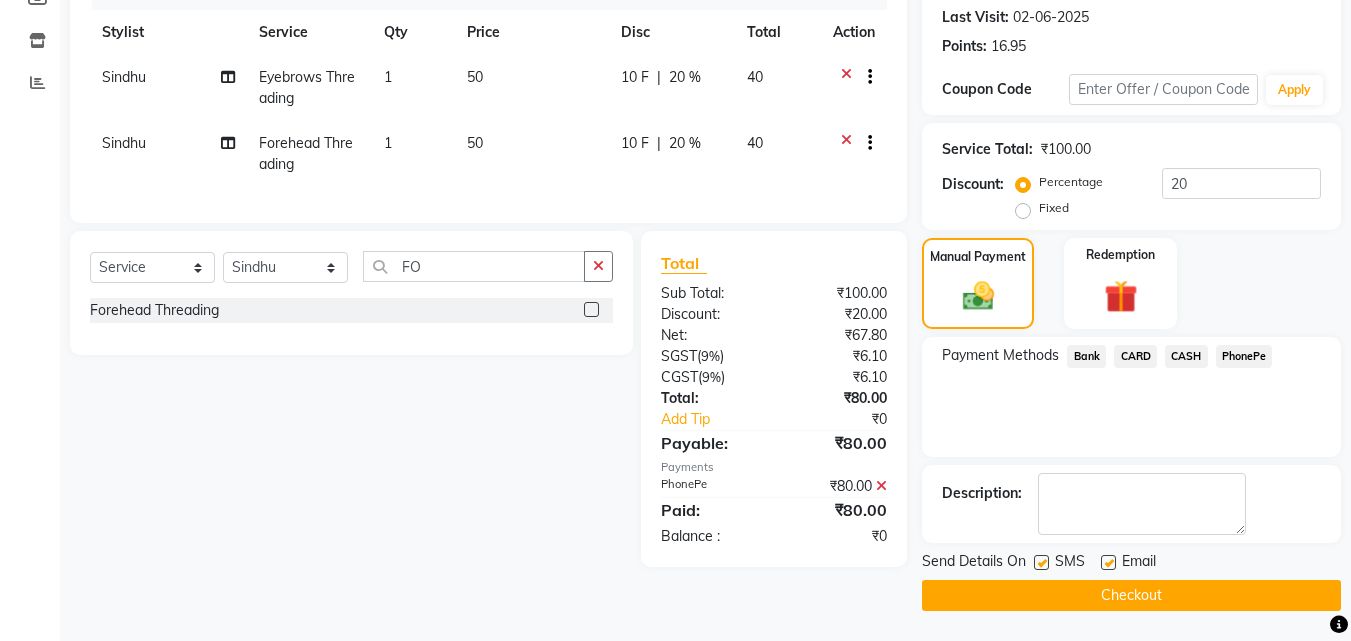 click 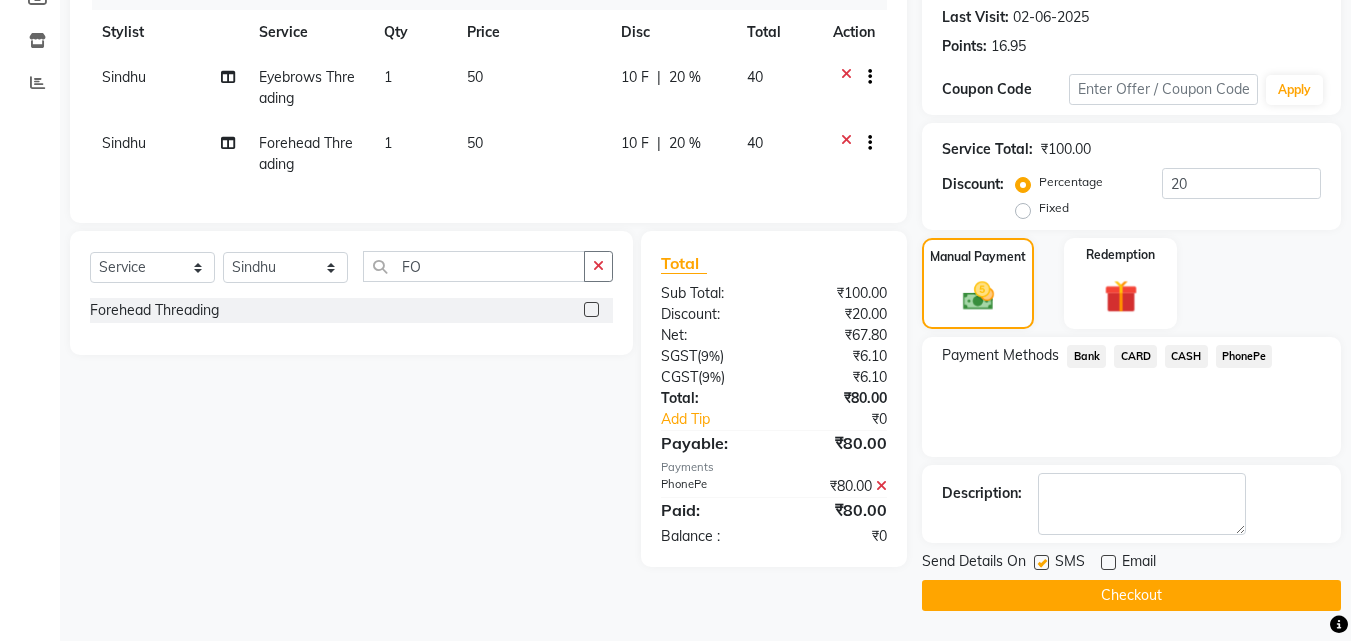 click on "Checkout" 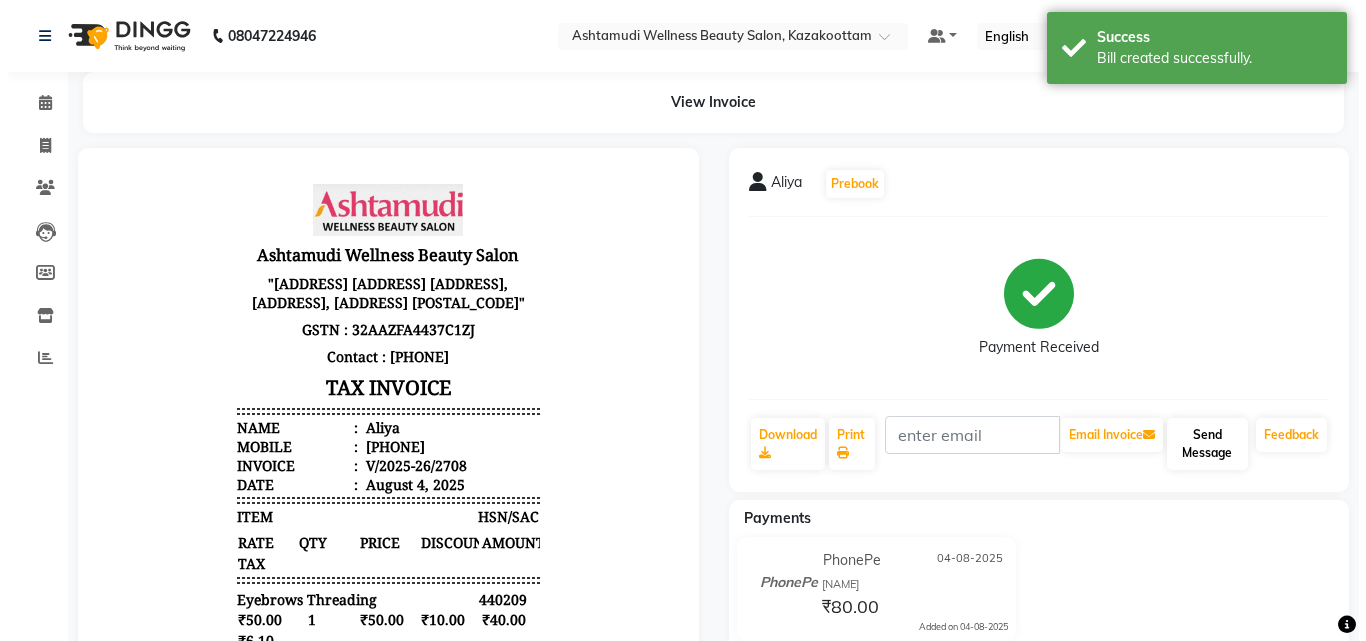 scroll, scrollTop: 0, scrollLeft: 0, axis: both 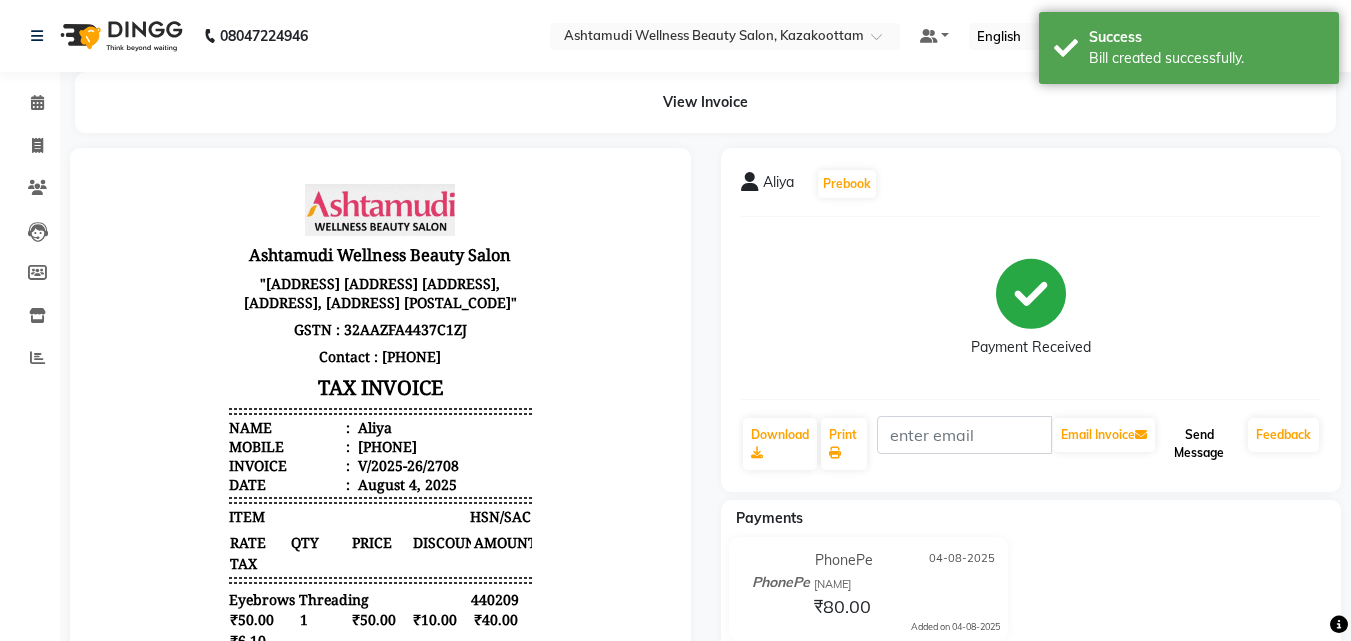 click on "Send Message" 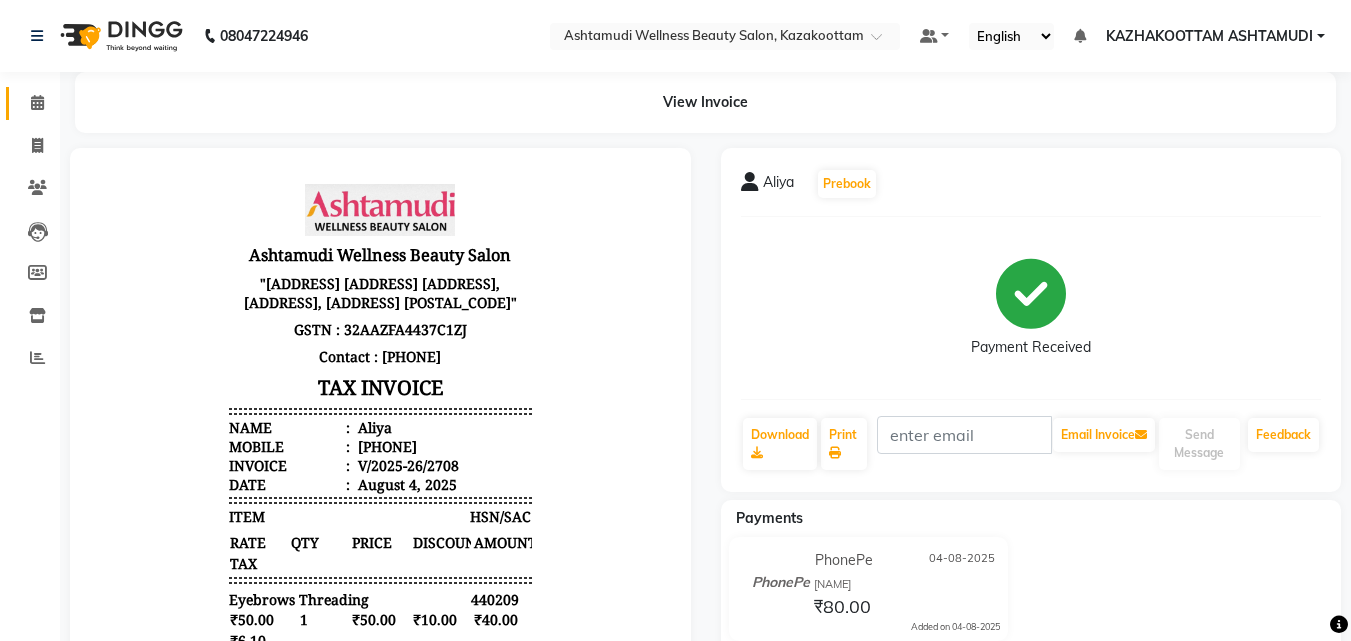 click on "Calendar" 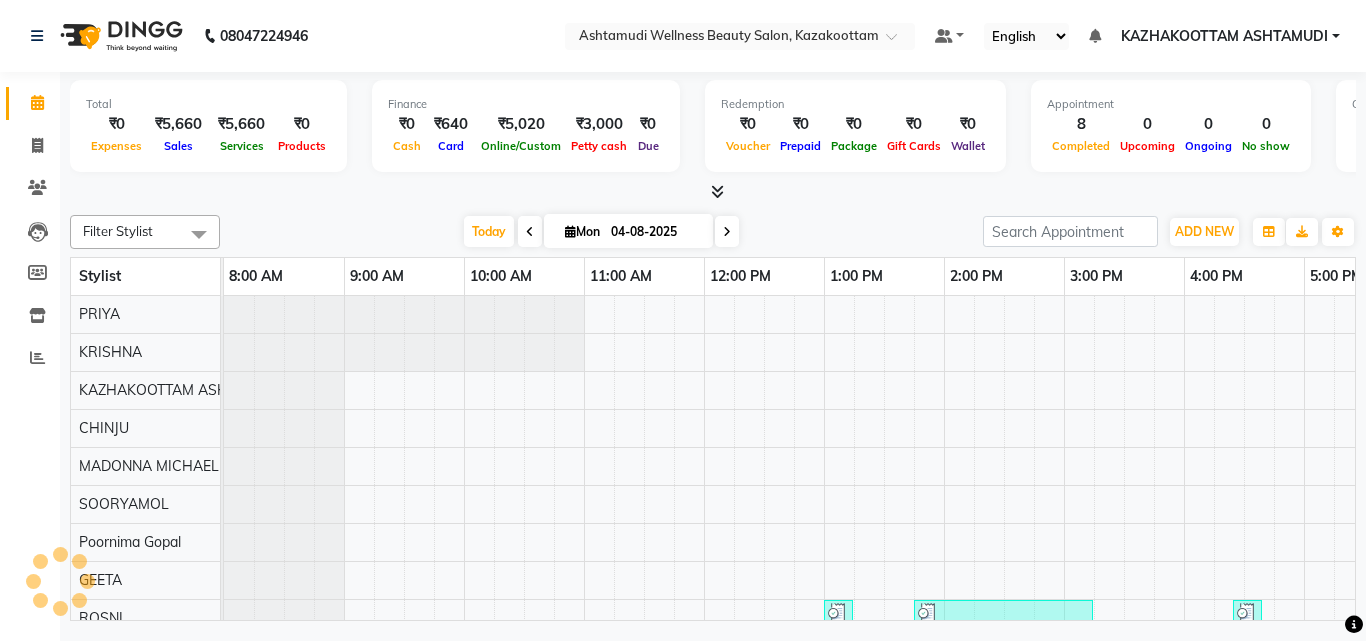 scroll, scrollTop: 0, scrollLeft: 0, axis: both 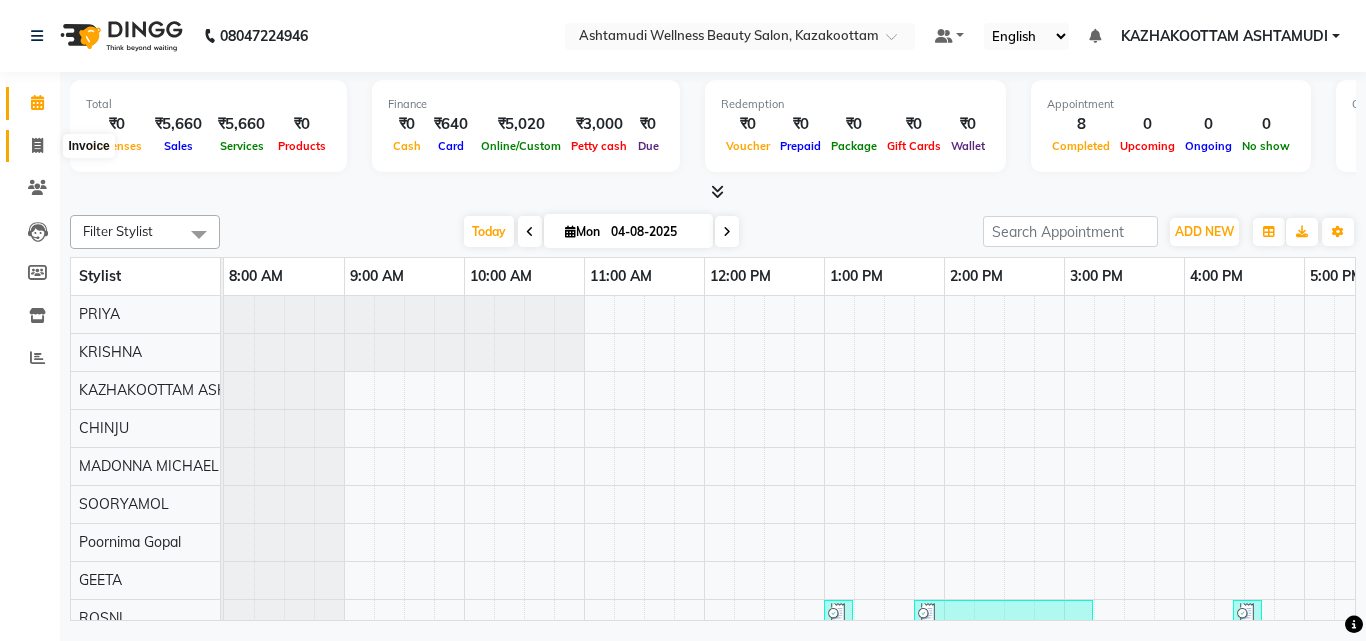 click 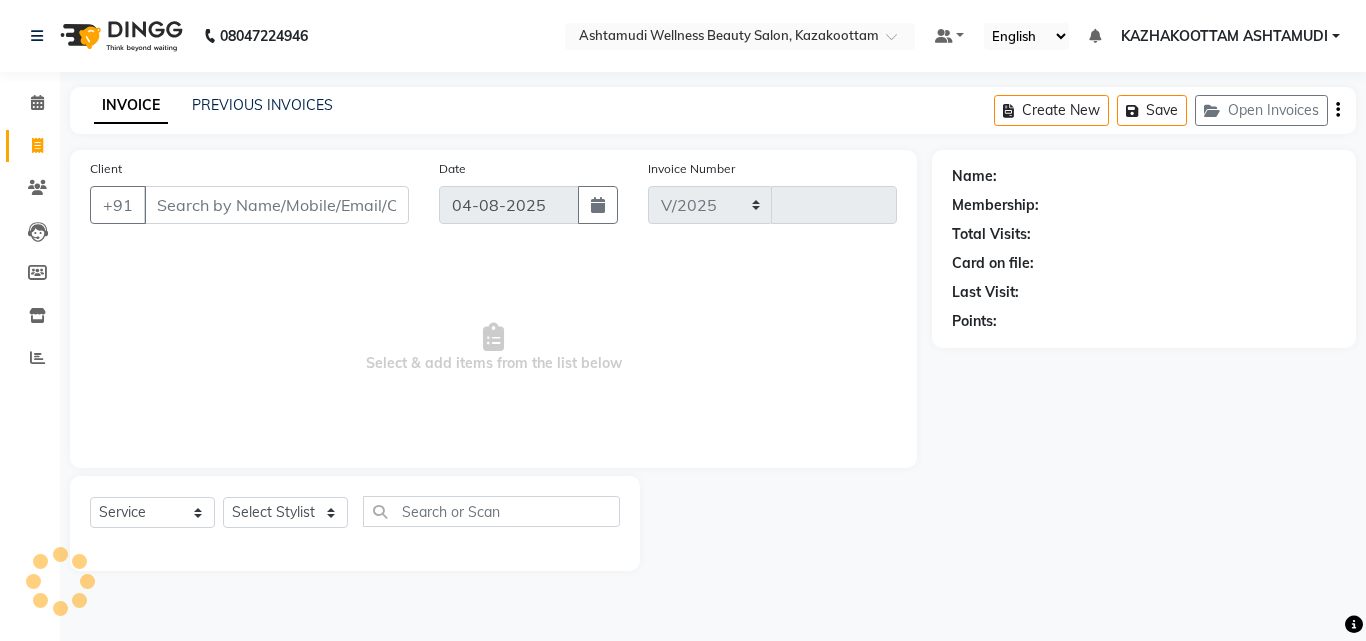 select on "4662" 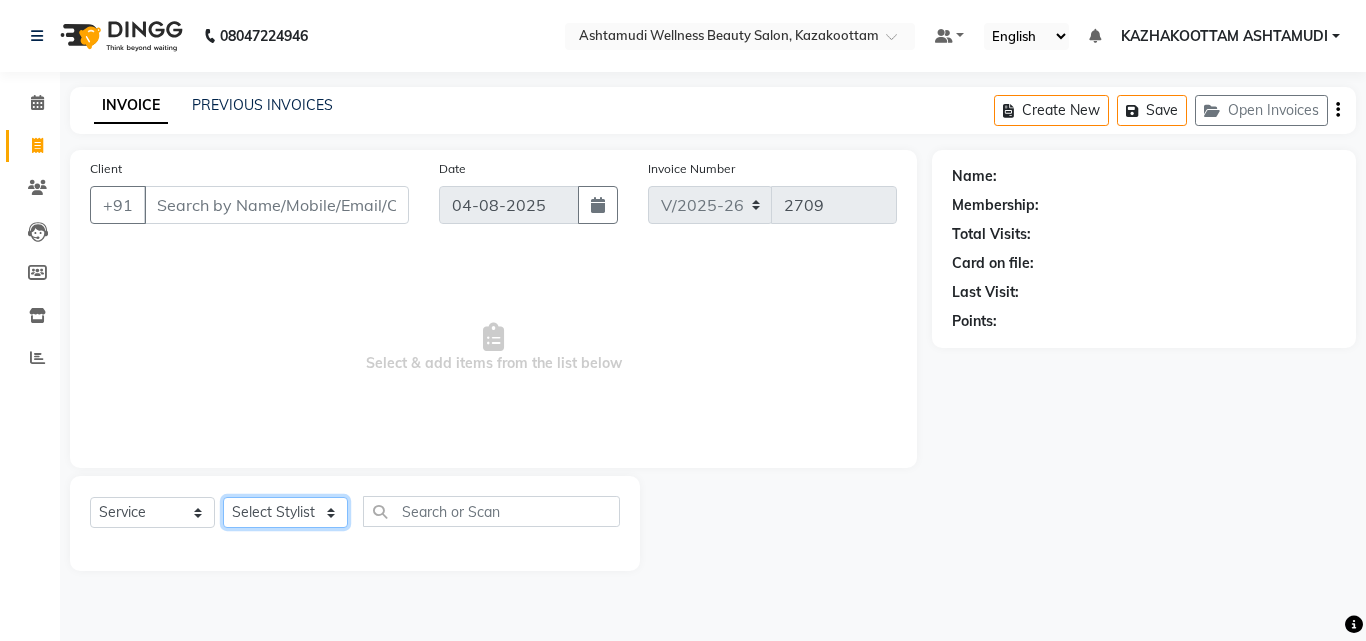 click on "Select Stylist Arya  CHINJU GEETA KAZHAKOOTTAM ASHTAMUDI KRISHNA LEKSHMI MADONNA MICHAEL MINCY VARGHESE Poornima Gopal PRIYA RESHMA ROSNI Sindhu SOORYAMOL" 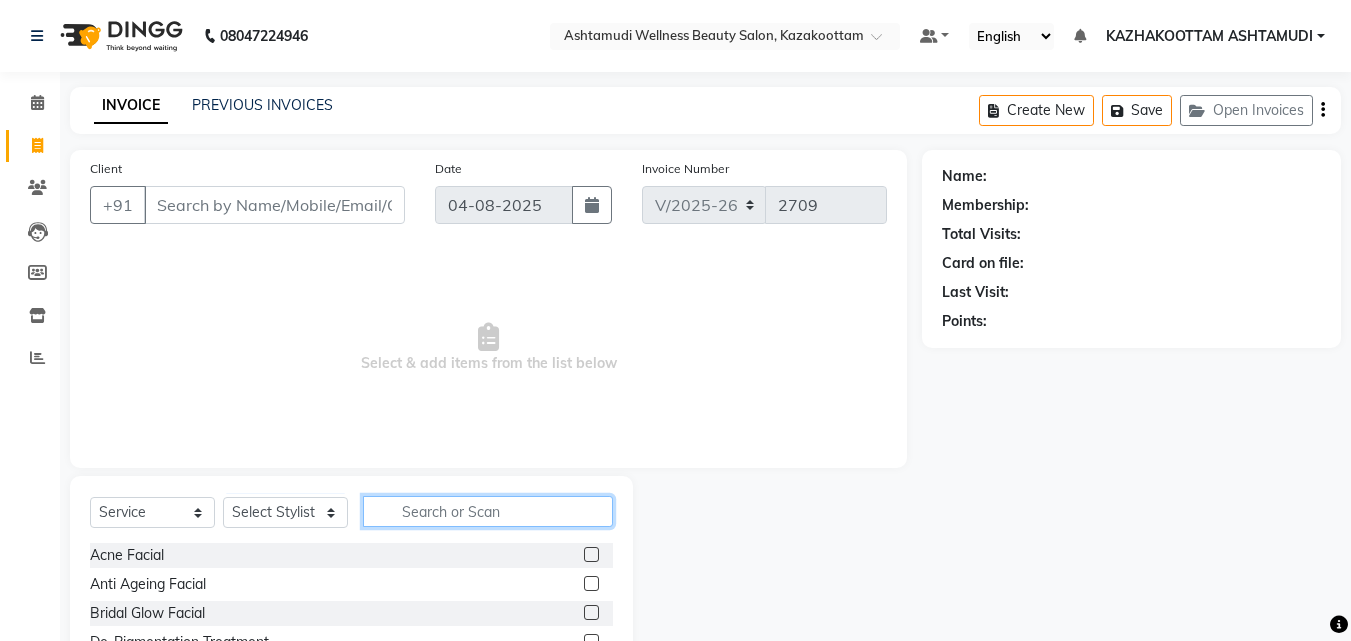 click 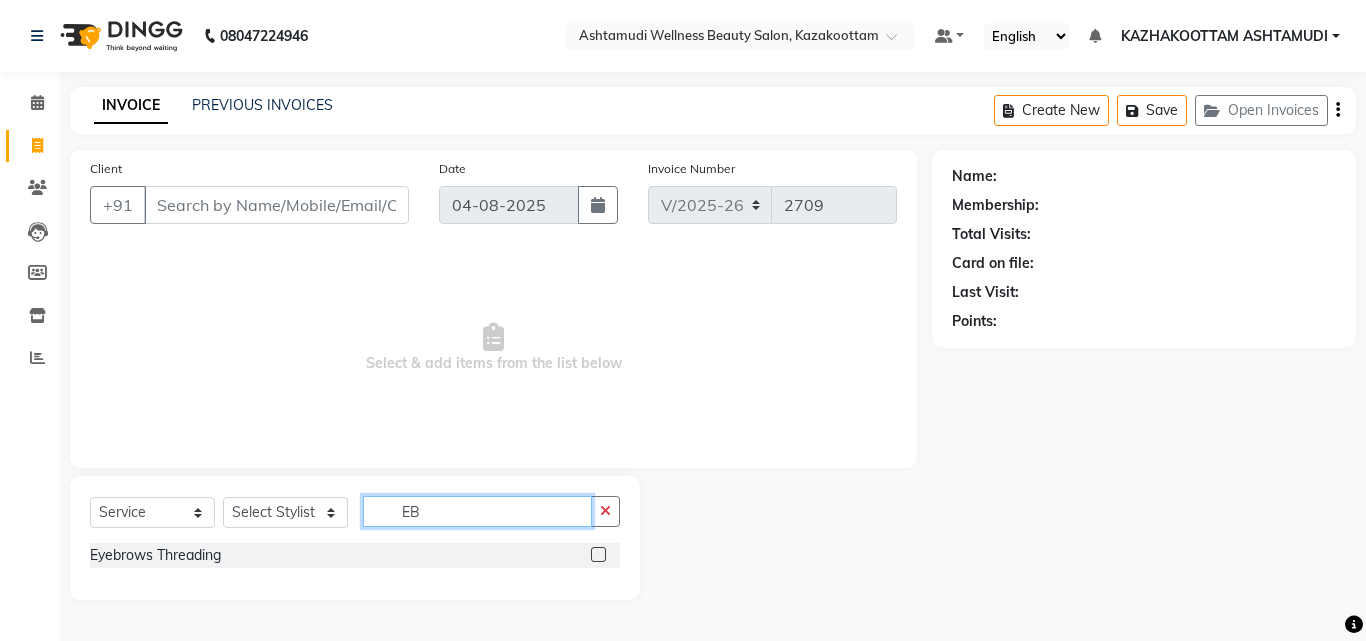 type on "EB" 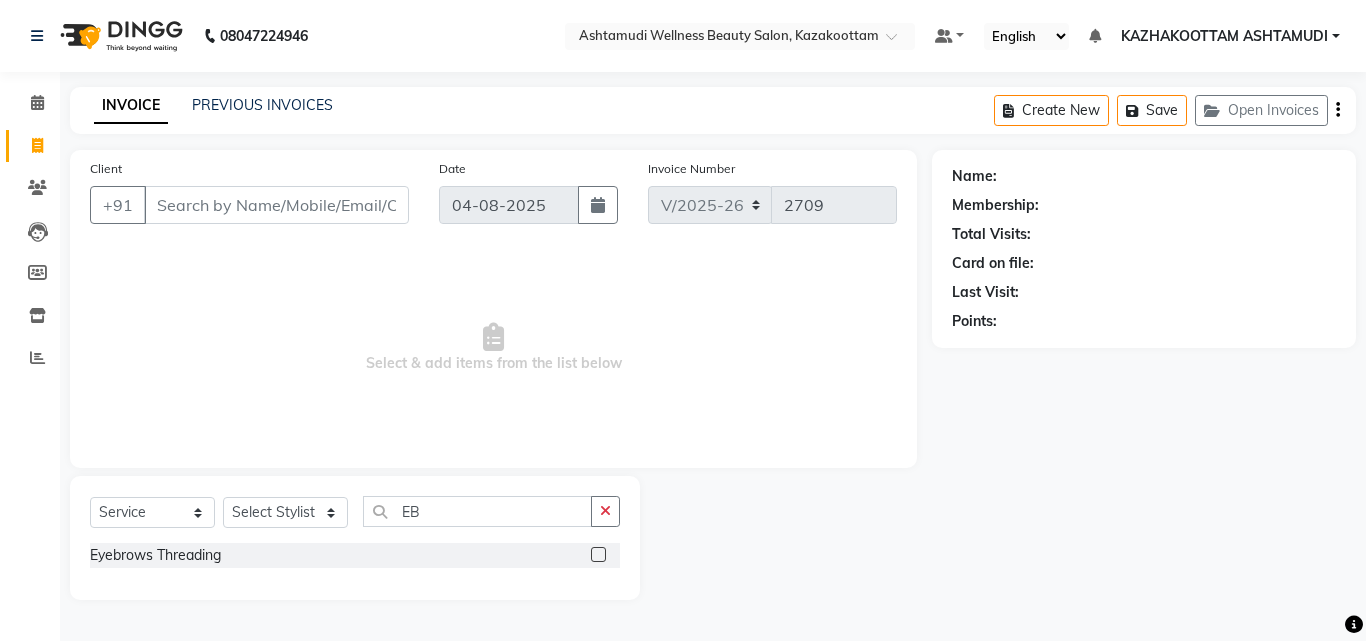 click 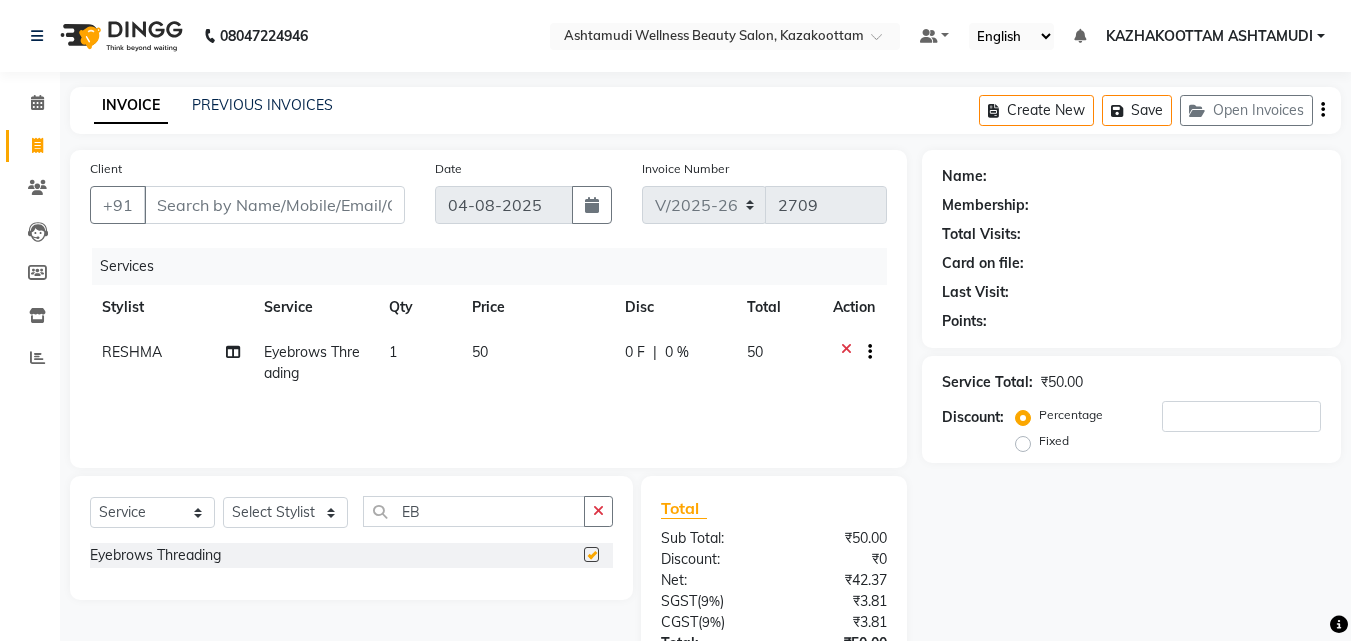 checkbox on "false" 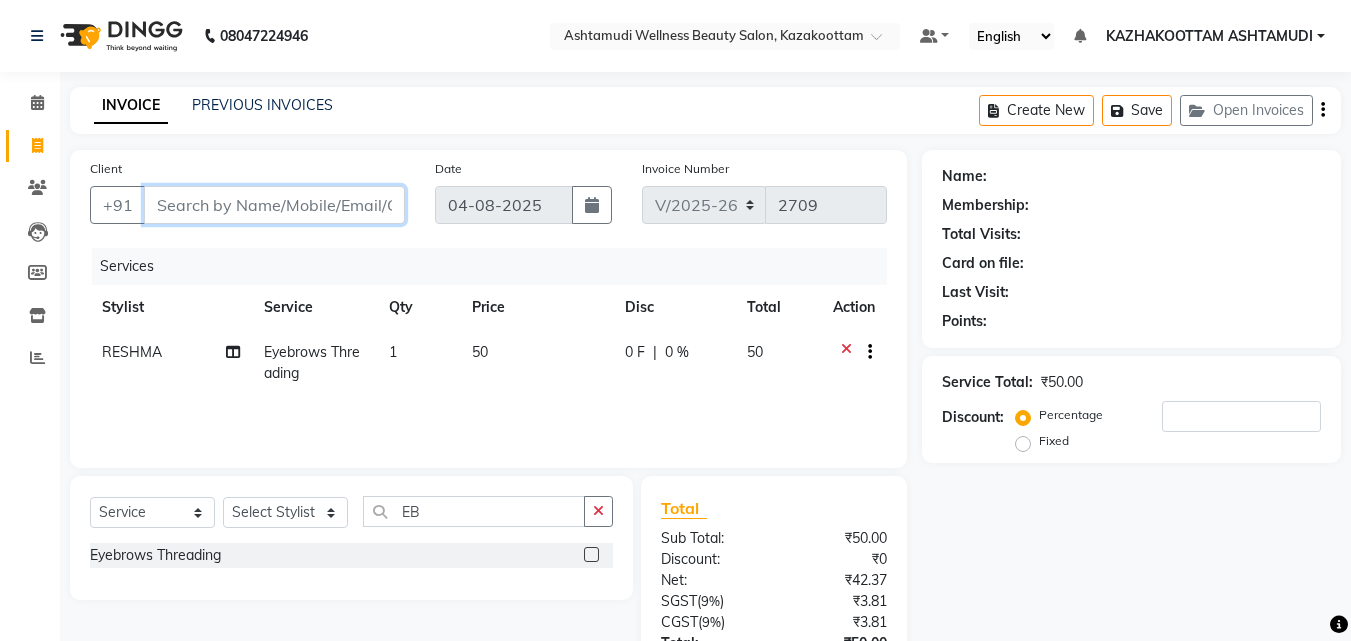 click on "Client" at bounding box center [274, 205] 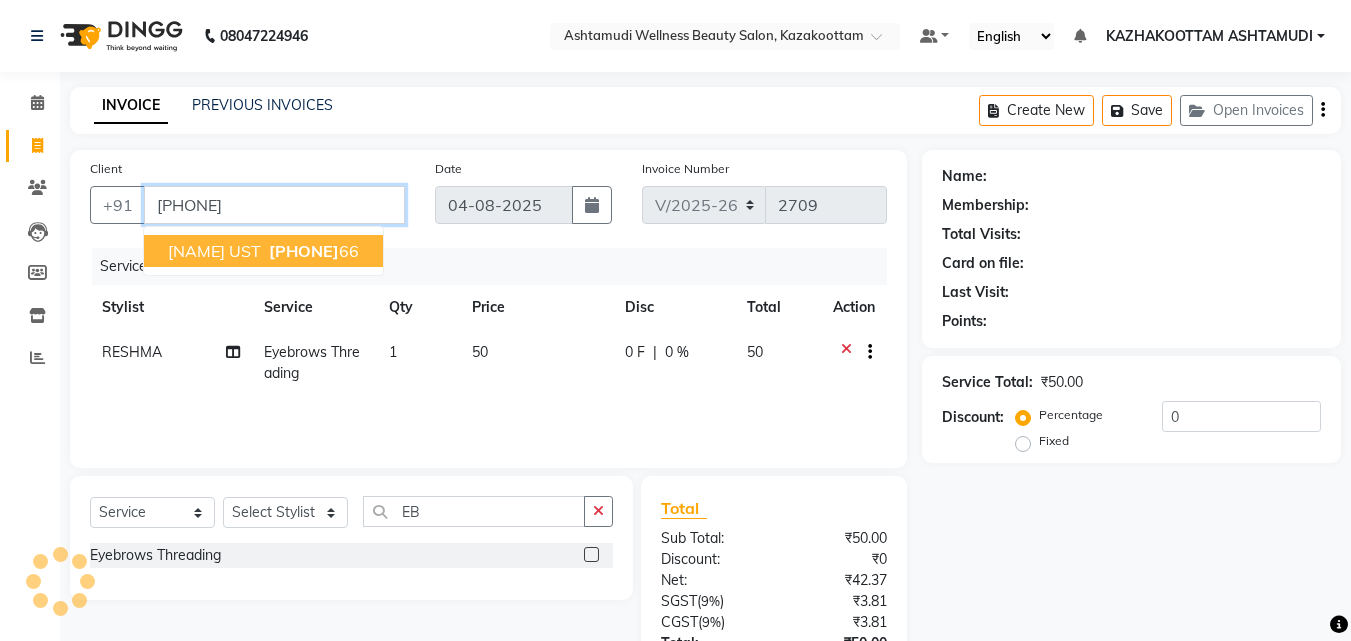 type on "[PHONE]" 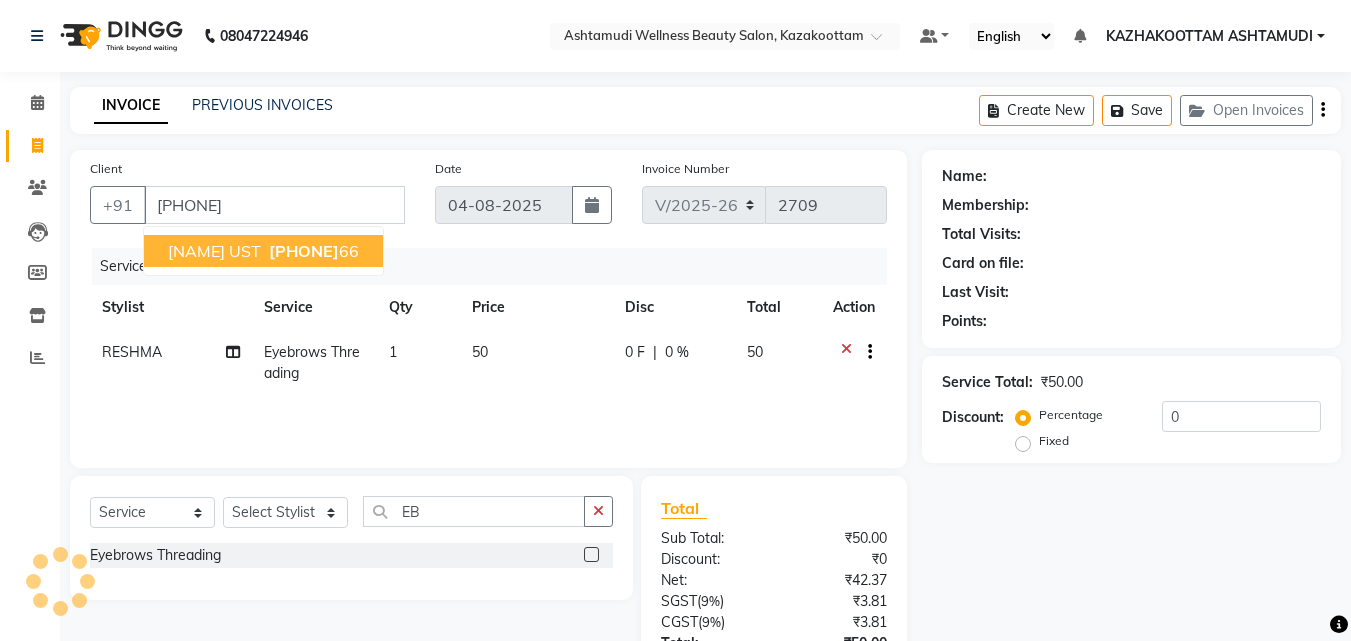 select on "1: Object" 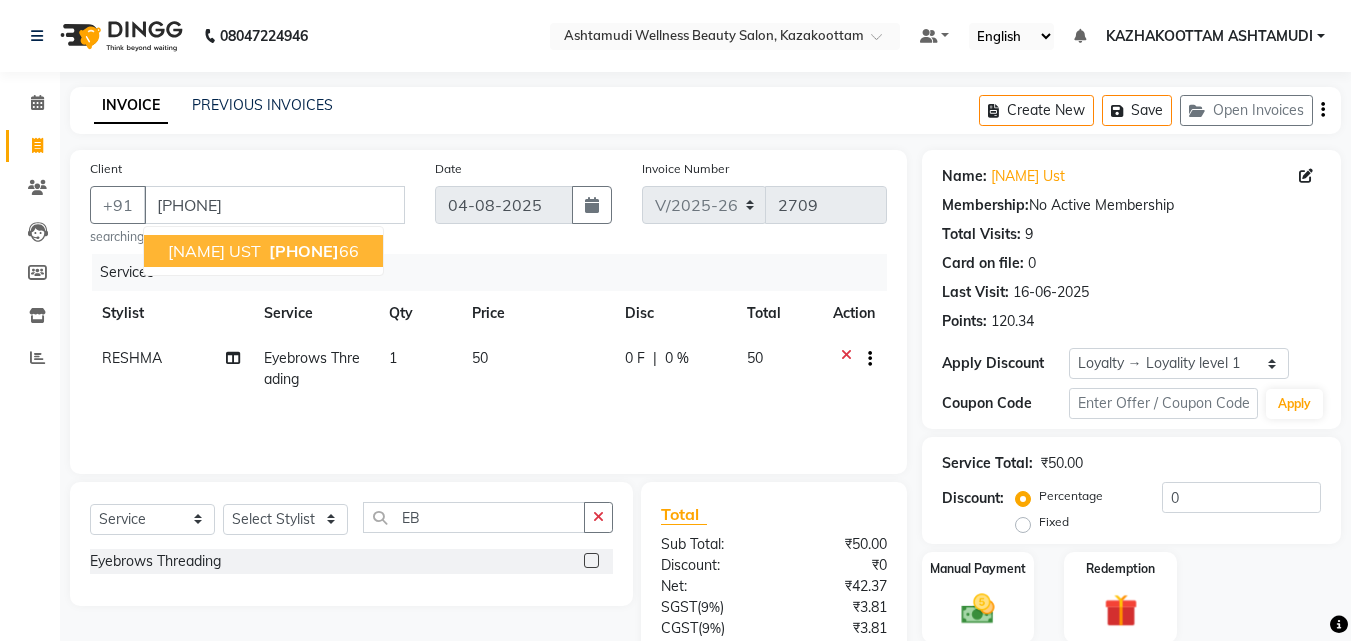 click on "[PHONE]" at bounding box center (312, 251) 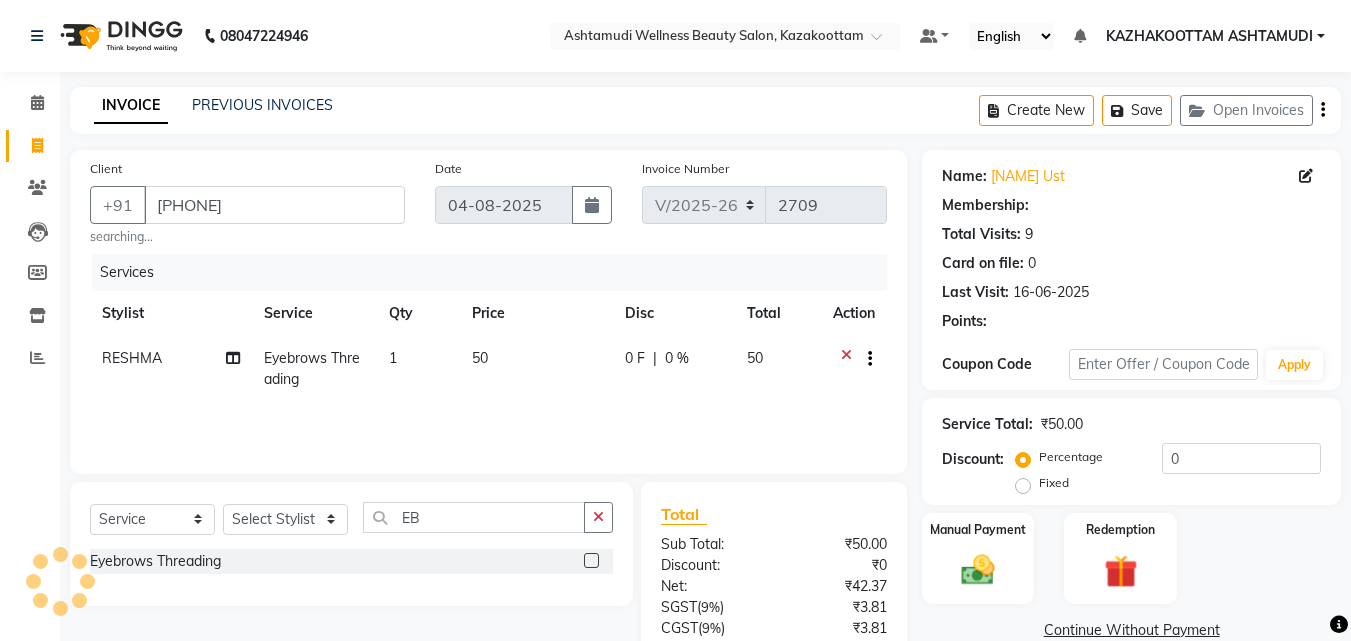 select on "1: Object" 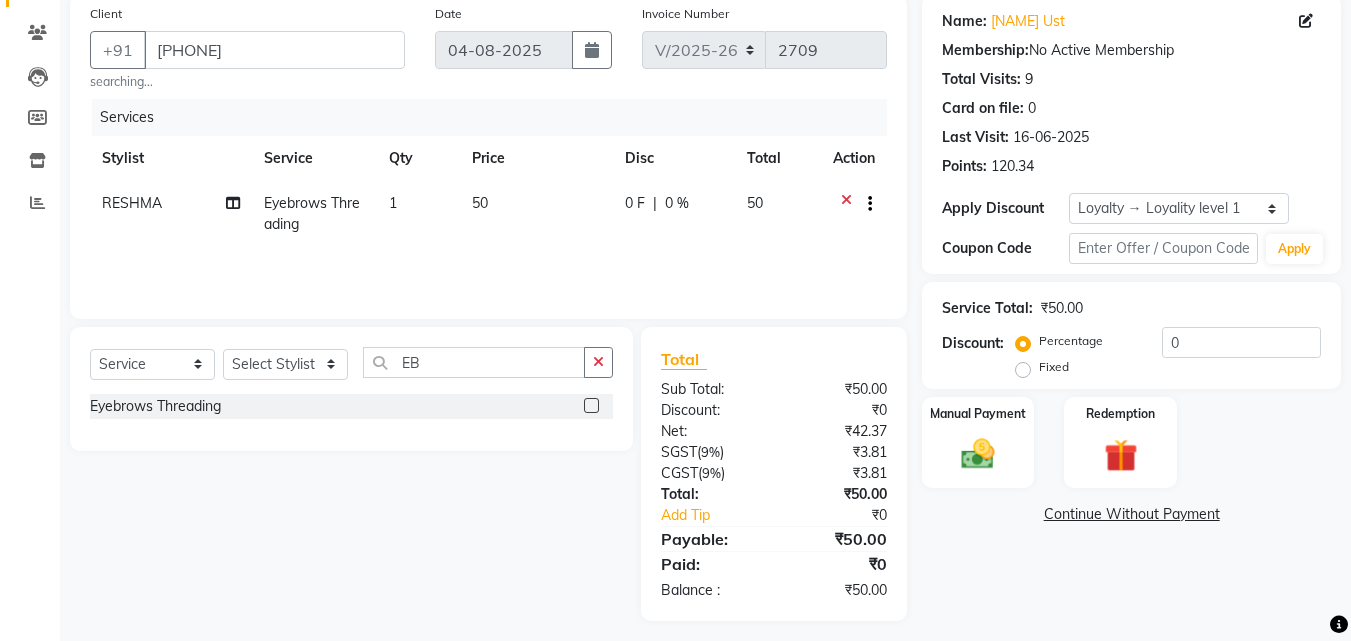 scroll, scrollTop: 165, scrollLeft: 0, axis: vertical 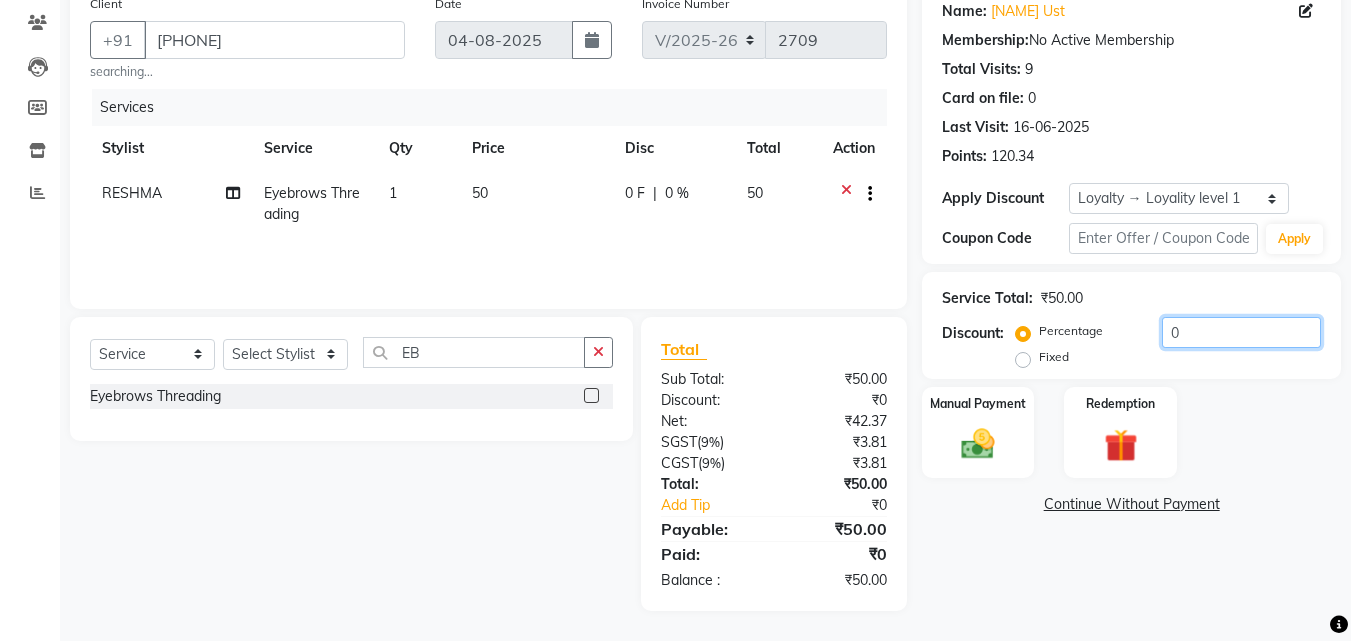 click on "0" 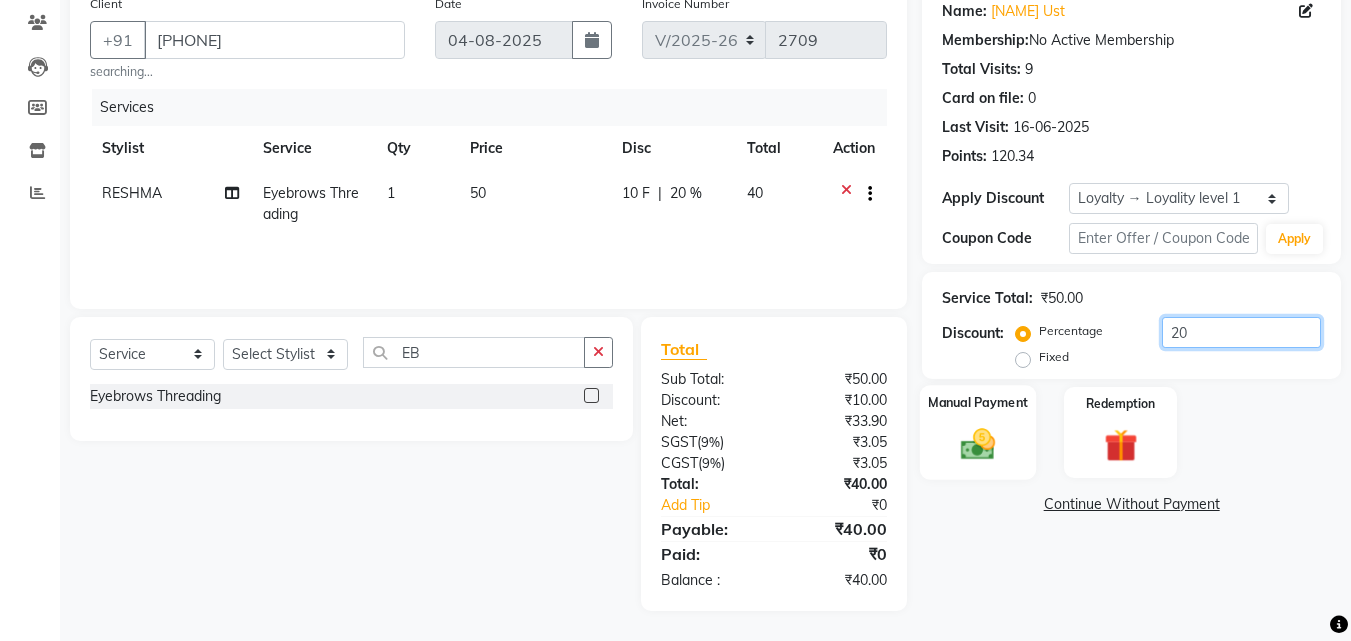type on "20" 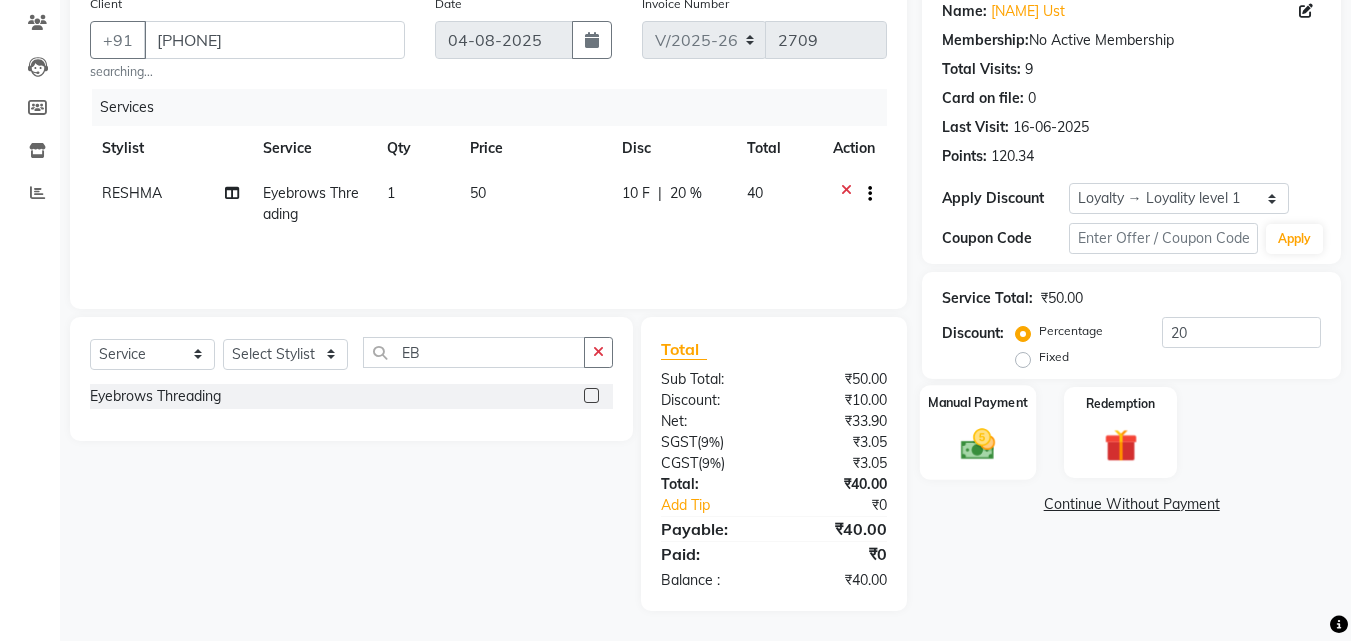 click 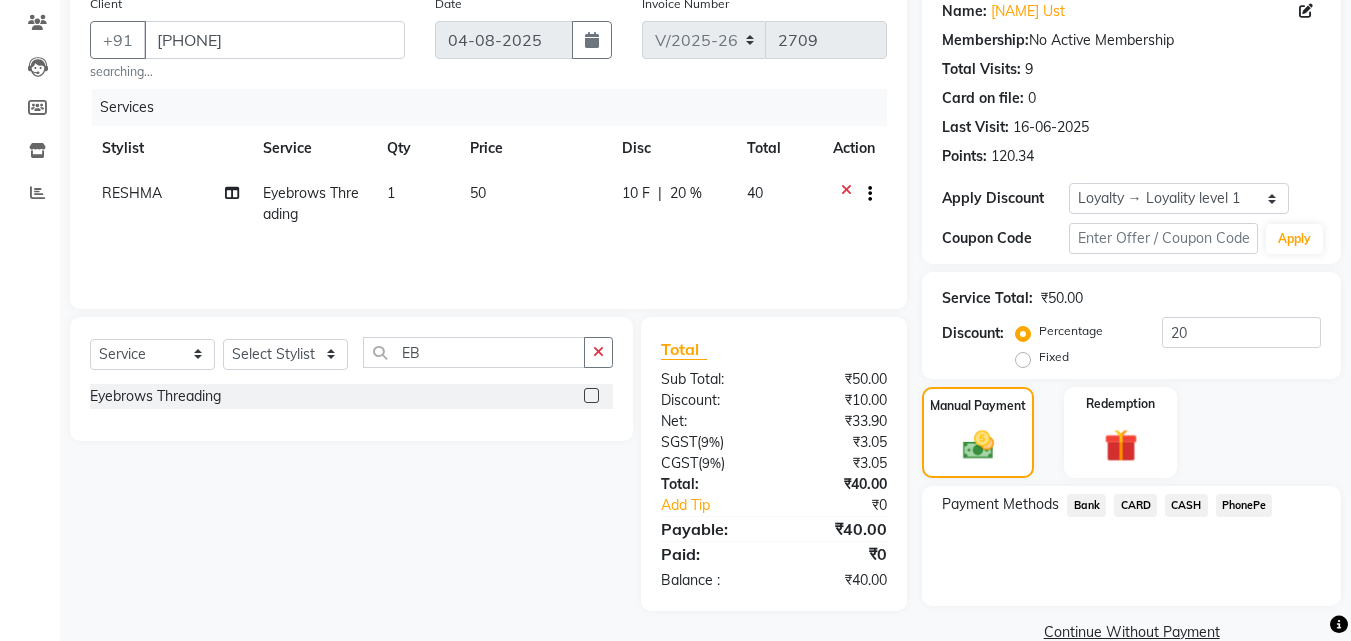 click on "PhonePe" 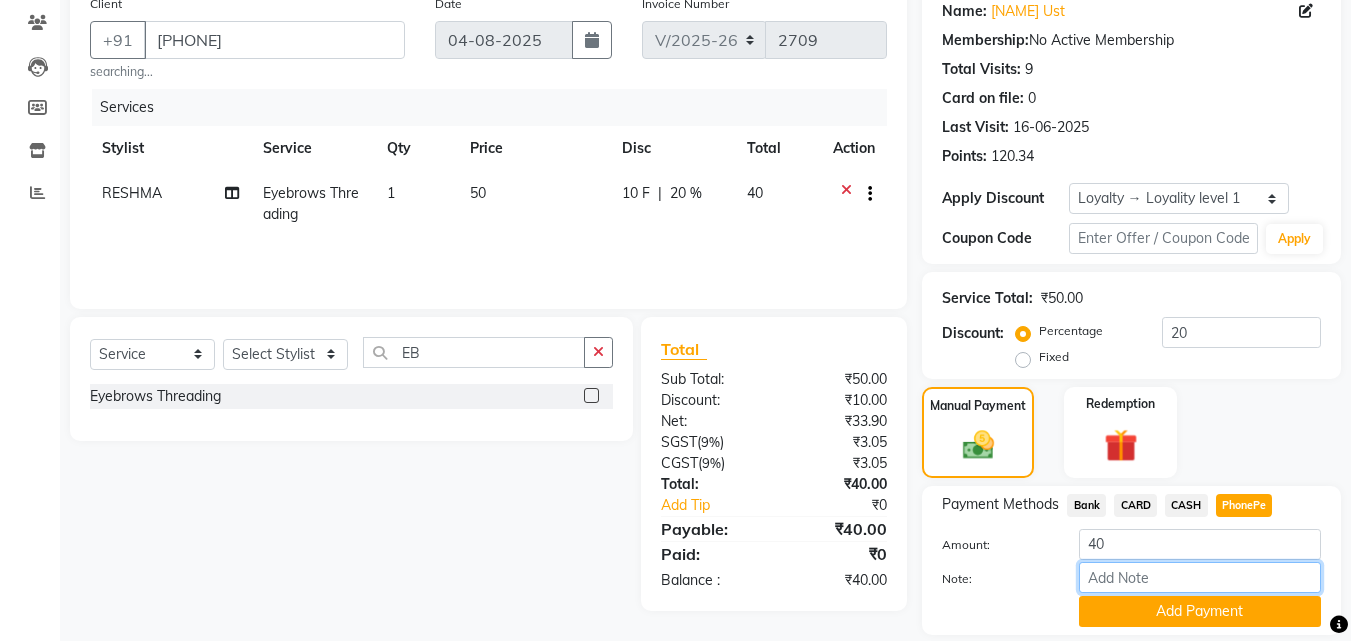 click on "Note:" at bounding box center [1200, 577] 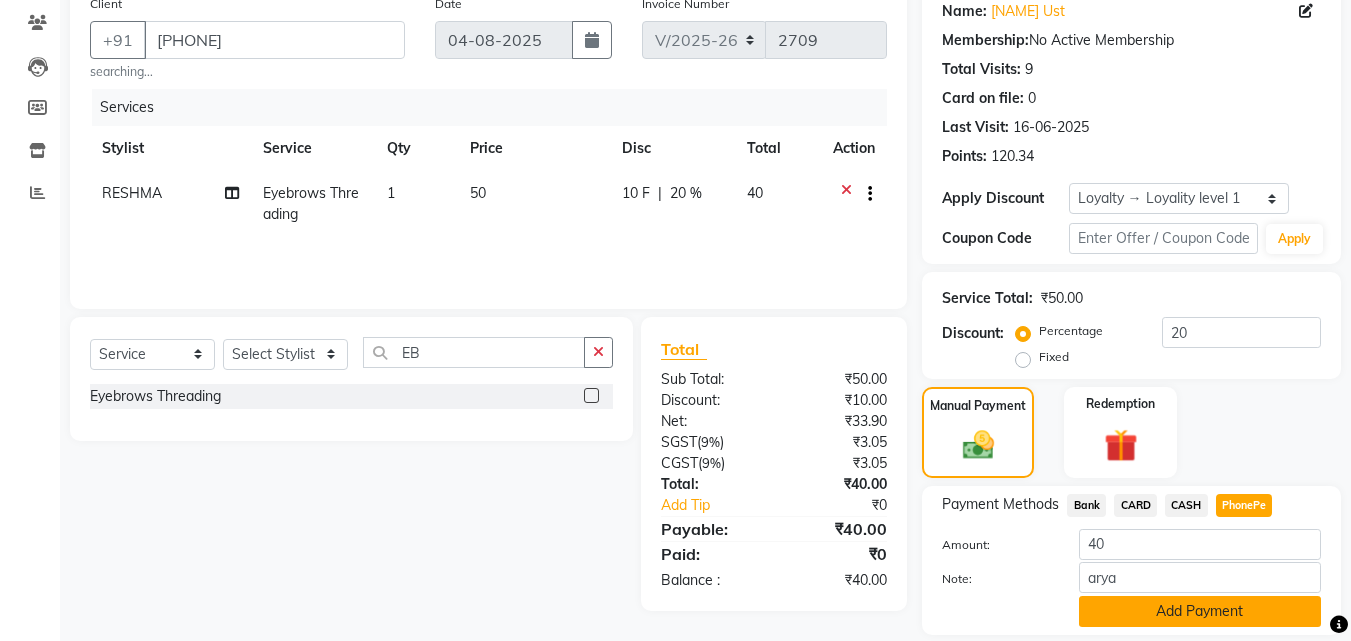 click on "Add Payment" 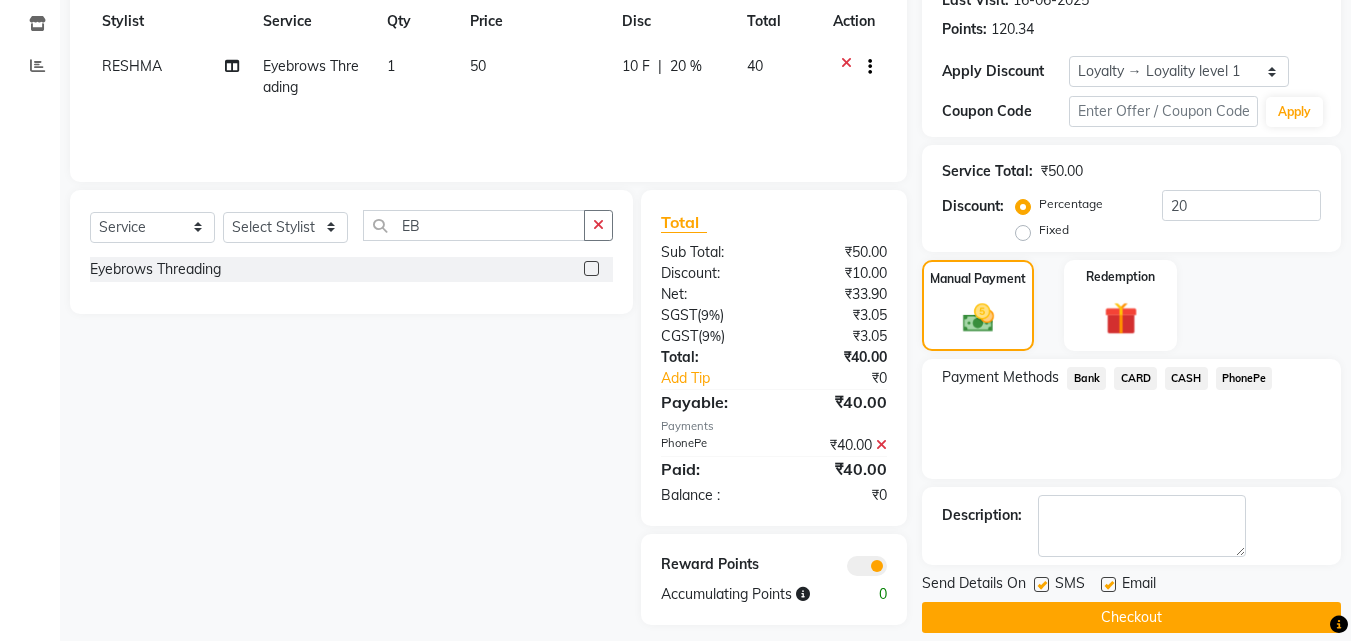 scroll, scrollTop: 314, scrollLeft: 0, axis: vertical 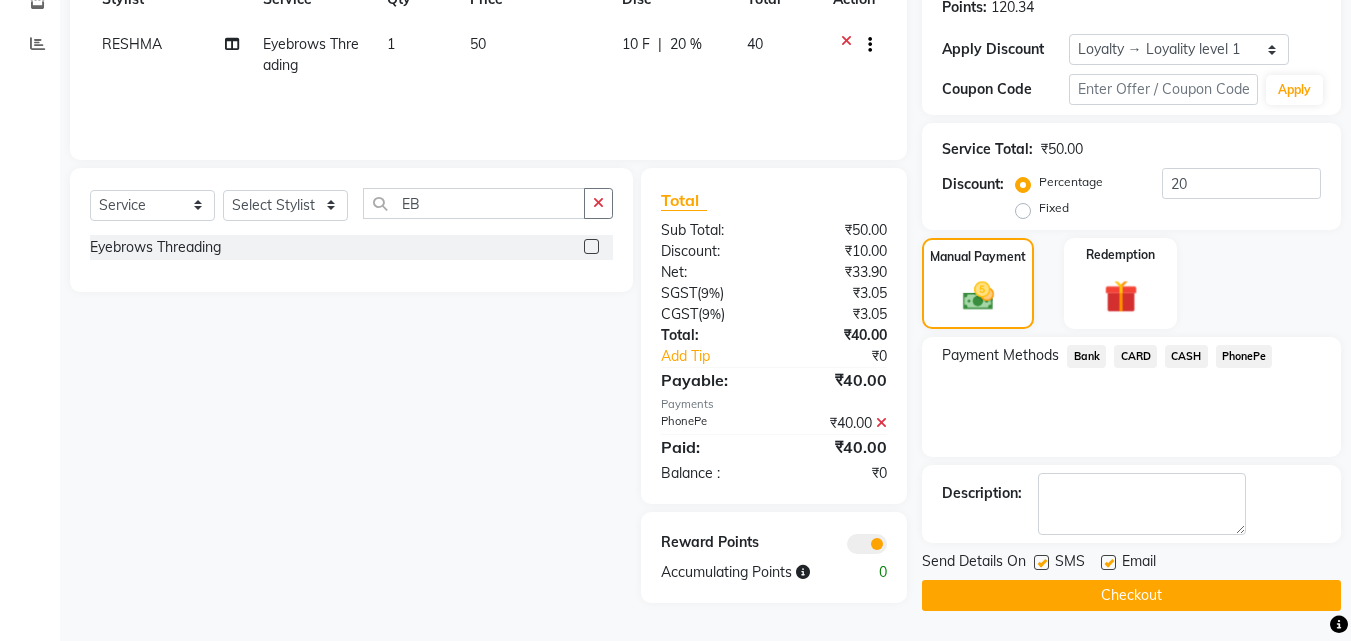 click 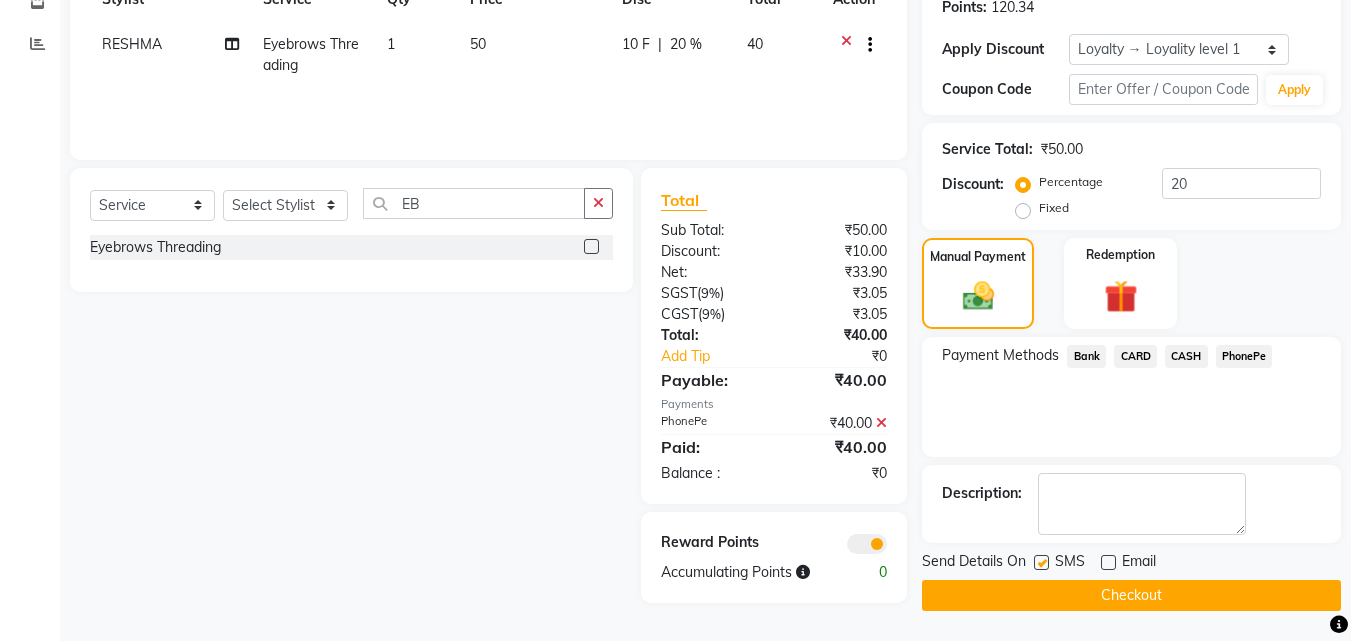 click 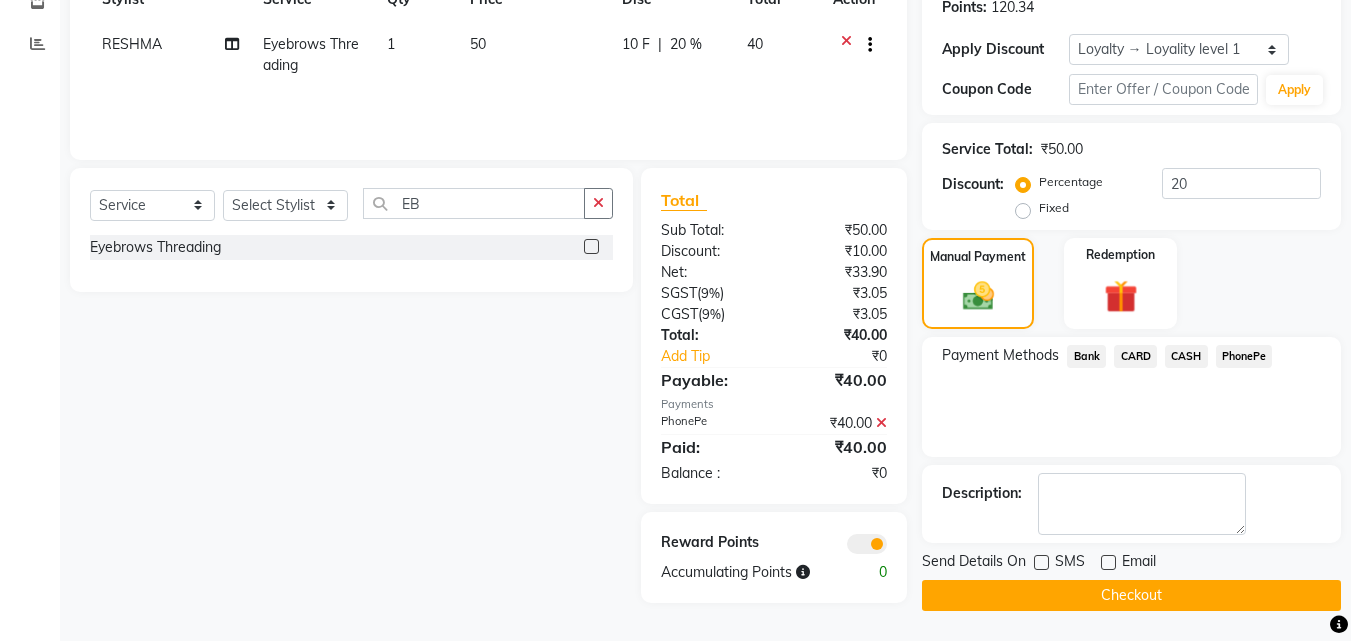 click on "Checkout" 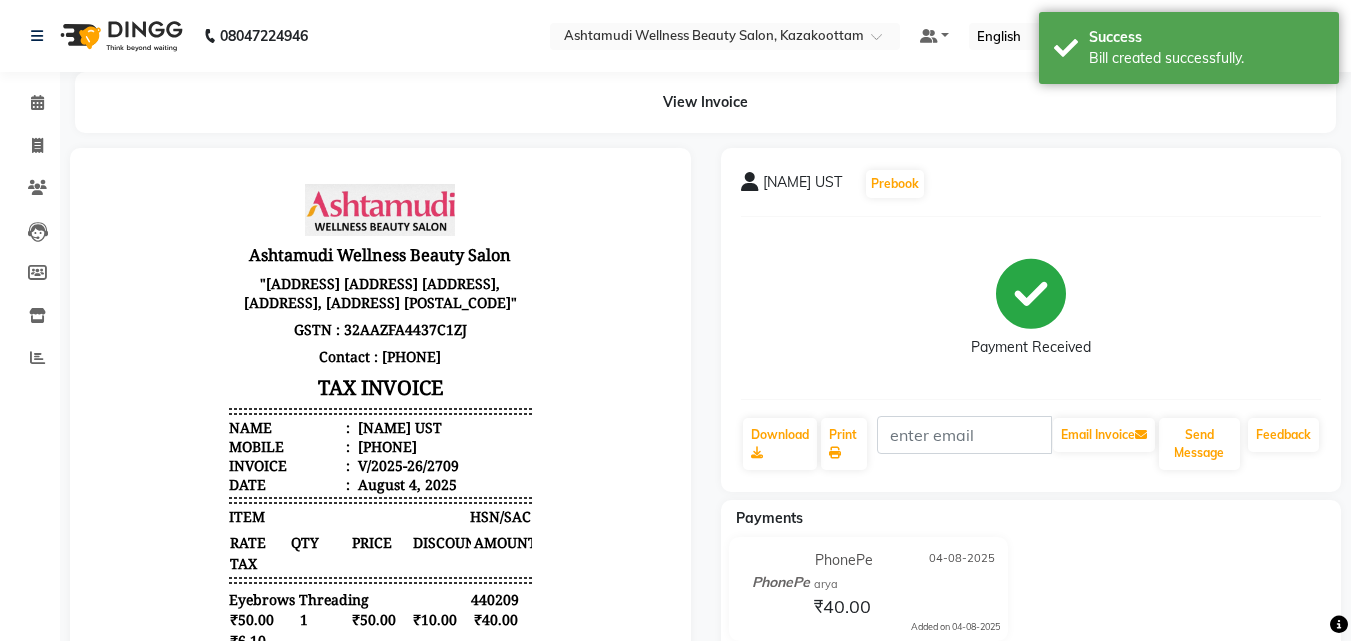 scroll, scrollTop: 0, scrollLeft: 0, axis: both 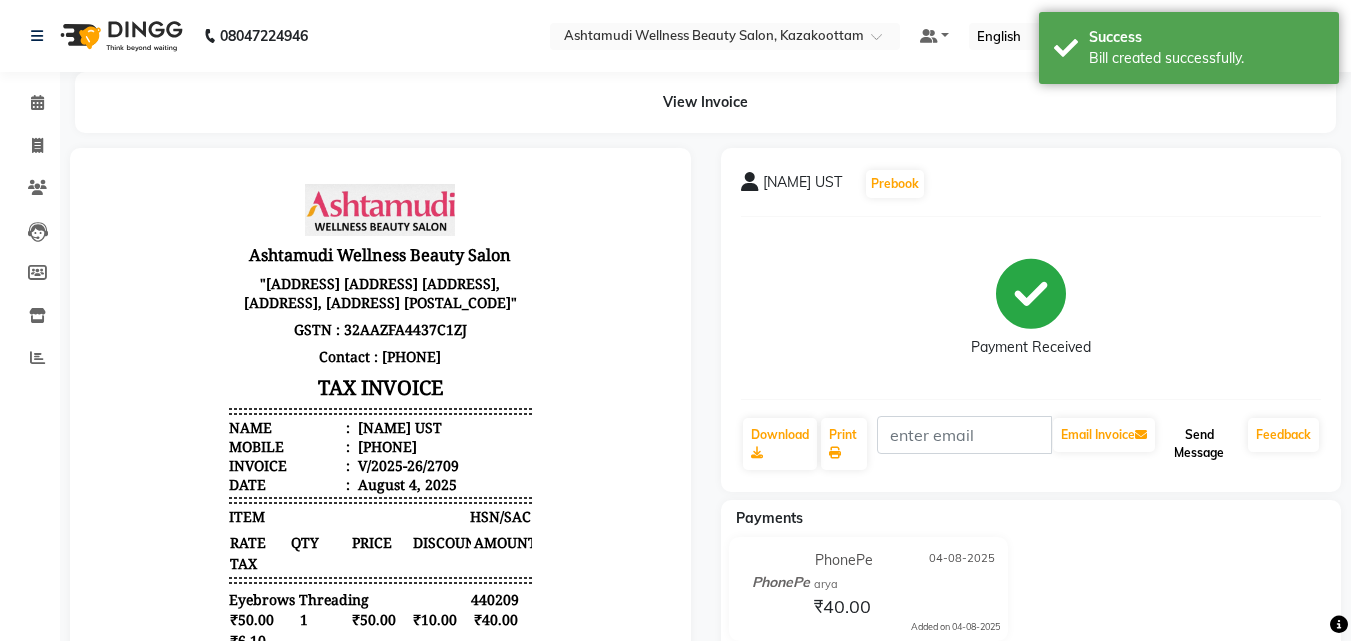 click on "Send Message" 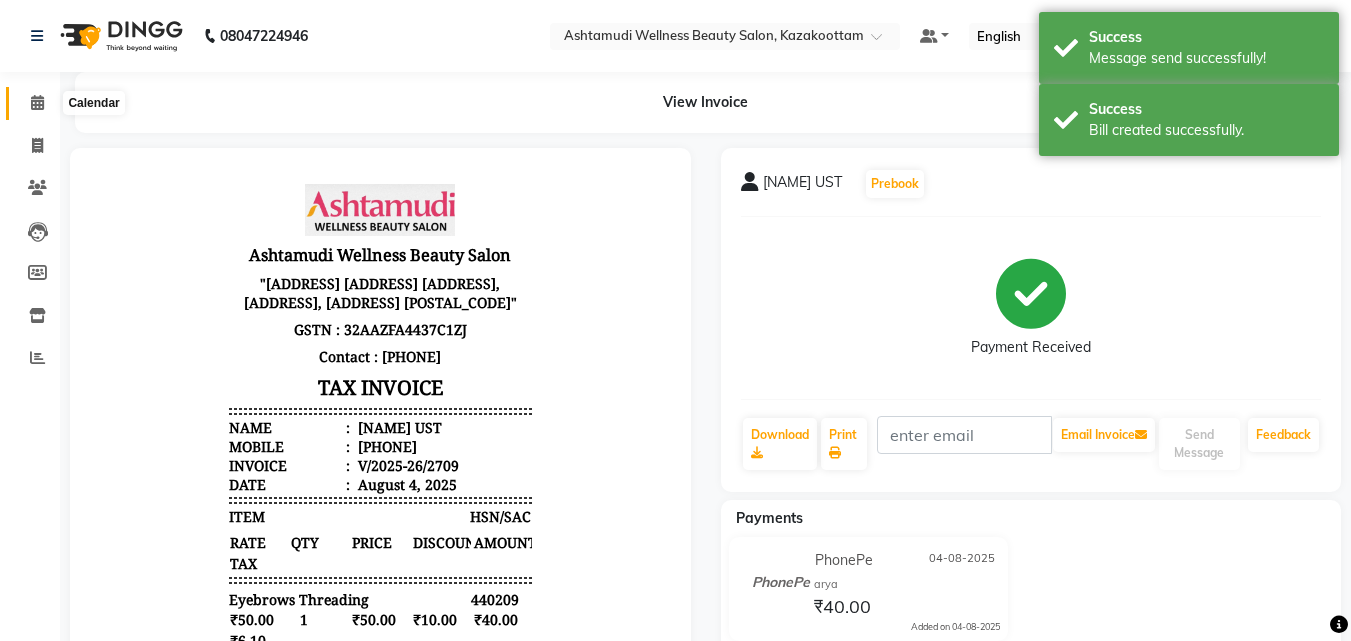 click 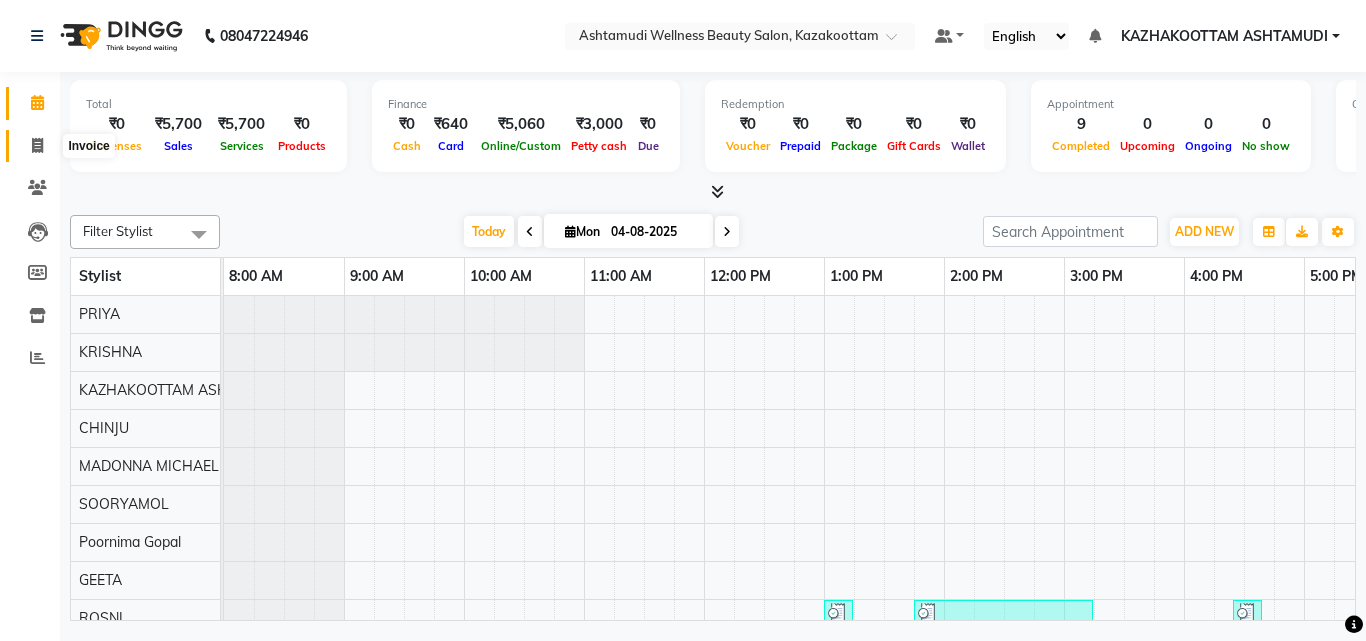 click 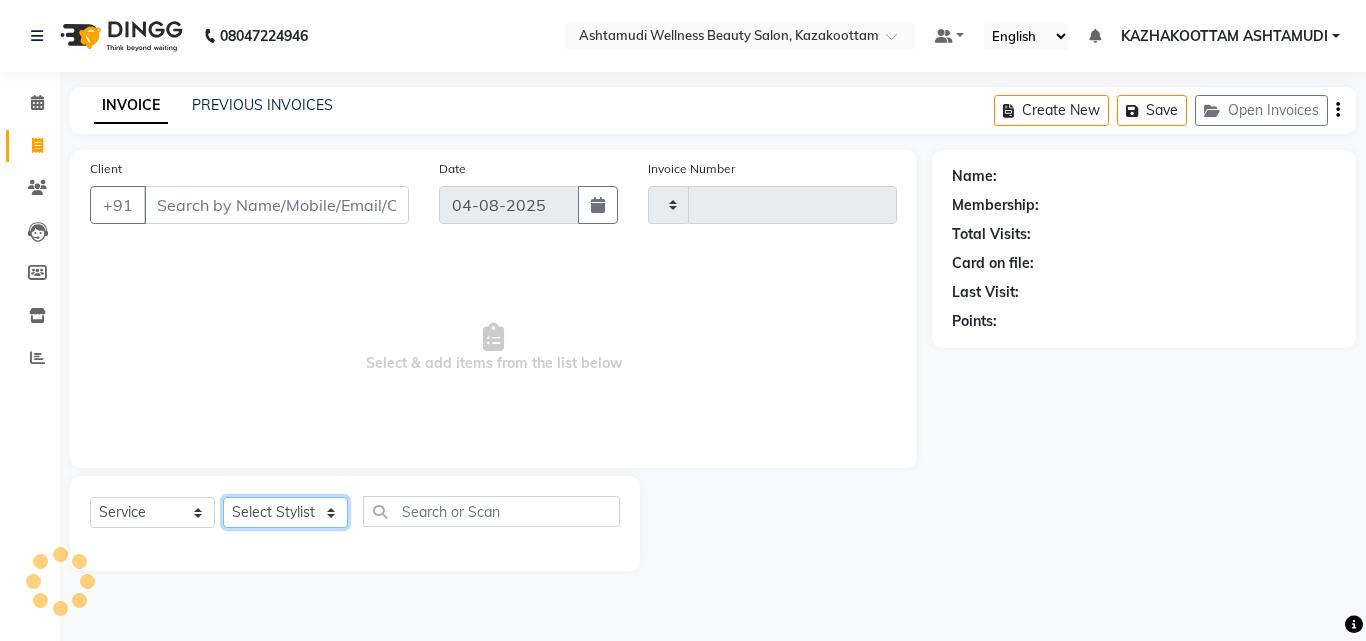 click on "Select Stylist" 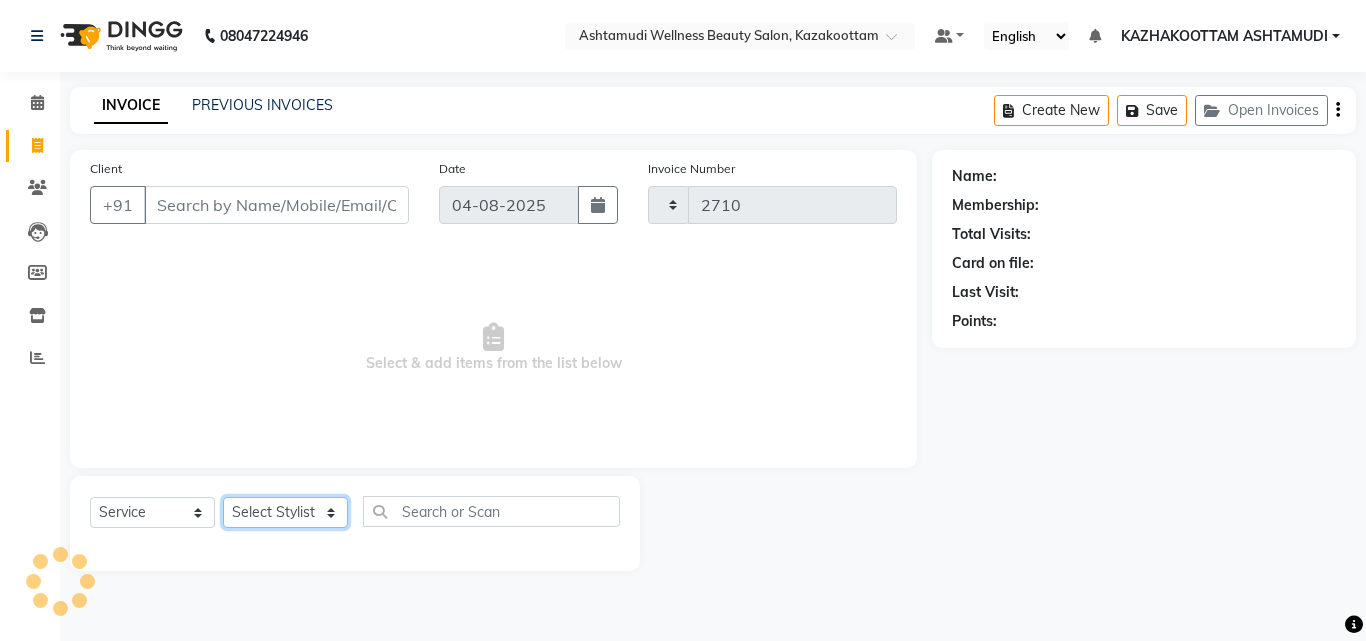 select on "4662" 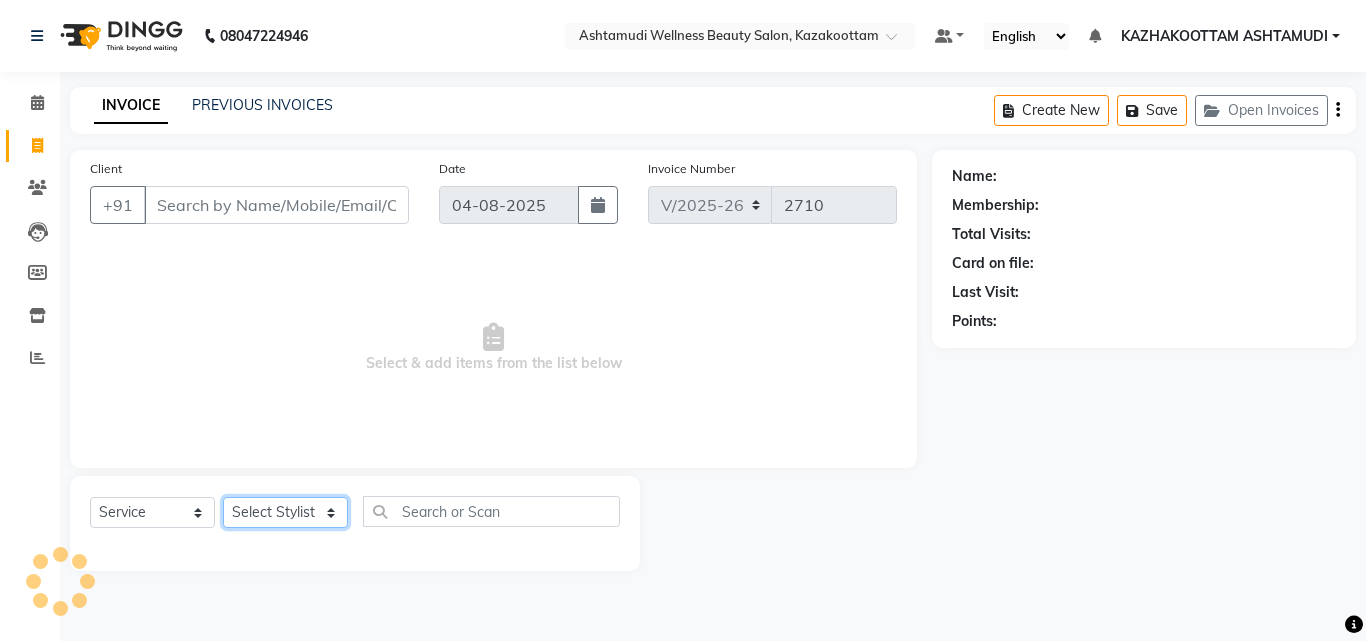 click on "Select Stylist" 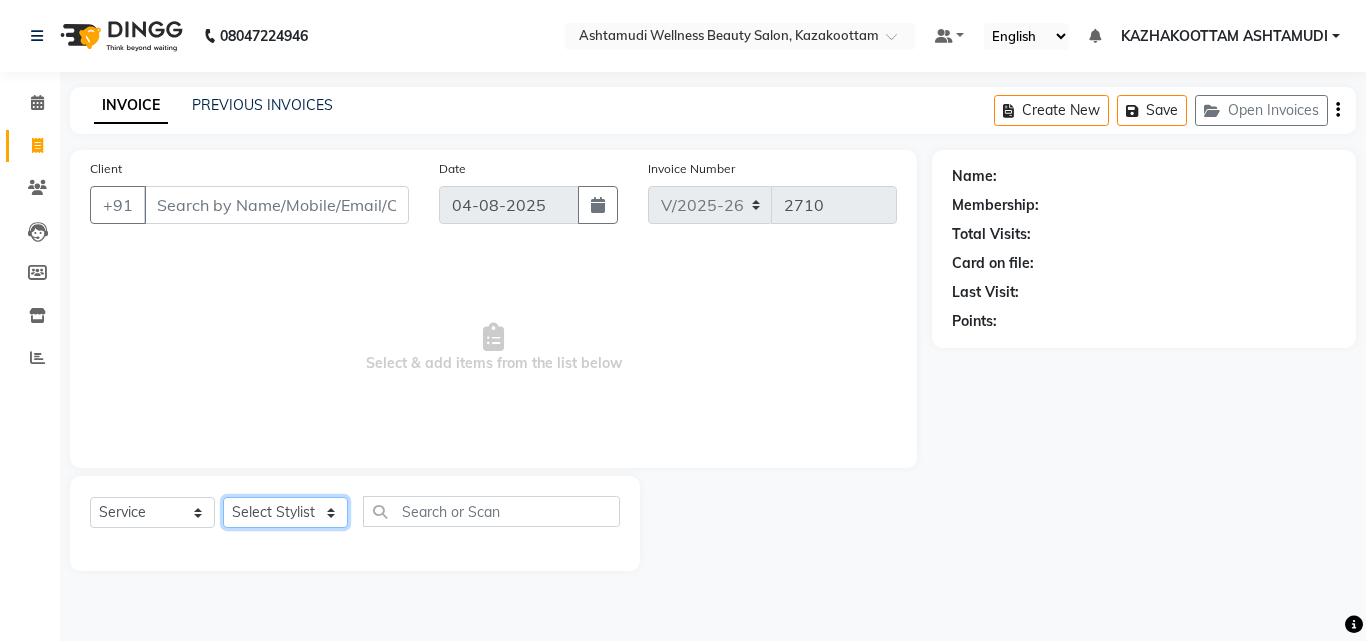 select on "49717" 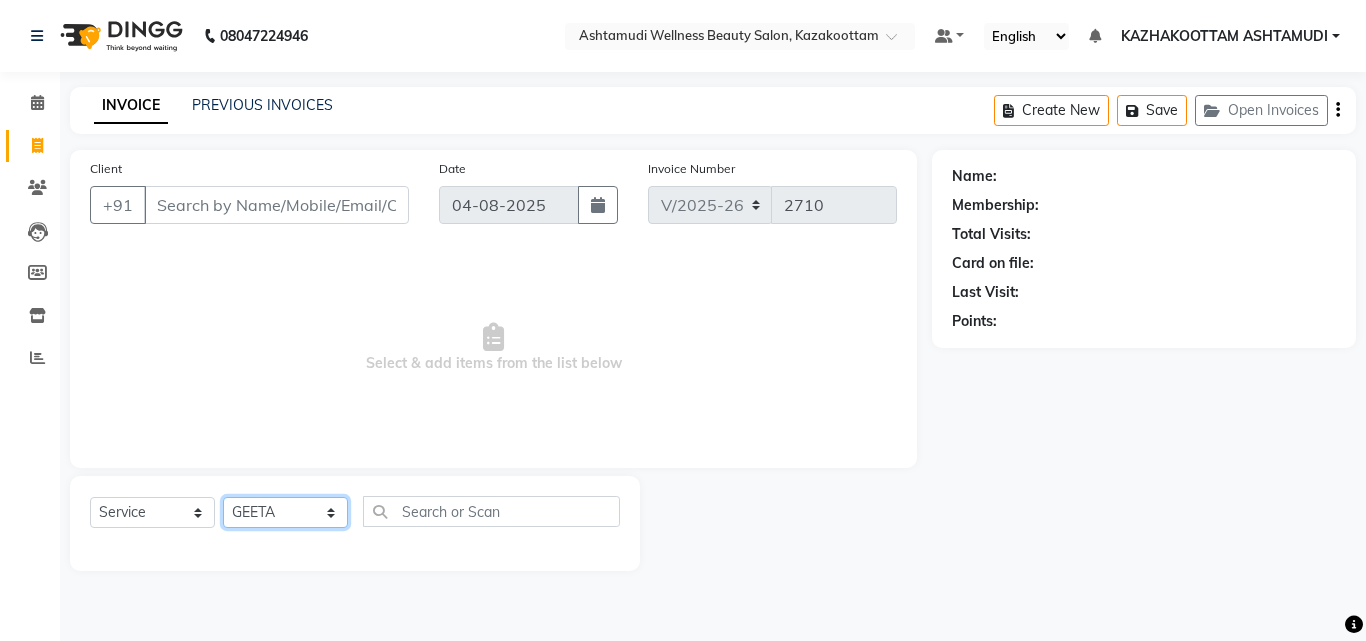 click on "Select Stylist Arya  CHINJU GEETA KAZHAKOOTTAM ASHTAMUDI KRISHNA LEKSHMI MADONNA MICHAEL MINCY VARGHESE Poornima Gopal PRIYA RESHMA ROSNI Sindhu SOORYAMOL" 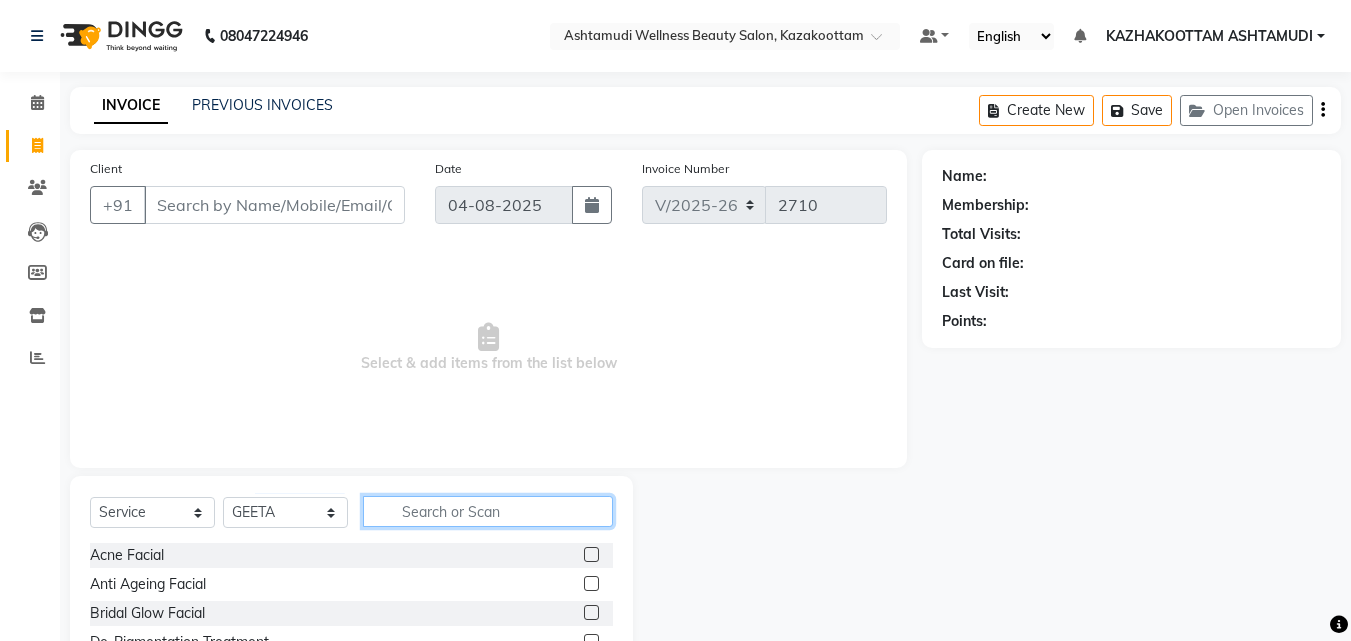 click 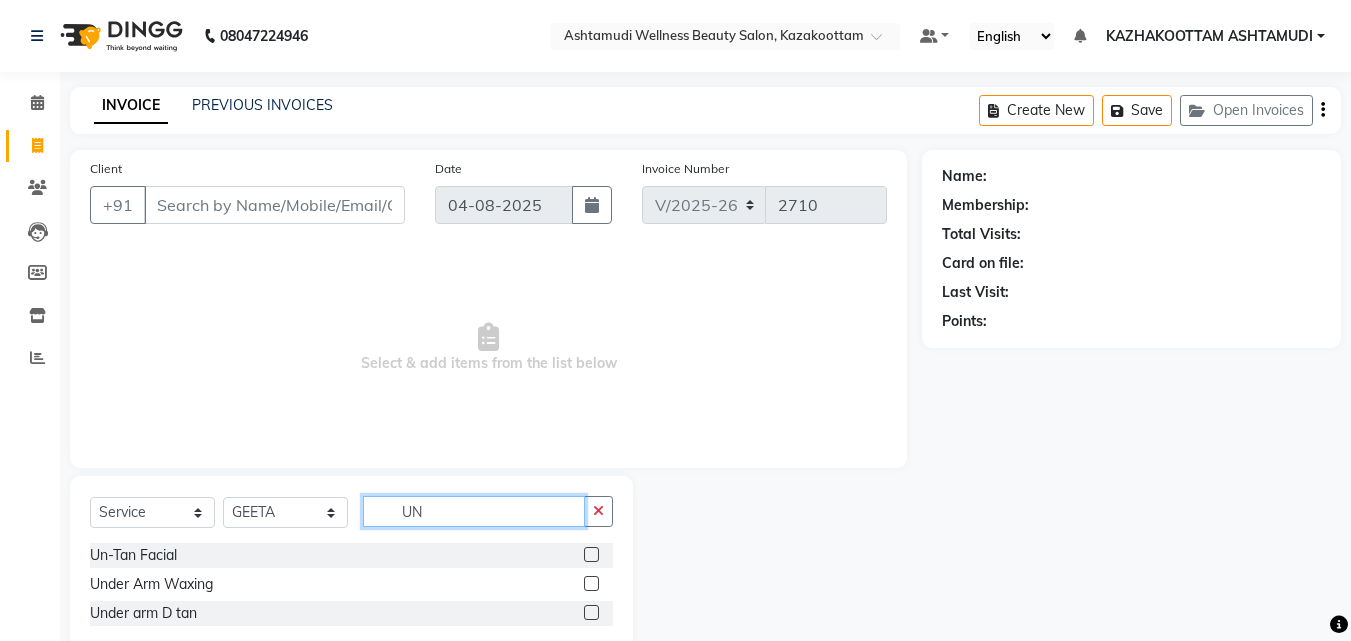 type on "UN" 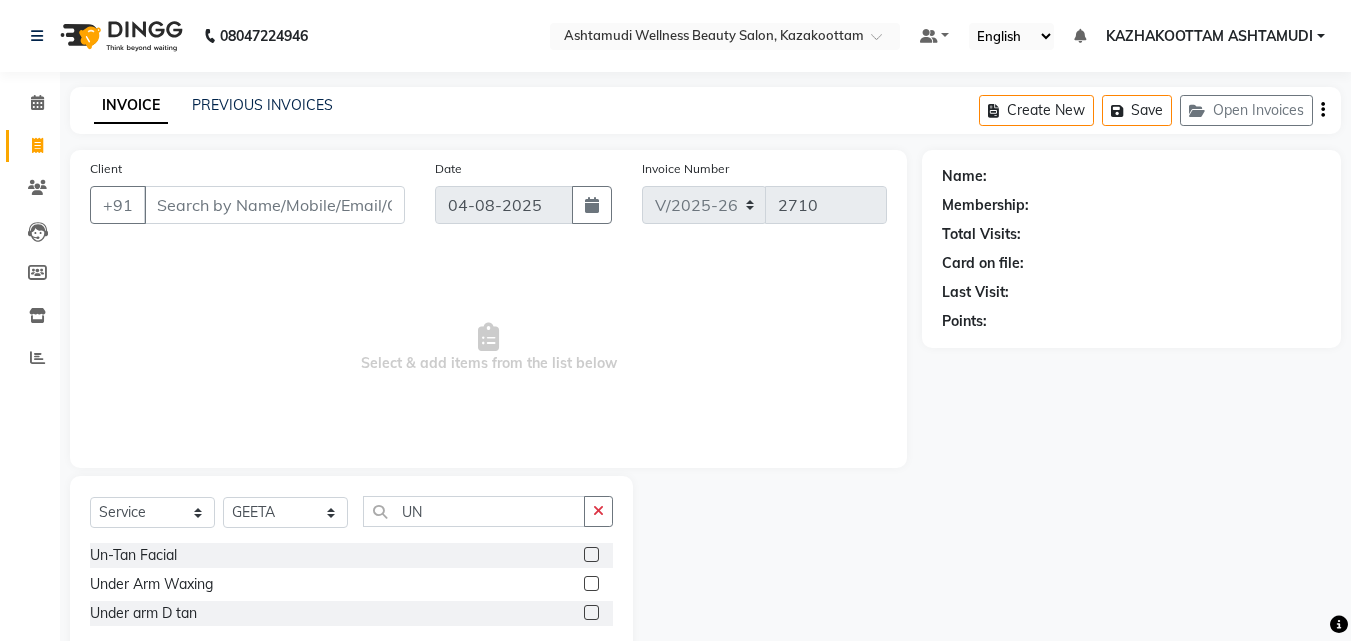 click 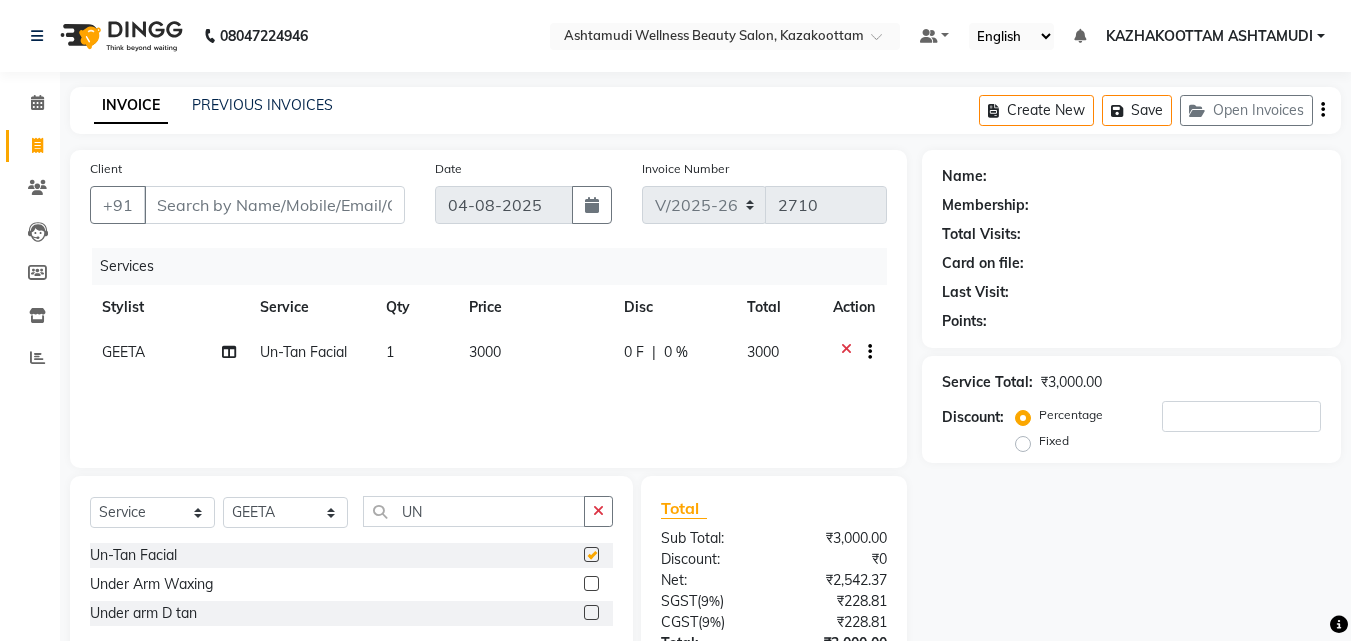 checkbox on "false" 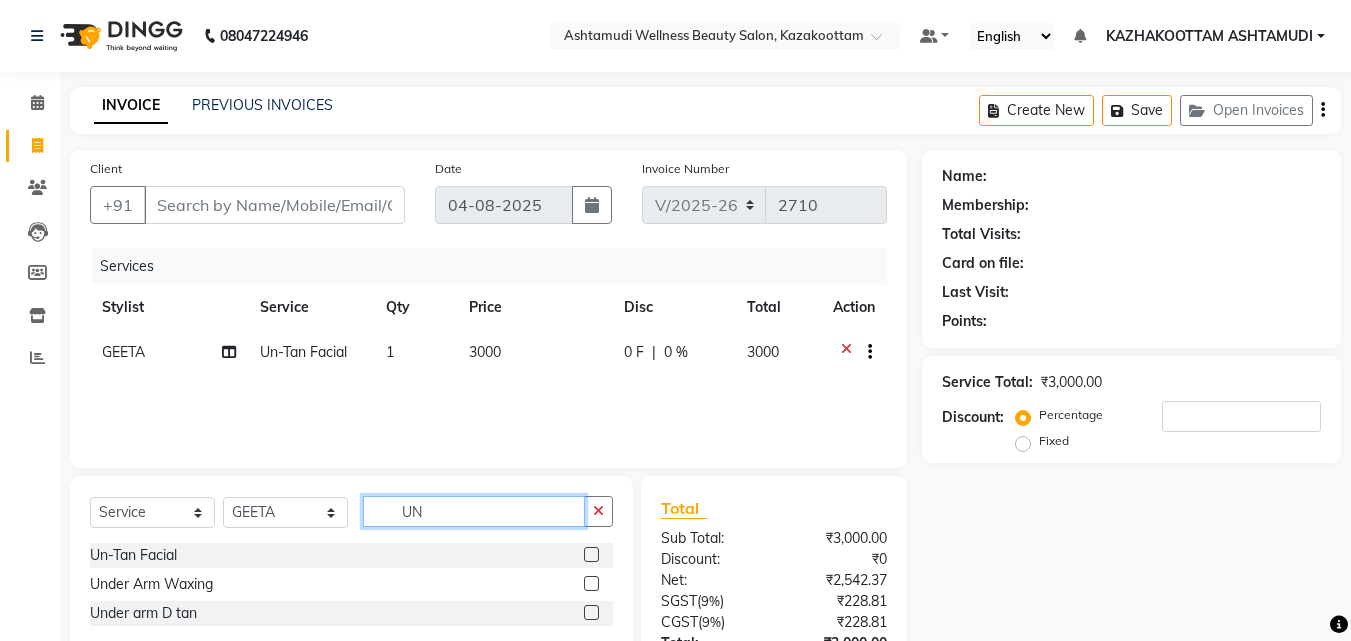 drag, startPoint x: 501, startPoint y: 504, endPoint x: 54, endPoint y: 501, distance: 447.01007 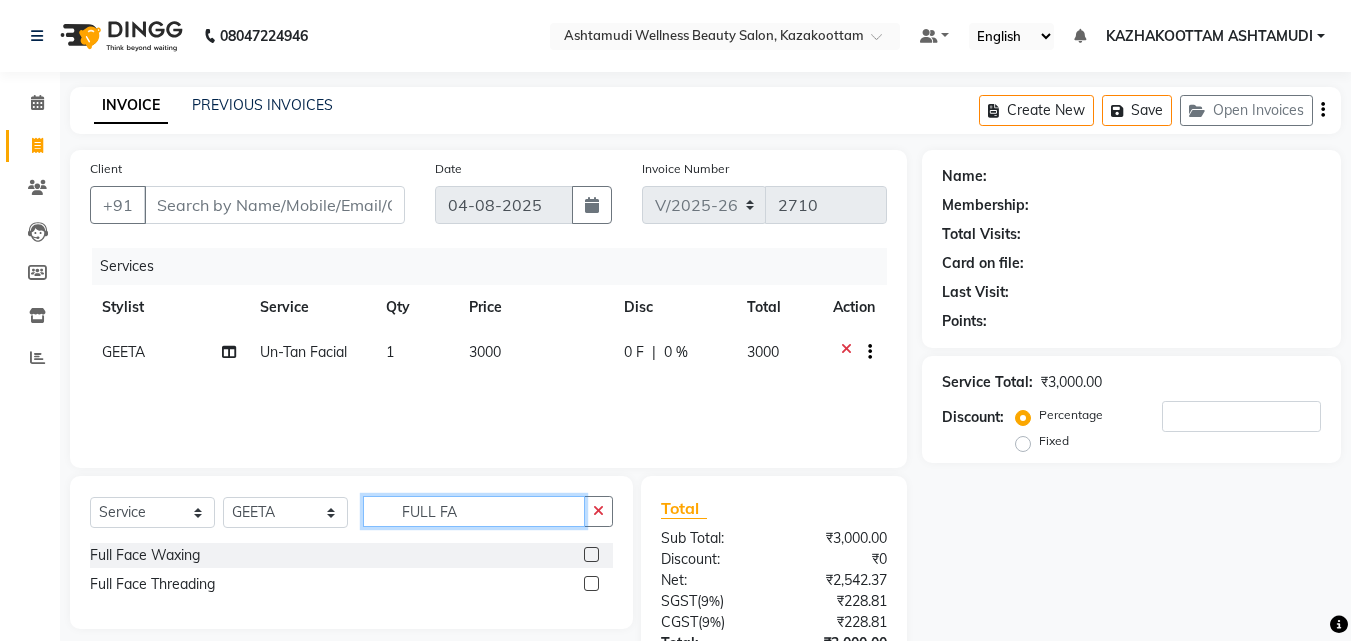 type on "FULL FA" 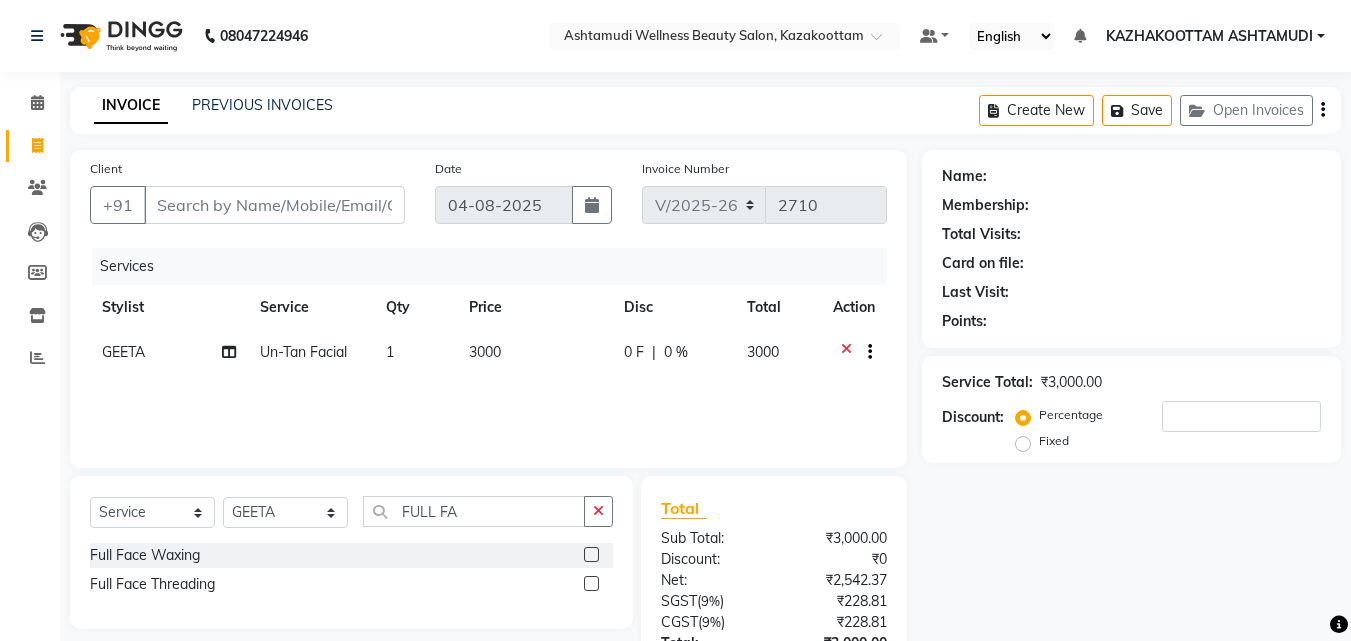 click 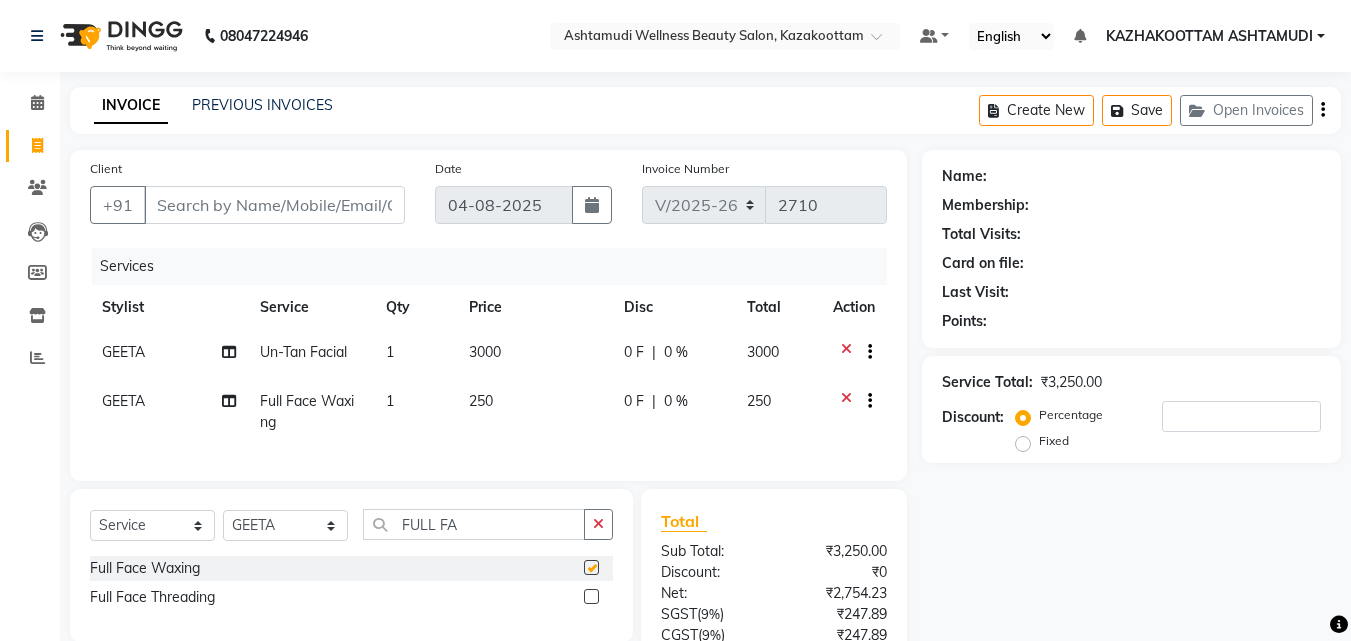 checkbox on "false" 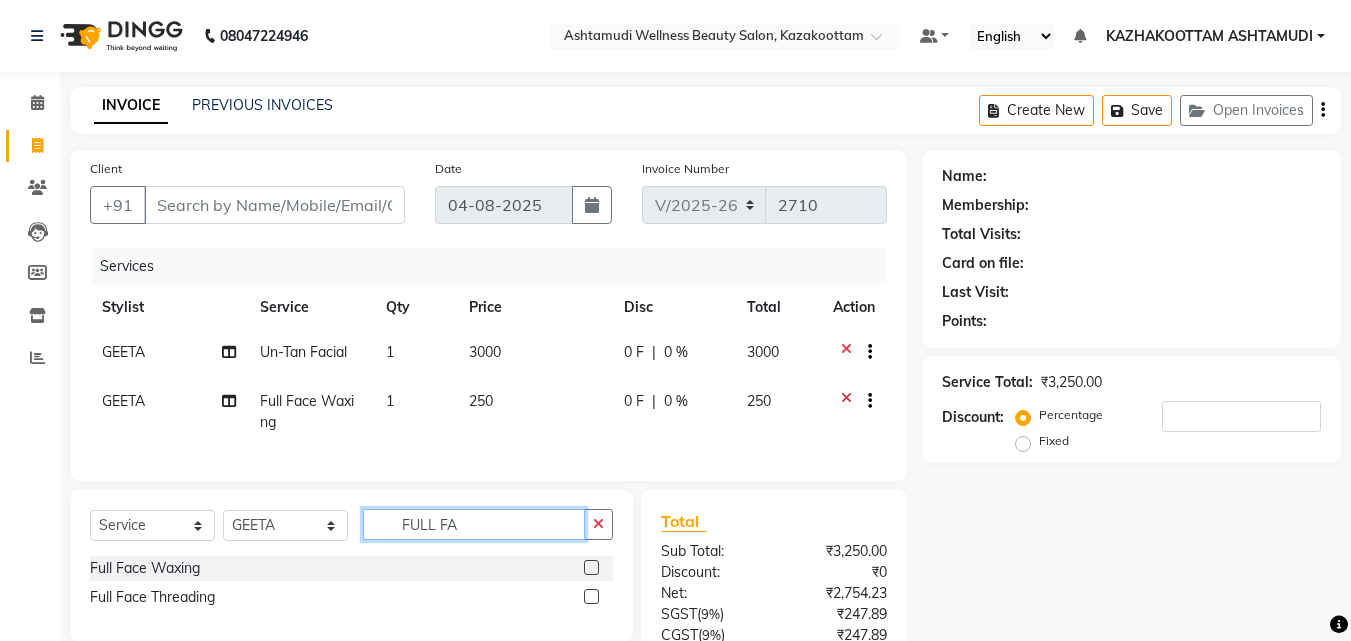 drag, startPoint x: 499, startPoint y: 540, endPoint x: 177, endPoint y: 513, distance: 323.13 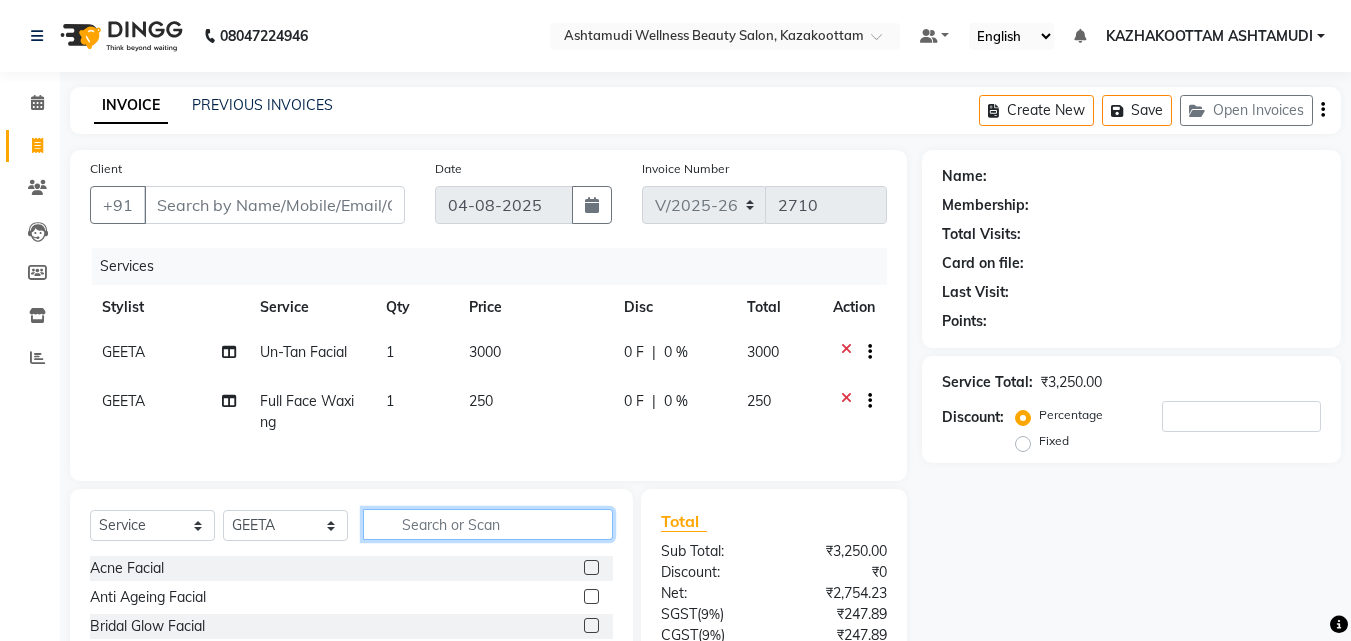 type 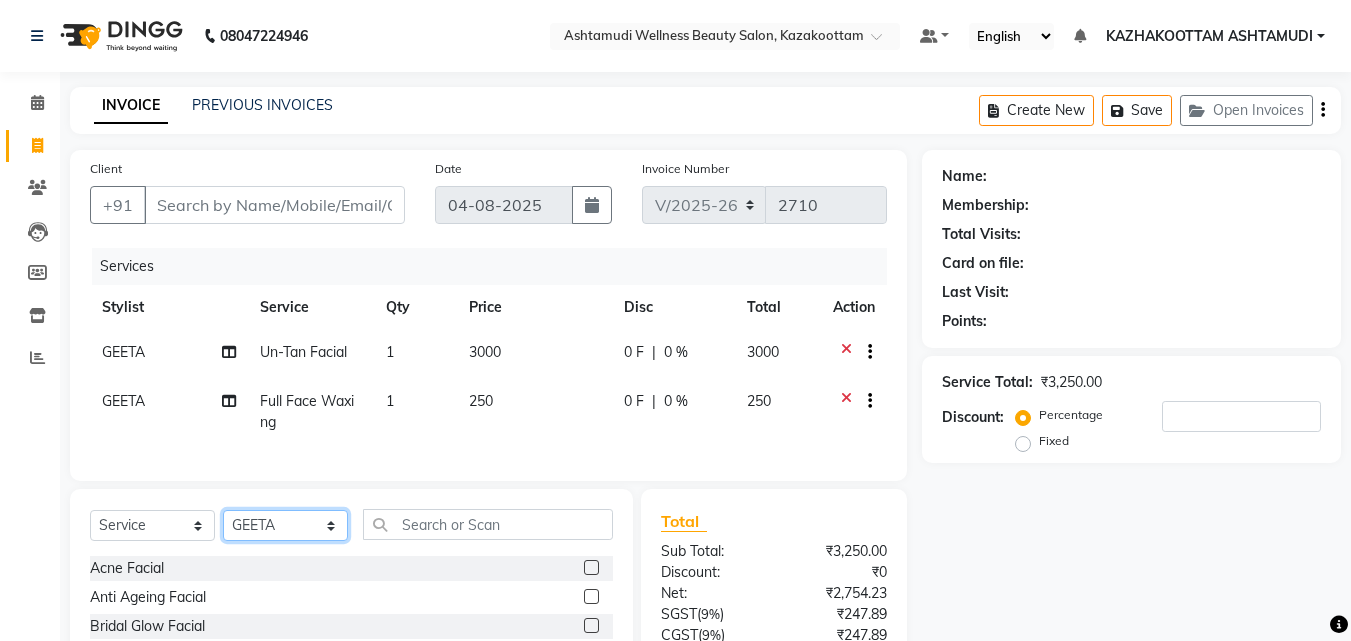 click on "Select Stylist Arya  CHINJU GEETA KAZHAKOOTTAM ASHTAMUDI KRISHNA LEKSHMI MADONNA MICHAEL MINCY VARGHESE Poornima Gopal PRIYA RESHMA ROSNI Sindhu SOORYAMOL" 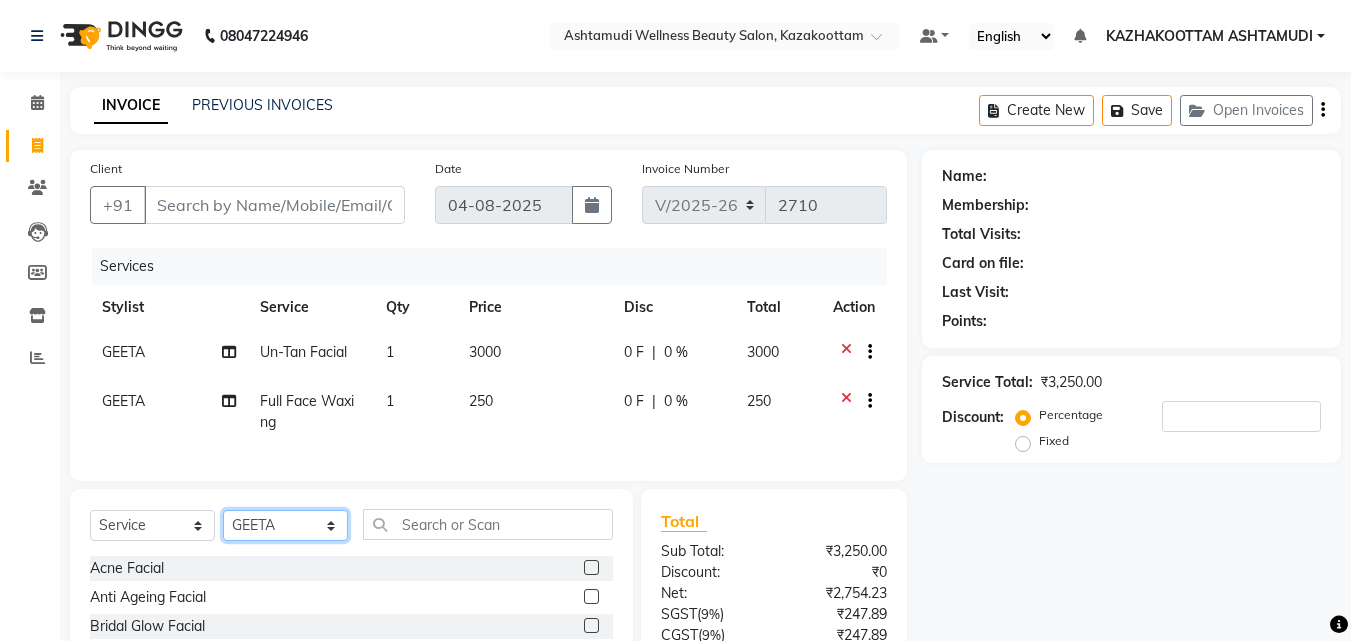 select on "27419" 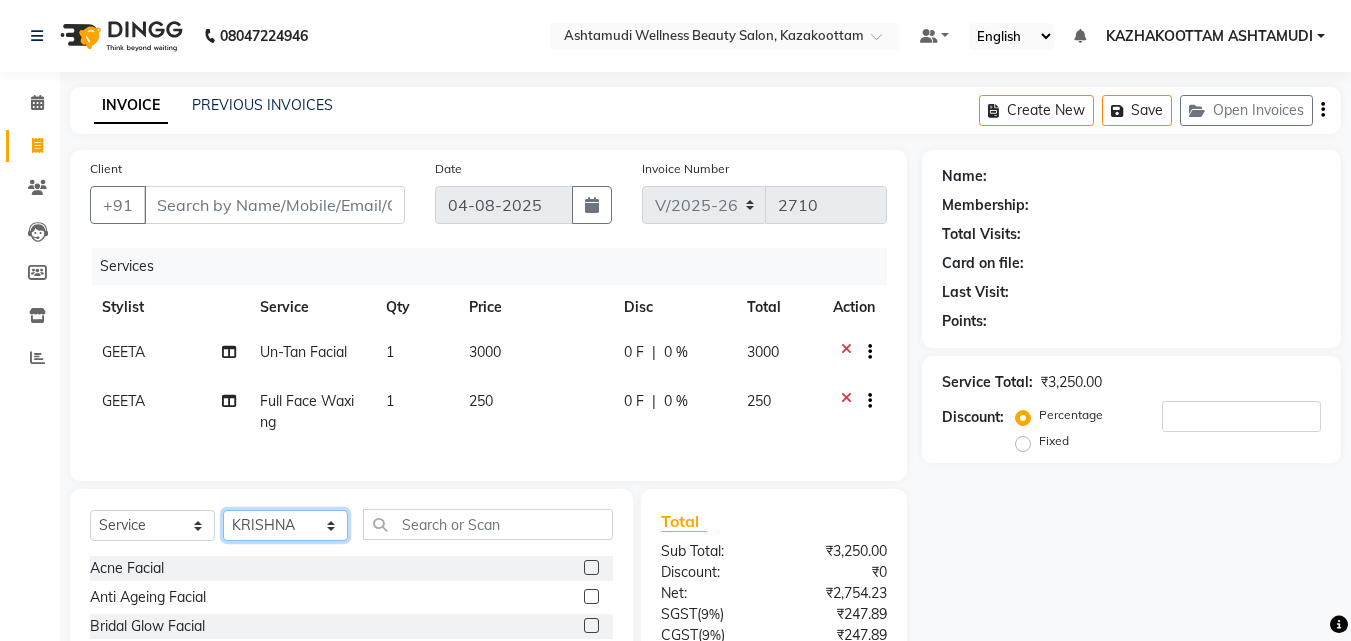 click on "Select Stylist Arya  CHINJU GEETA KAZHAKOOTTAM ASHTAMUDI KRISHNA LEKSHMI MADONNA MICHAEL MINCY VARGHESE Poornima Gopal PRIYA RESHMA ROSNI Sindhu SOORYAMOL" 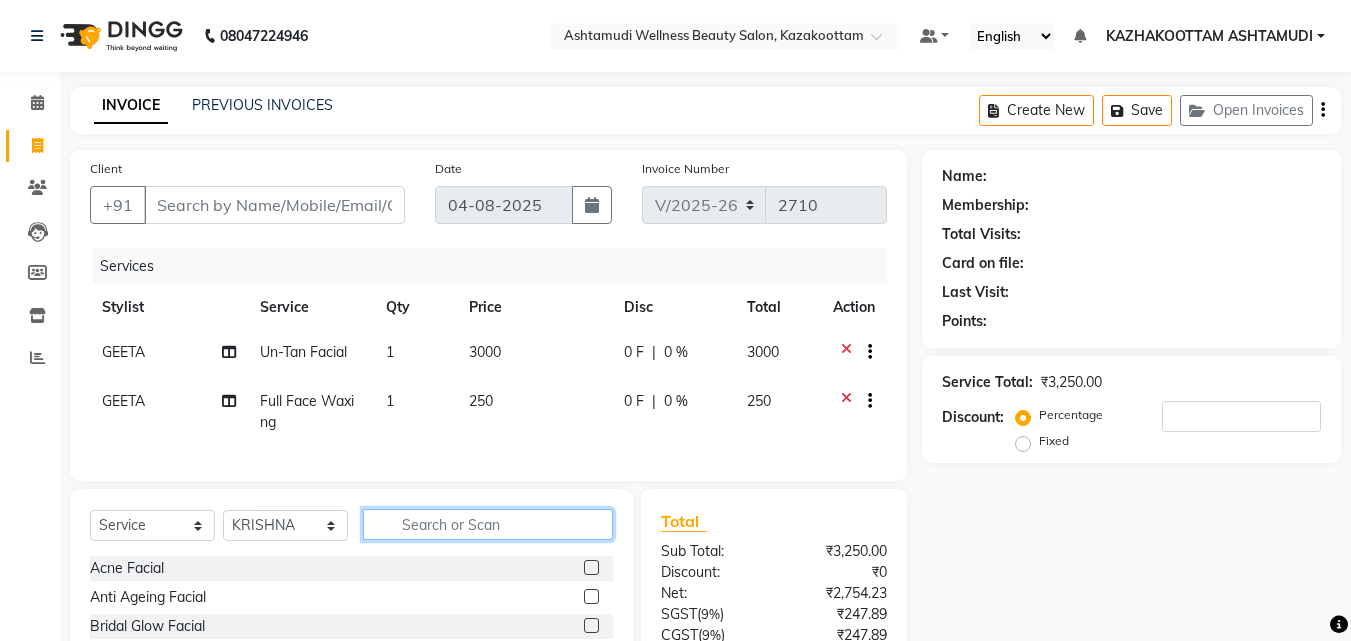 click 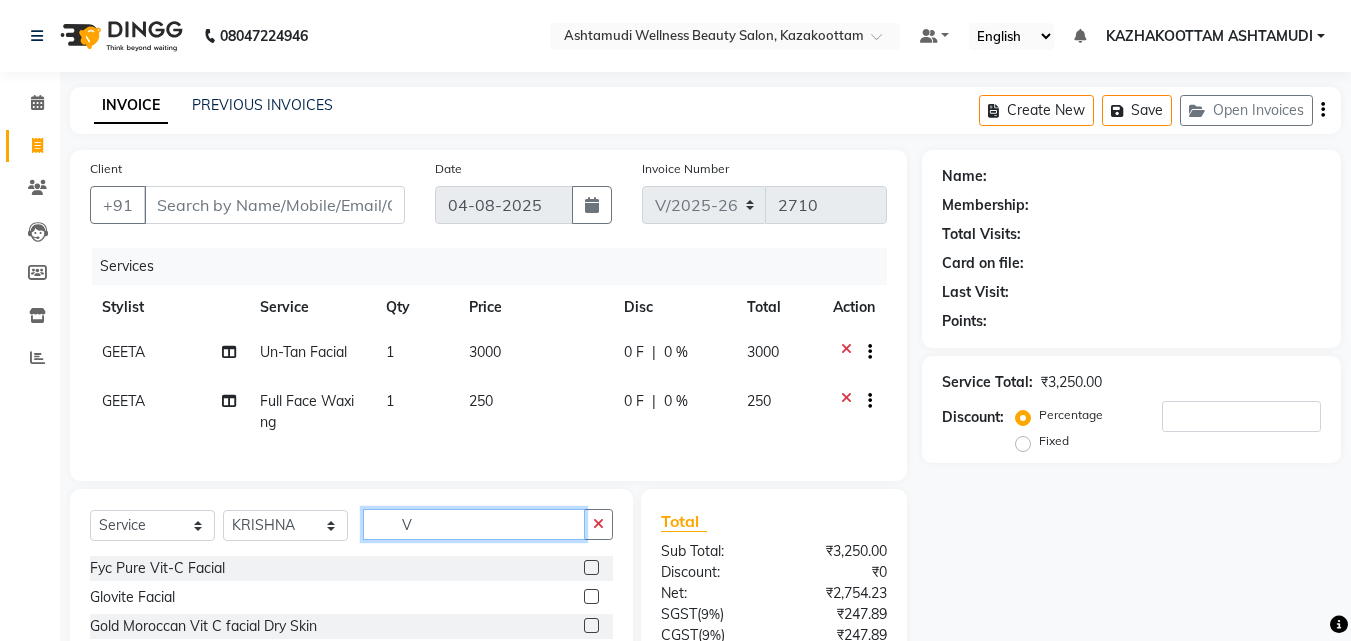 type on "V" 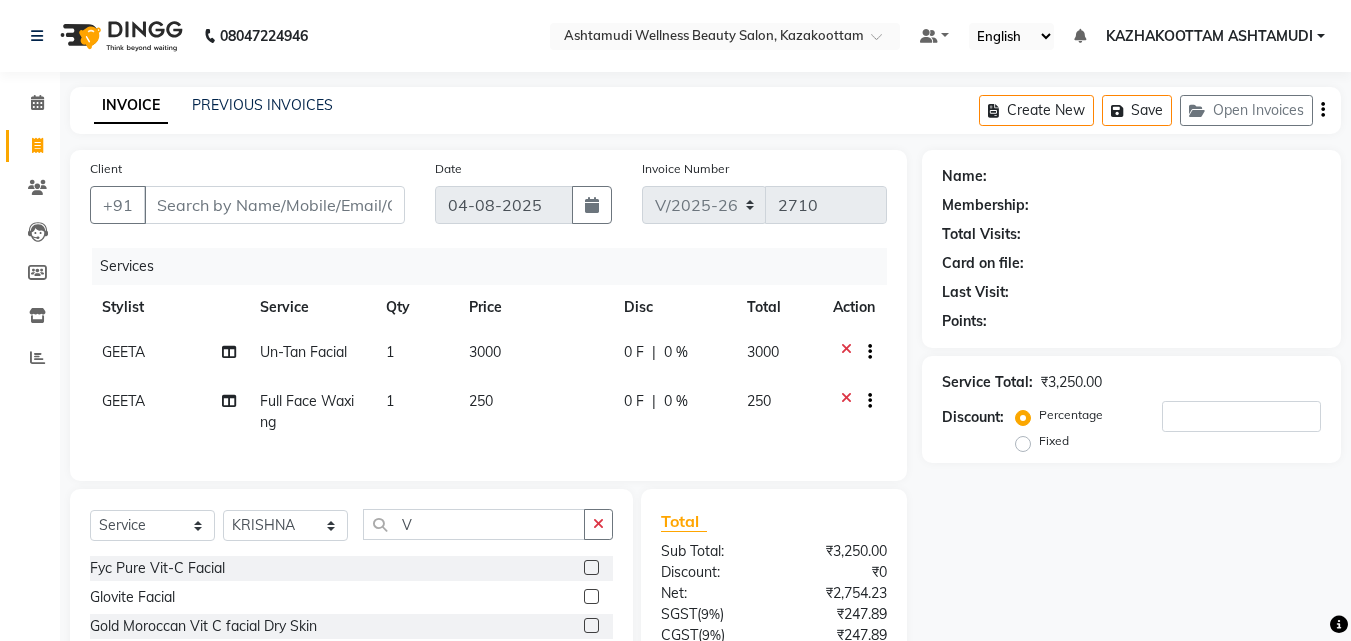click 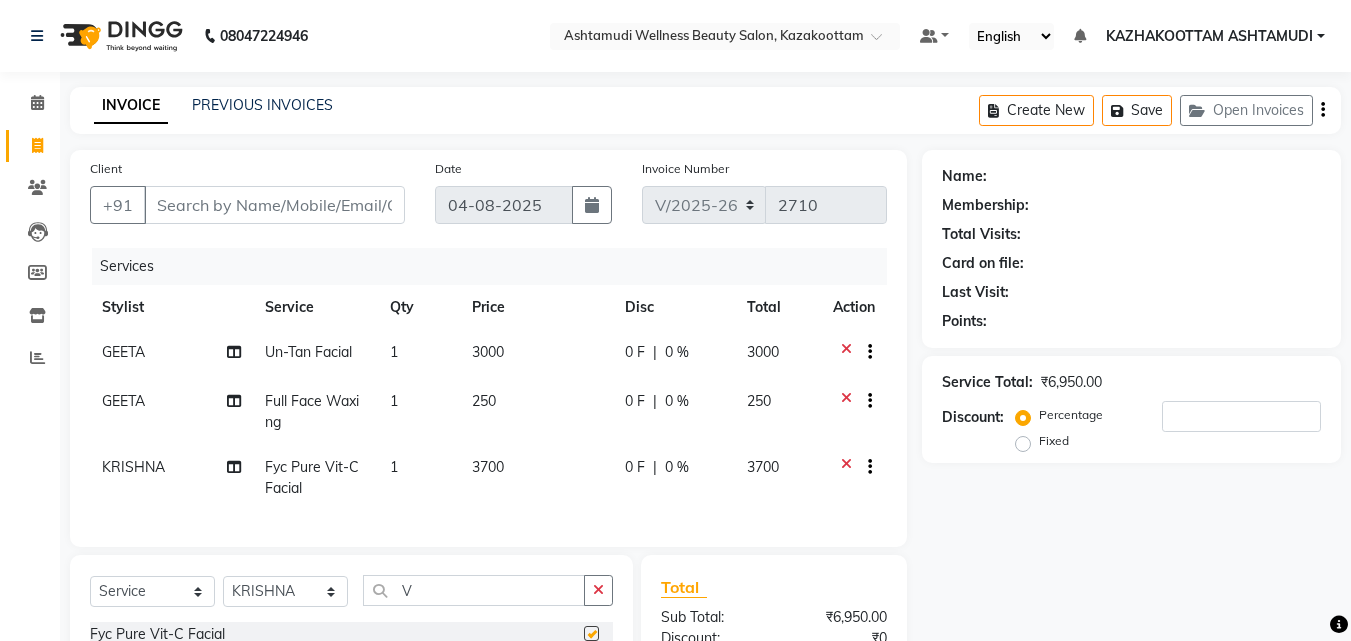 checkbox on "false" 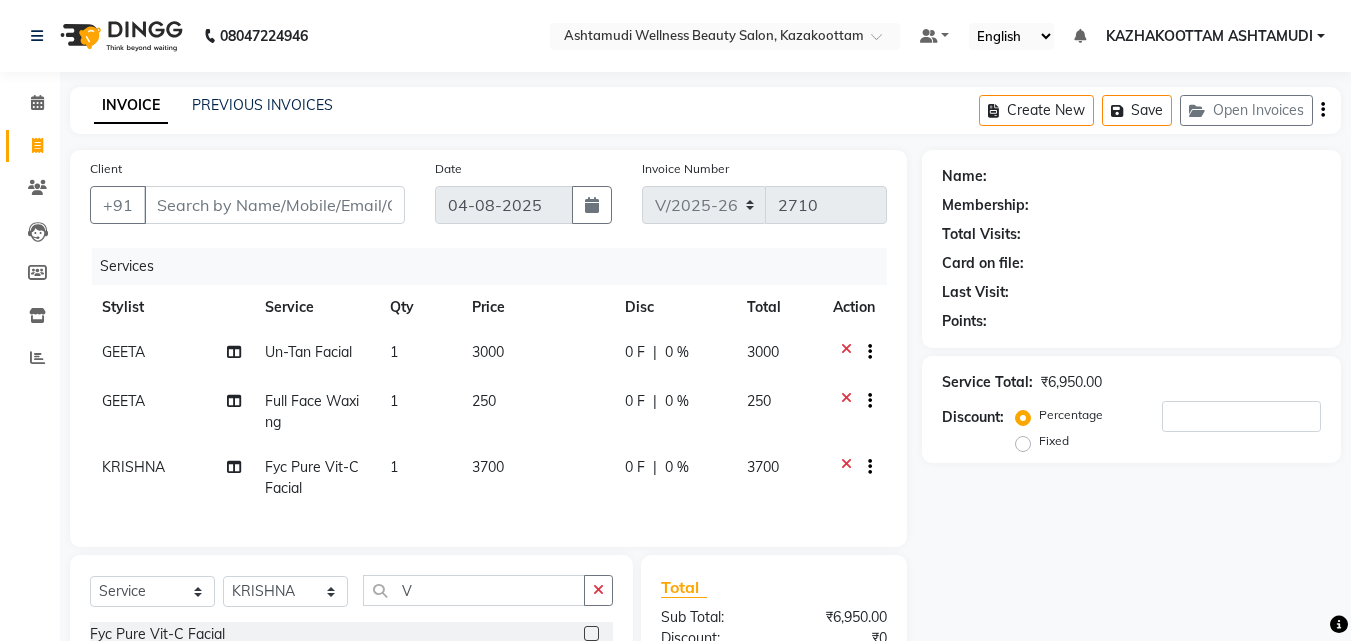 click on "0 F" 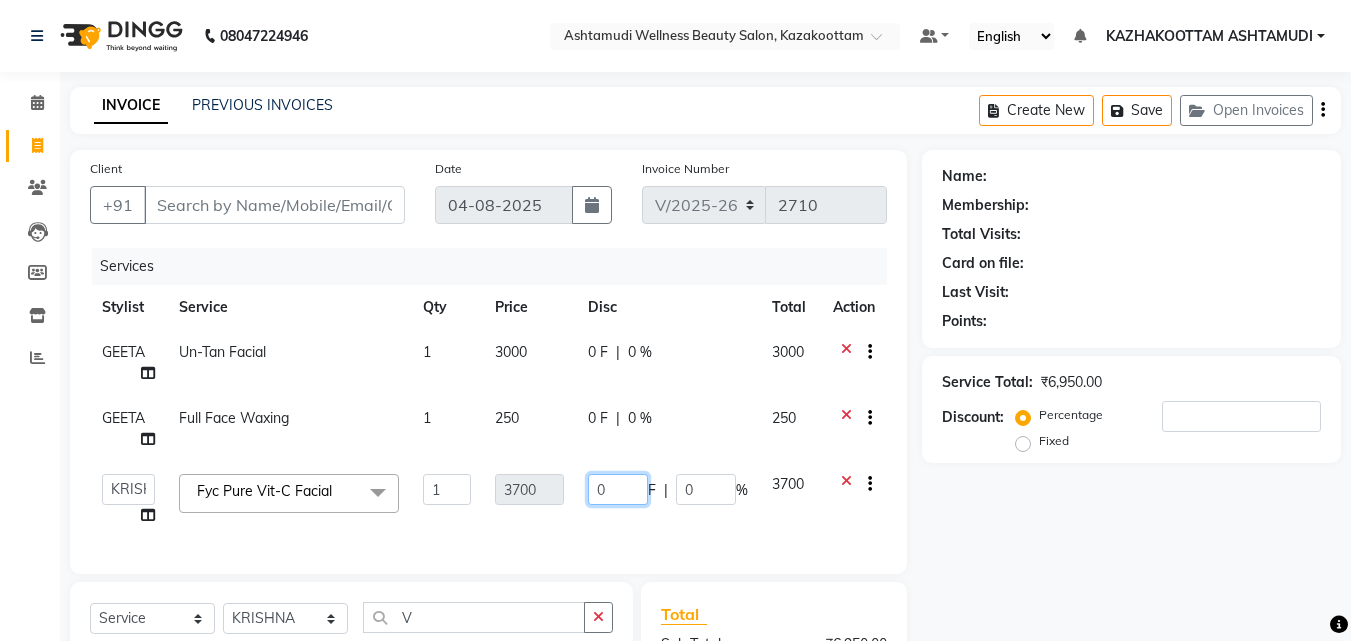 click on "0" 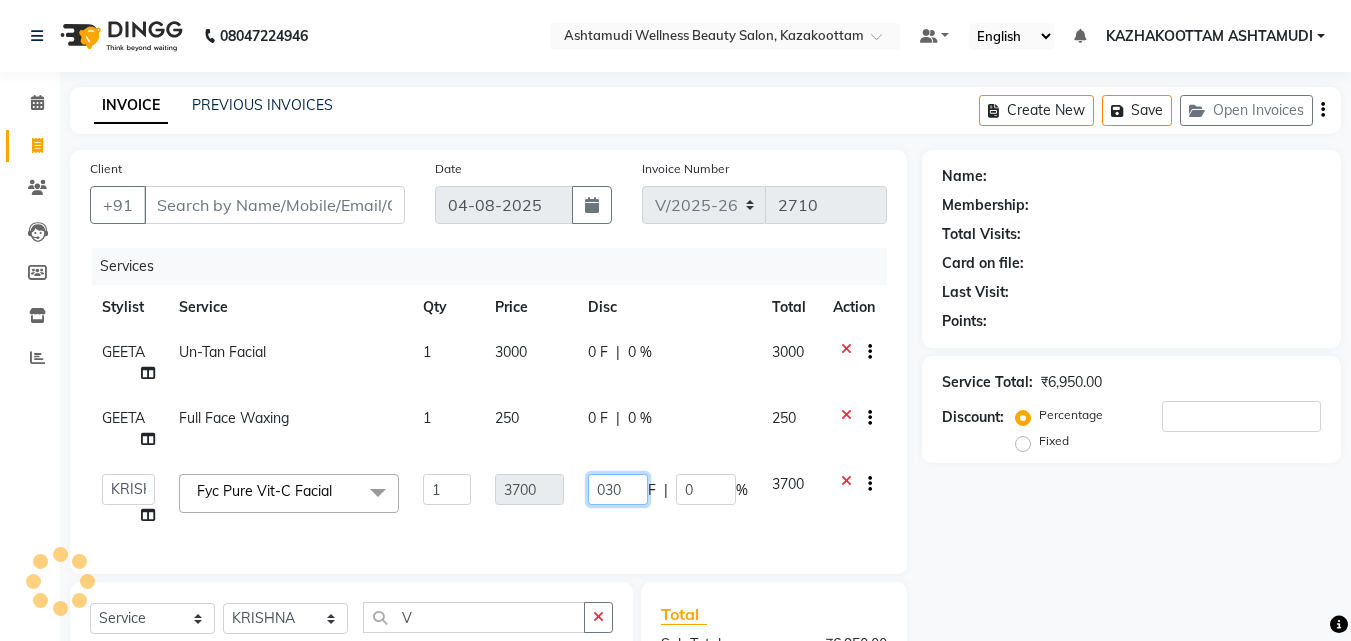 click on "030" 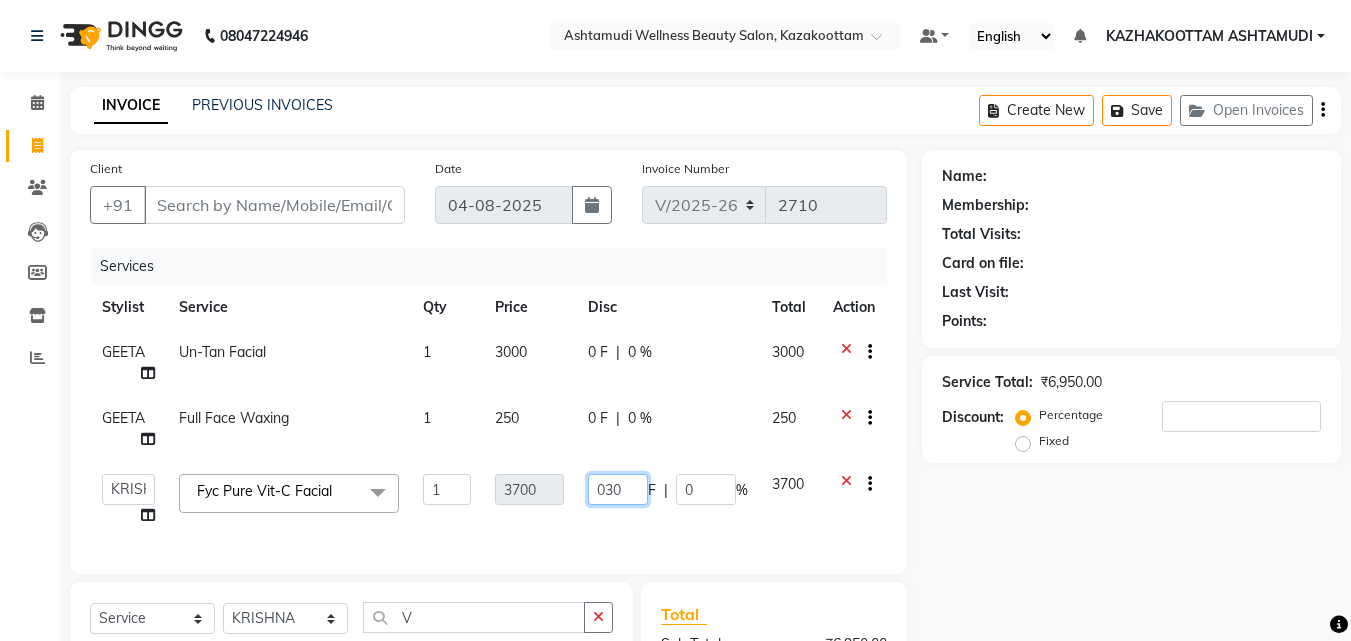 click on "030" 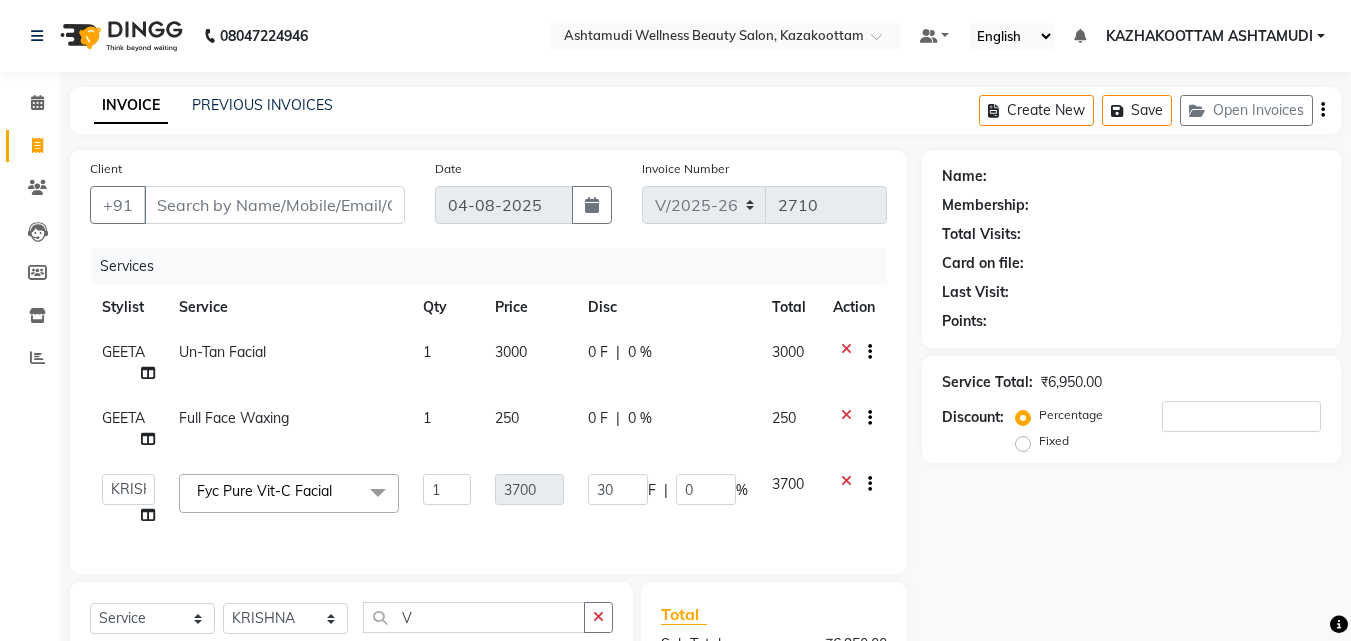click on "Services Stylist Service Qty Price Disc Total Action GEETA Un-Tan Facial 1 3000 0 F | 0 % 3000 GEETA Full Face Waxing 1 250 0 F | 0 % 250 Arya CHINJU GEETA KAZHAKOOTTAM ASHTAMUDI KRISHNA LEKSHMI MADONNA MICHAEL MINCY VARGHESE Poornima Gopal PRIYA RESHMA ROSNI Sindhu SOORYAMOL Fyc Pure Vit-C Facial x Acne Facial Anti Ageing Facial Bridal Glow Facial De-Pigmentation Treatment Dermalite Fairness Facial Diamond Facial D-Tan Cleanup D-Tan Facial D-Tan Pack Fruit Facial Fyc Bamboo Charcoal Facial Fyc Bio Marine Facial Fyc Fruit Fusion Facial Fyc Luster Gold Facial Fyc Pure Vit-C Facial Fyc Red Wine Facial Glovite Facial Gold Moroccan Vit C facial Dry Skin Gold Moroccan Vit C facial Oily Skin Golden Facial Hydra Brightening Facial Hydra Facial Hydramoist Facial Microdermabrasion Treatment Normal Cleanup O2C2 Facial Oxy Blast Facial Oxy Bleach Pearl Facial Protein Bleach Red Carpet DNA facial Sensi Glow Facial Skin Glow Facial Skin Lightening Facial Skin Whitening Facial Un-Tan Facial" 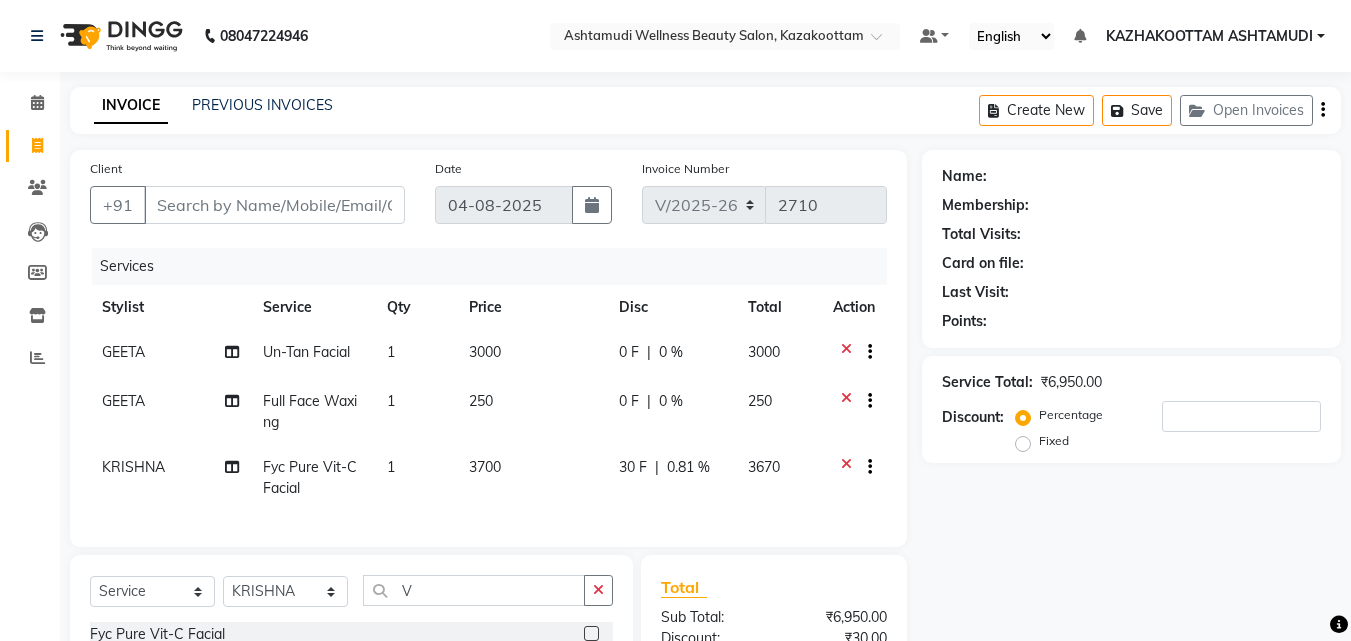 click on "30 F | 0.81 %" 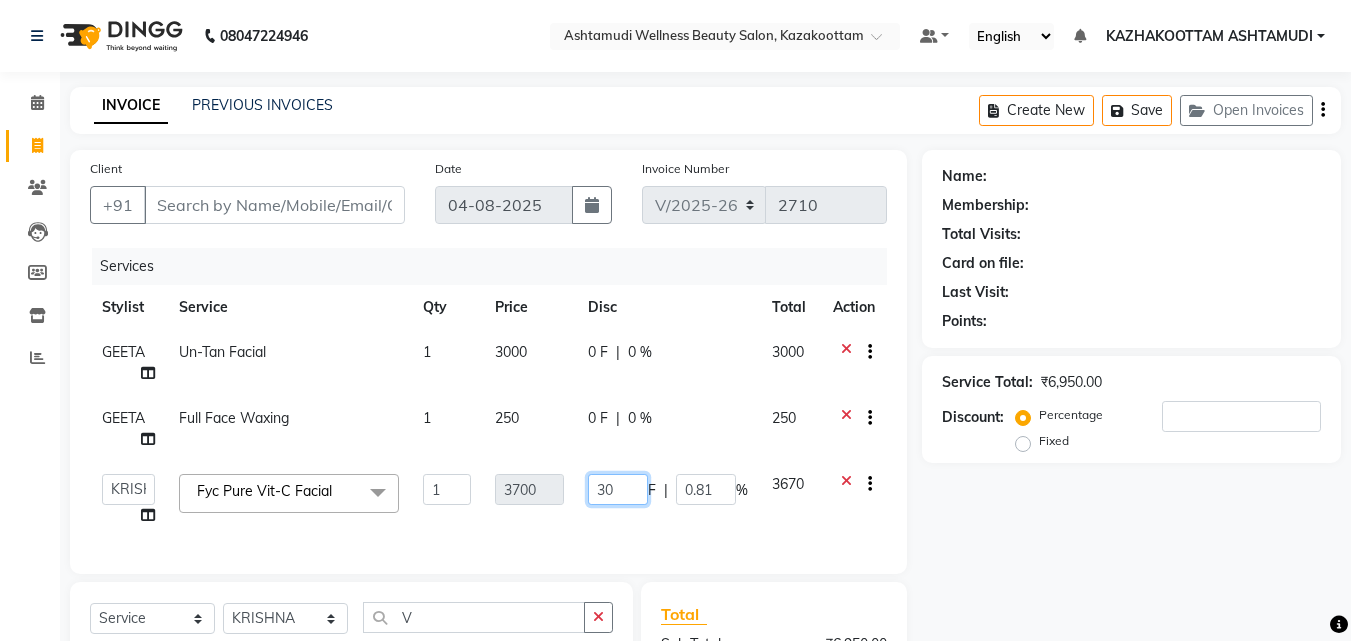 click on "30" 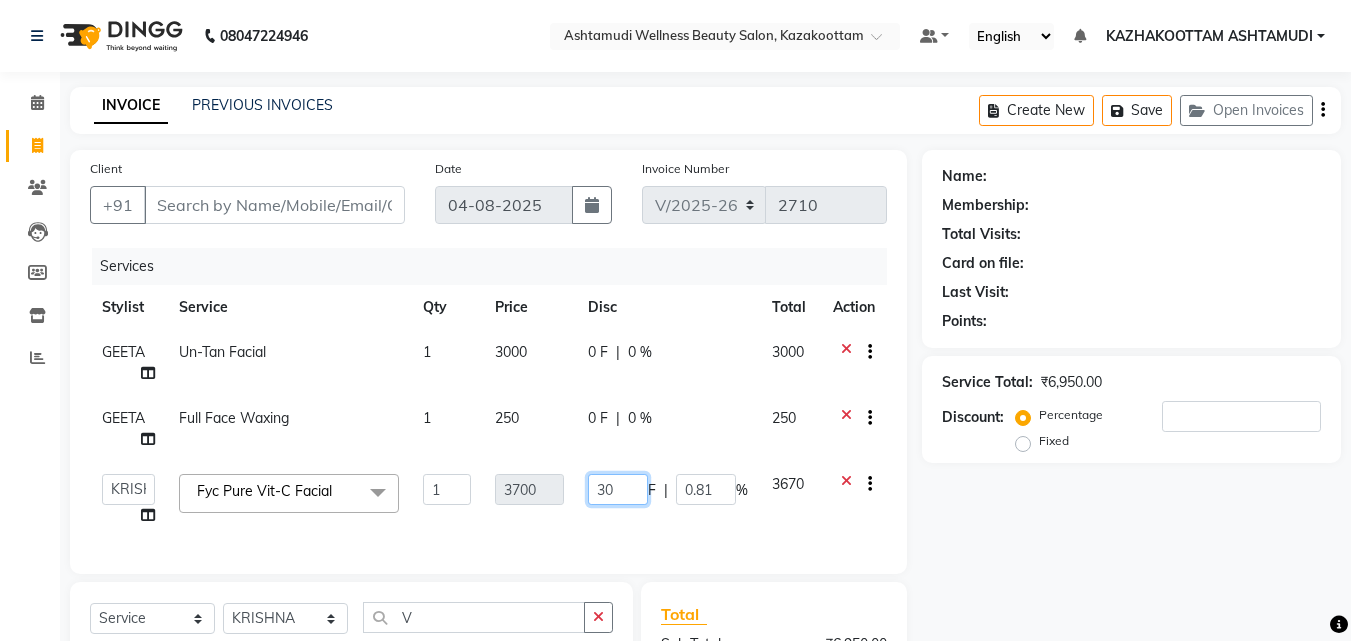 type on "3" 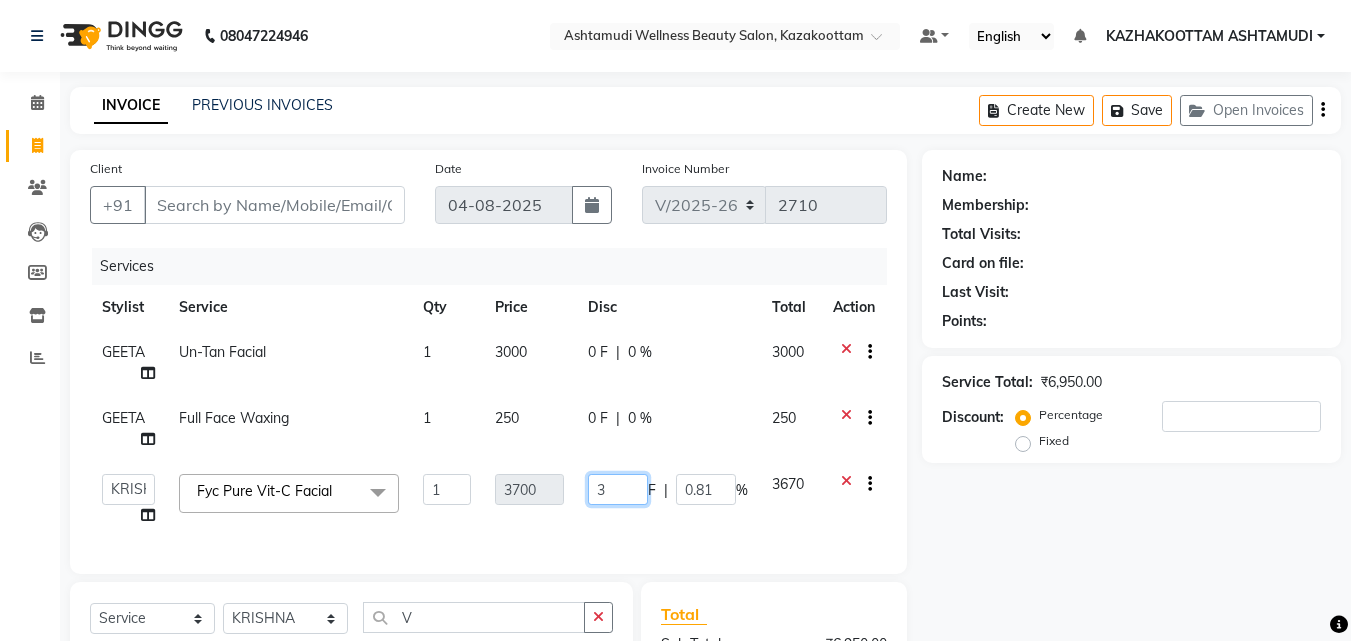 type 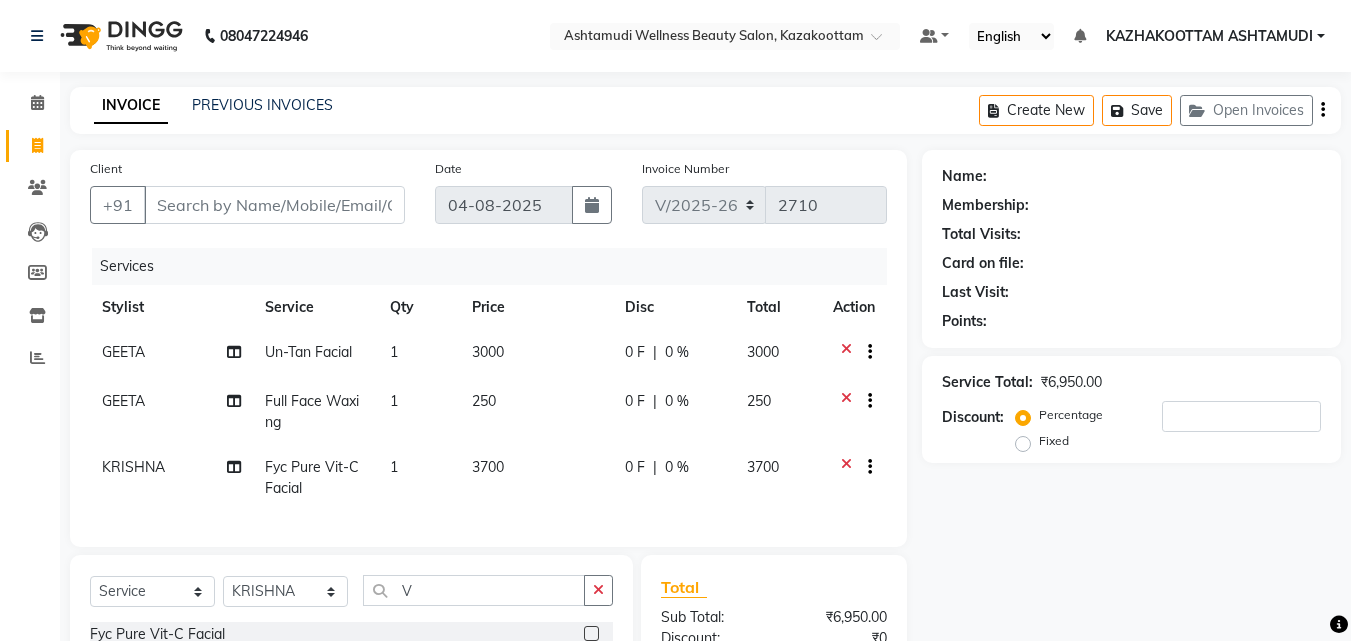 click on "0 %" 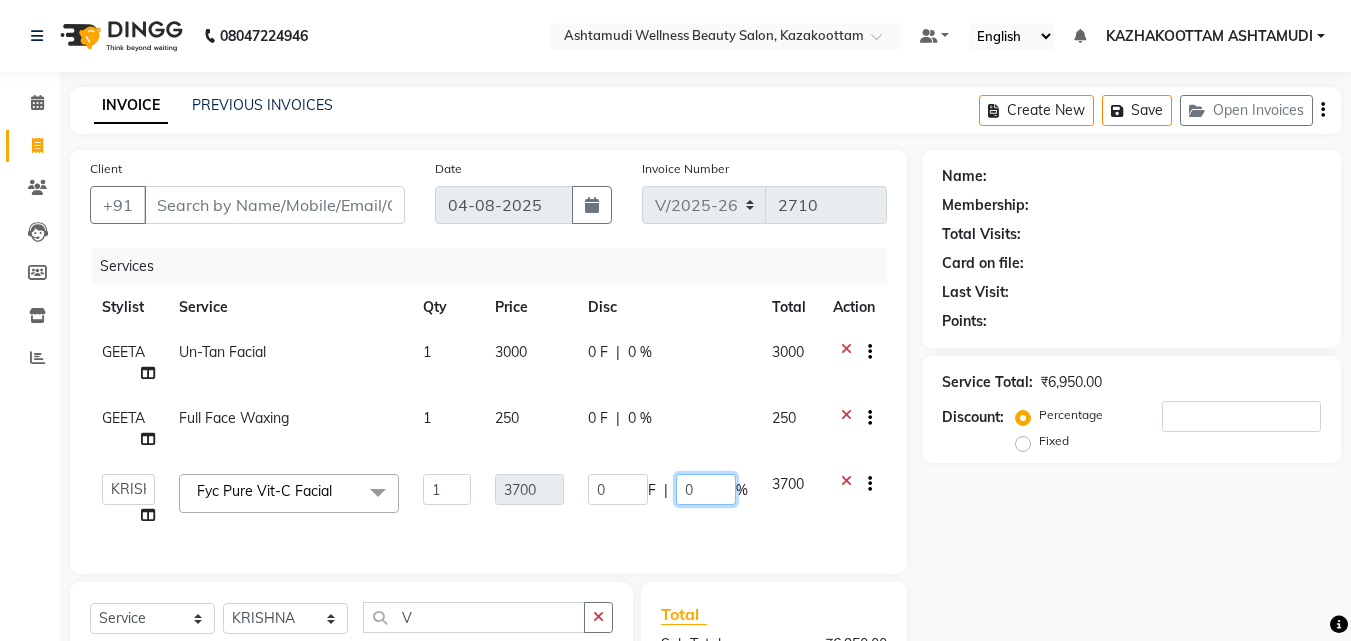 click on "0" 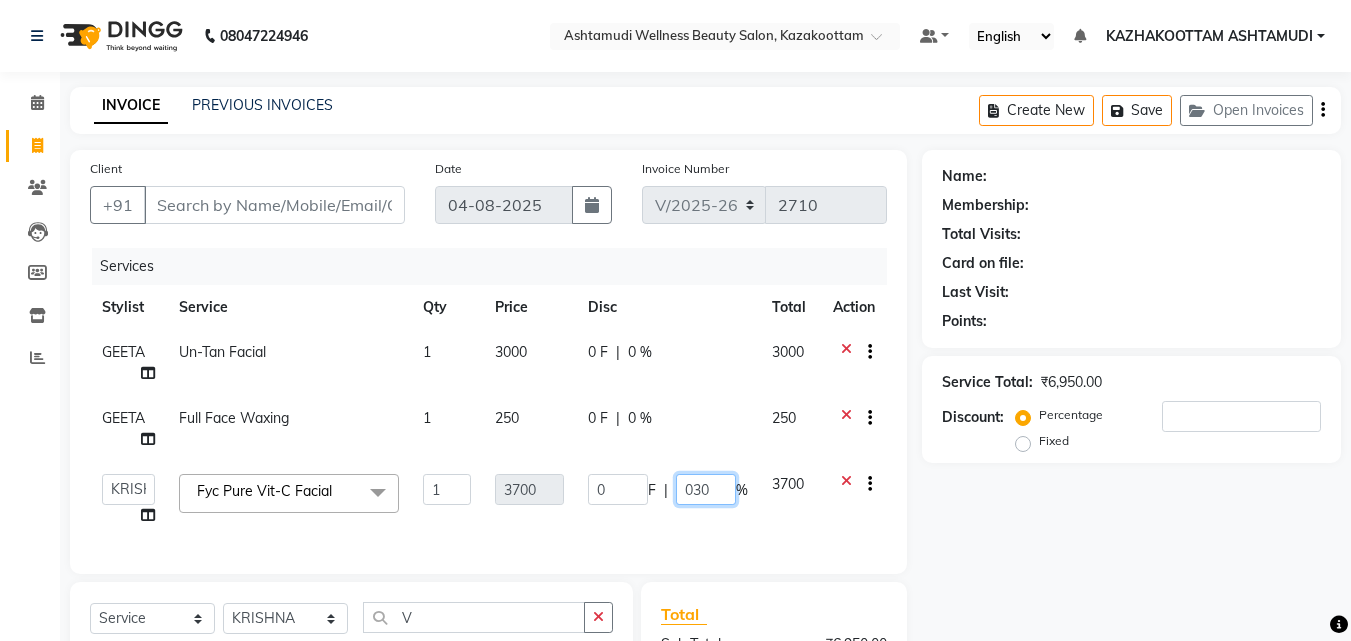 click on "030" 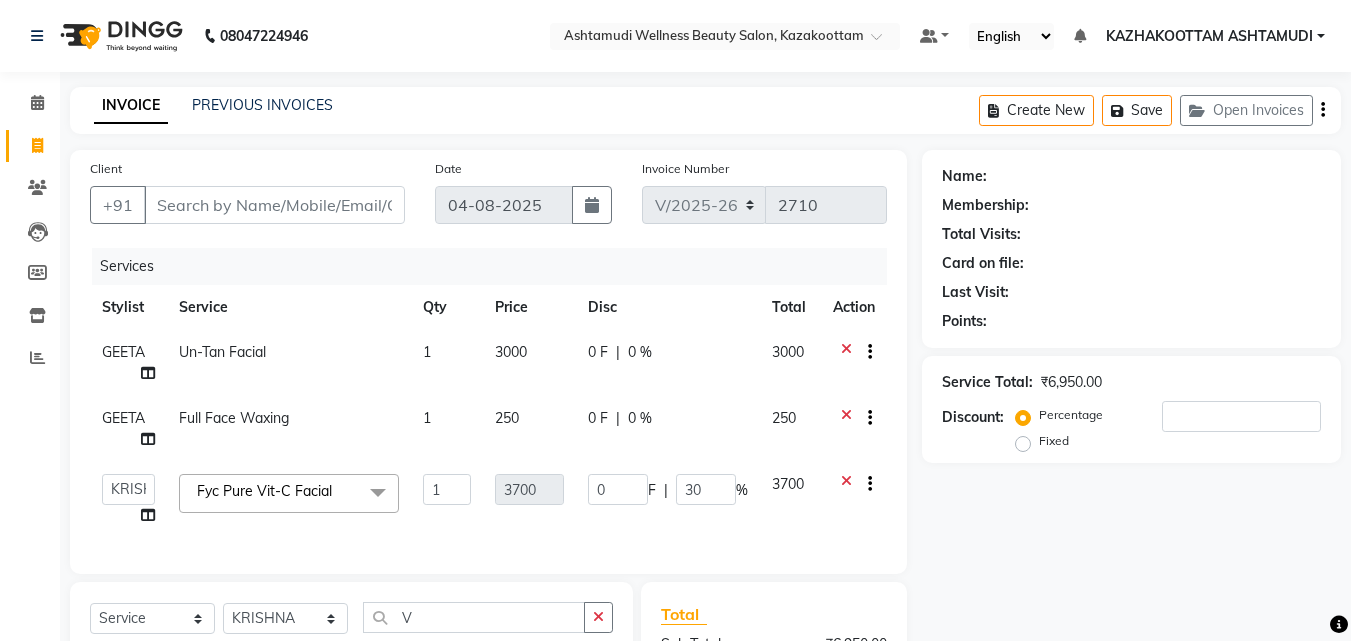 click on "Client +91 Date 04-08-2025 Invoice Number V/2025 V/2025-26 2710 Services Stylist Service Qty Price Disc Total Action GEETA Un-Tan Facial 1 3000 0 F | 0 % 3000 GEETA Full Face Waxing 1 250 0 F | 0 % 250 Arya CHINJU GEETA KAZHAKOOTTAM ASHTAMUDI KRISHNA LEKSHMI MADONNA MICHAEL MINCY VARGHESE Poornima Gopal PRIYA RESHMA ROSNI Sindhu SOORYAMOL Fyc Pure Vit-C Facial x Acne Facial Anti Ageing Facial Bridal Glow Facial De-Pigmentation Treatment Dermalite Fairness Facial Diamond Facial D-Tan Cleanup D-Tan Facial D-Tan Pack Fruit Facial Fyc Bamboo Charcoal Facial Fyc Bio Marine Facial Fyc Fruit Fusion Facial Fyc Luster Gold Facial Fyc Pure Vit-C Facial Fyc Red Wine Facial Glovite Facial Gold Moroccan Vit C facial Dry Skin Gold Moroccan Vit C facial Oily Skin Golden Facial Hydra Brightening Facial Hydra Facial Hydramoist Facial Microdermabrasion Treatment Normal Cleanup O2C2 Facial Oxy Blast Facial Oxy Bleach Pearl Facial Protein Bleach Red Carpet DNA facial Sensi Glow Facial Hair Spa 1 0" 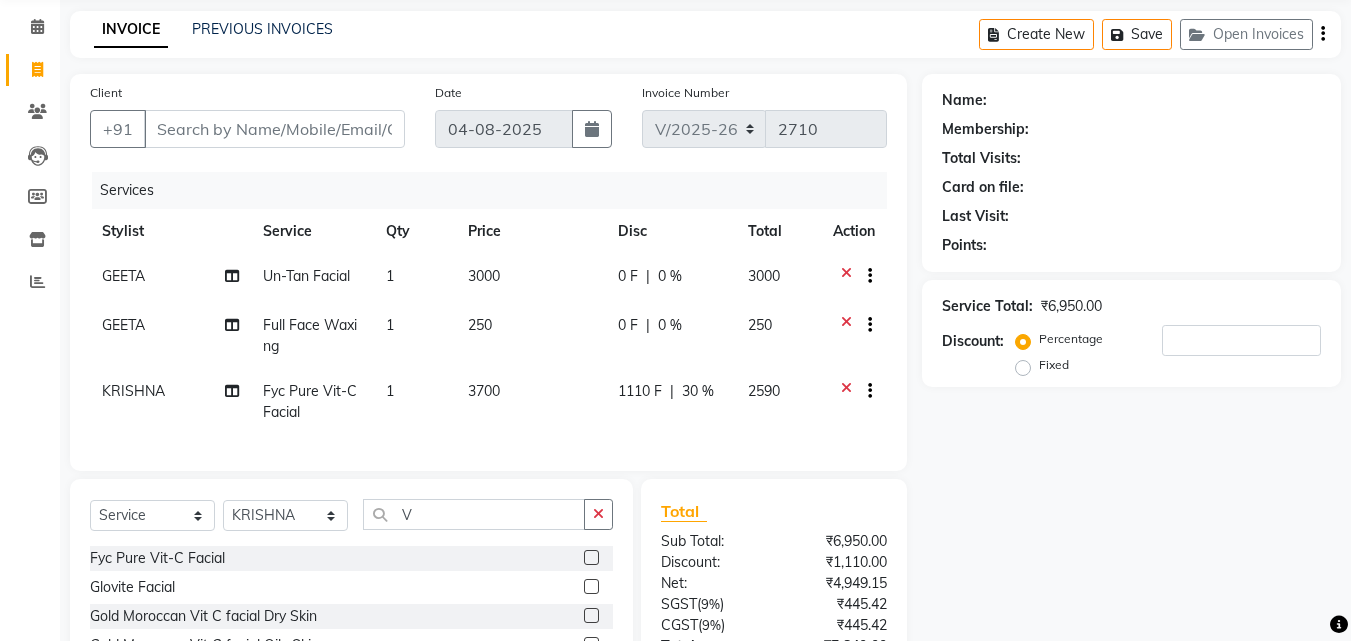 scroll, scrollTop: 54, scrollLeft: 0, axis: vertical 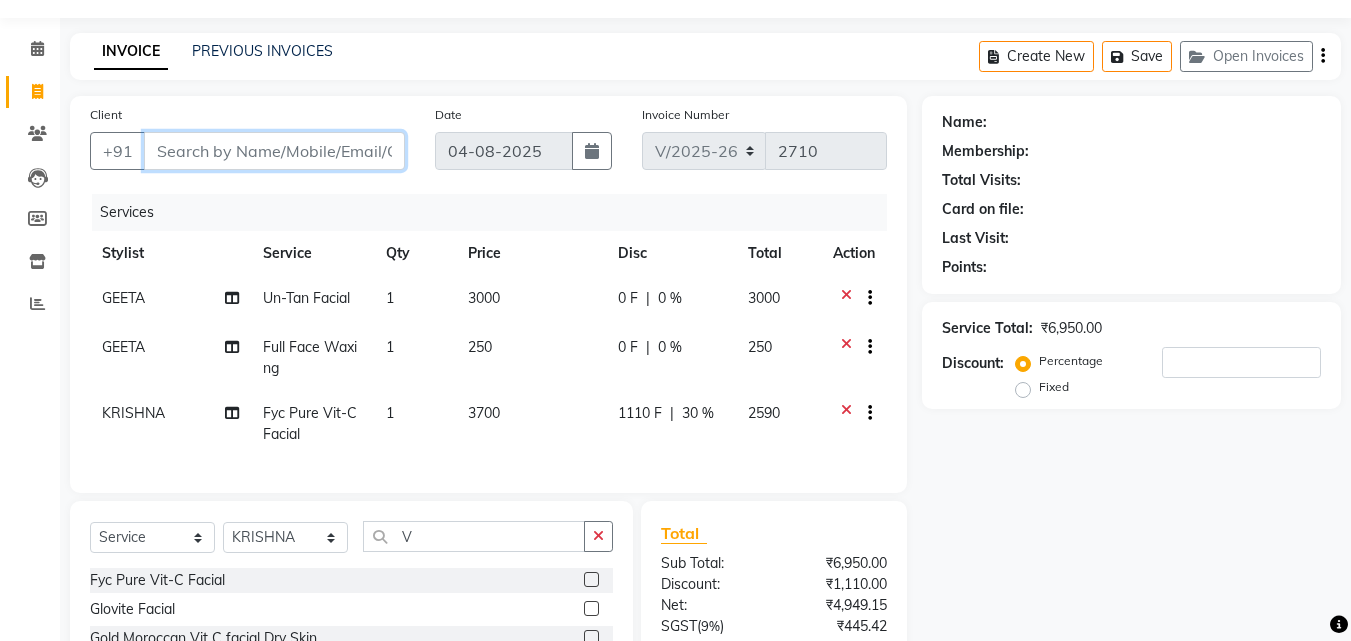 click on "Client" at bounding box center (274, 151) 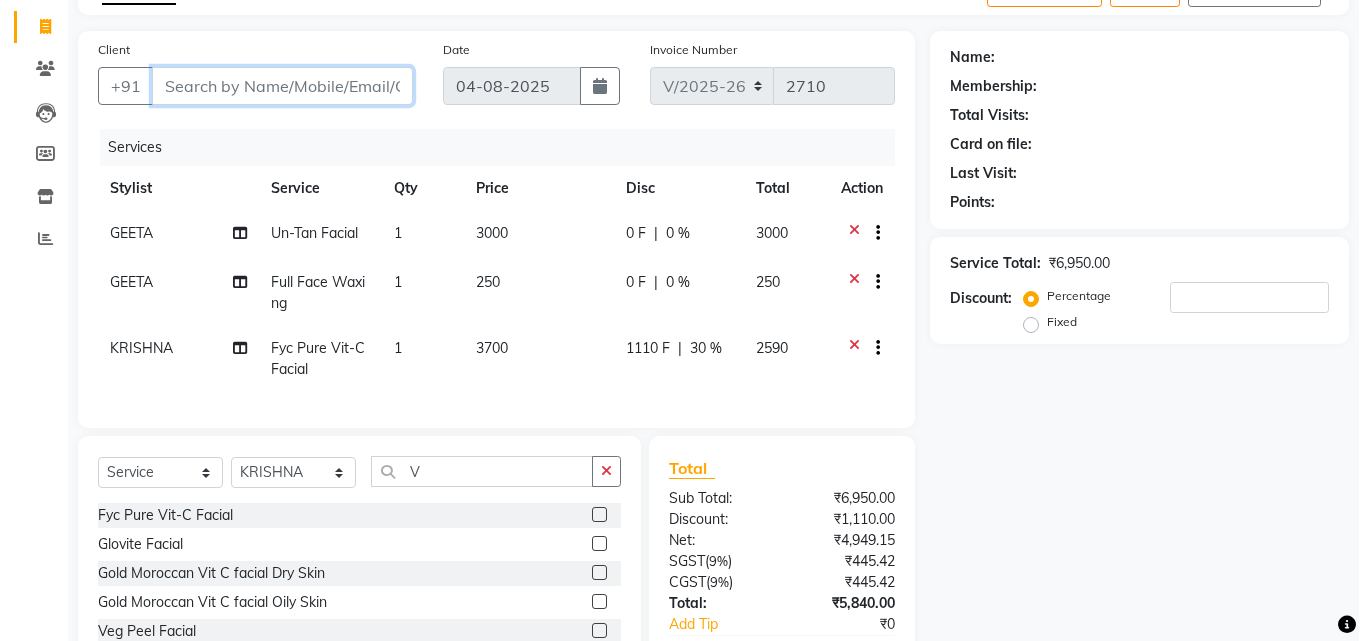 scroll, scrollTop: 154, scrollLeft: 0, axis: vertical 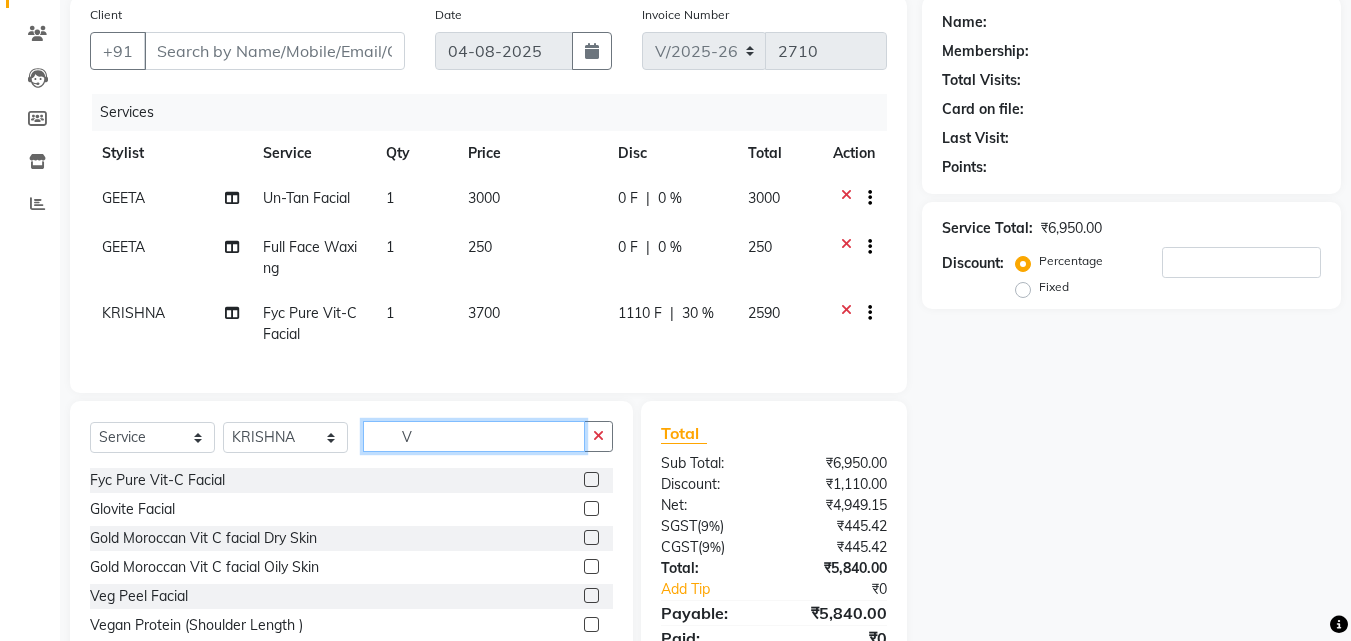 drag, startPoint x: 421, startPoint y: 444, endPoint x: 369, endPoint y: 453, distance: 52.773098 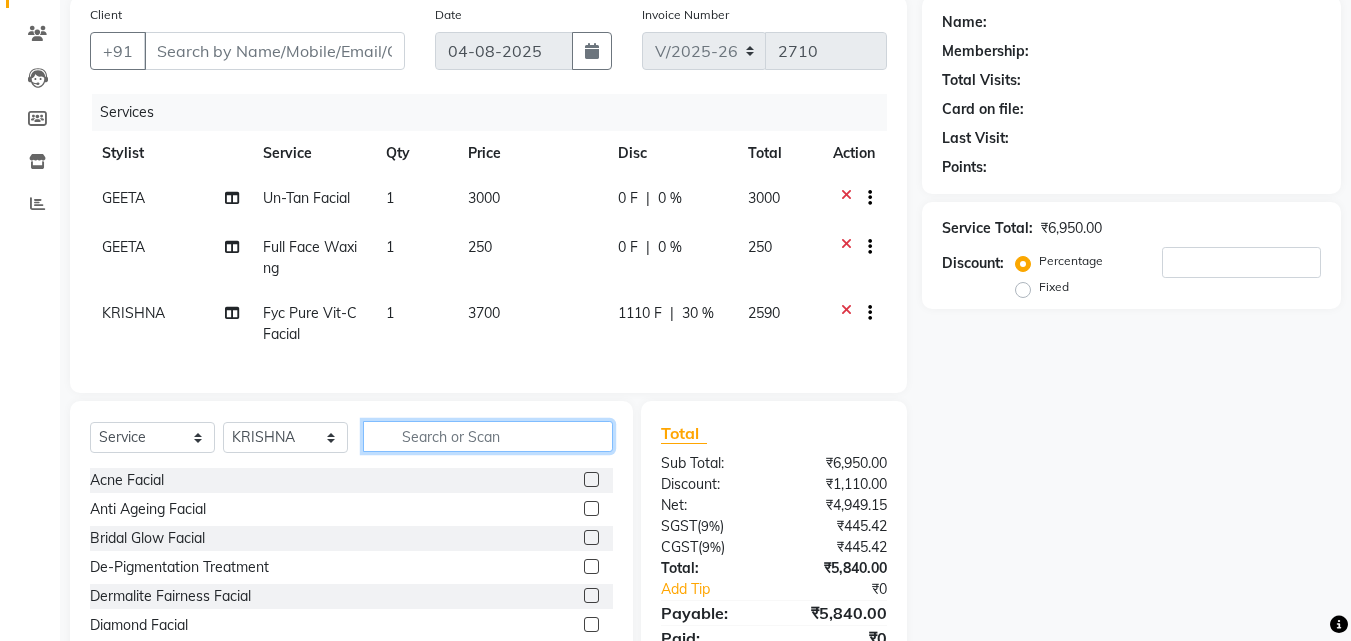type 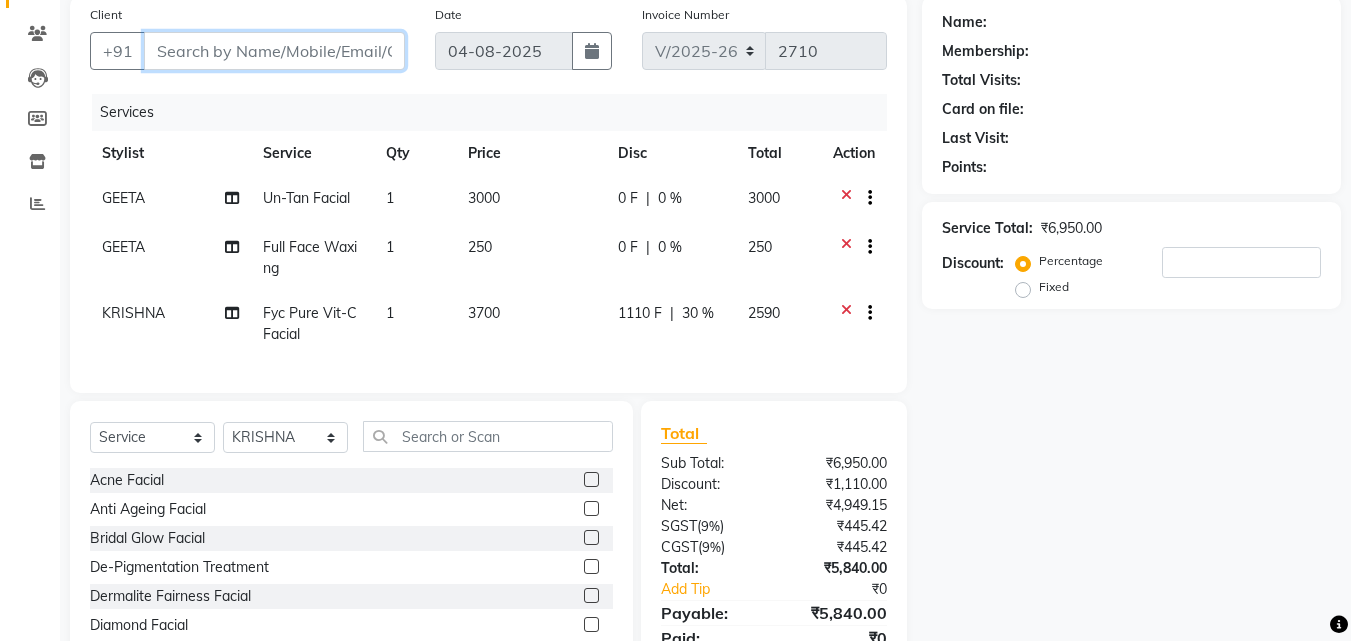 click on "Client" at bounding box center [274, 51] 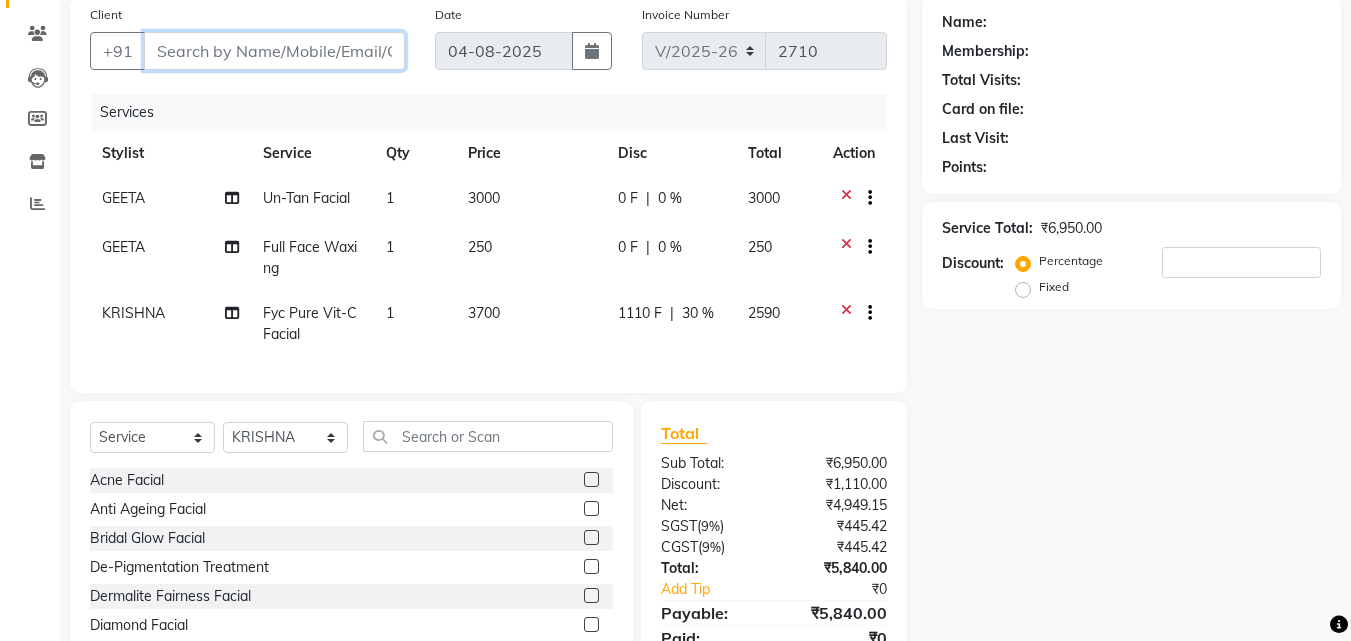 type on "7" 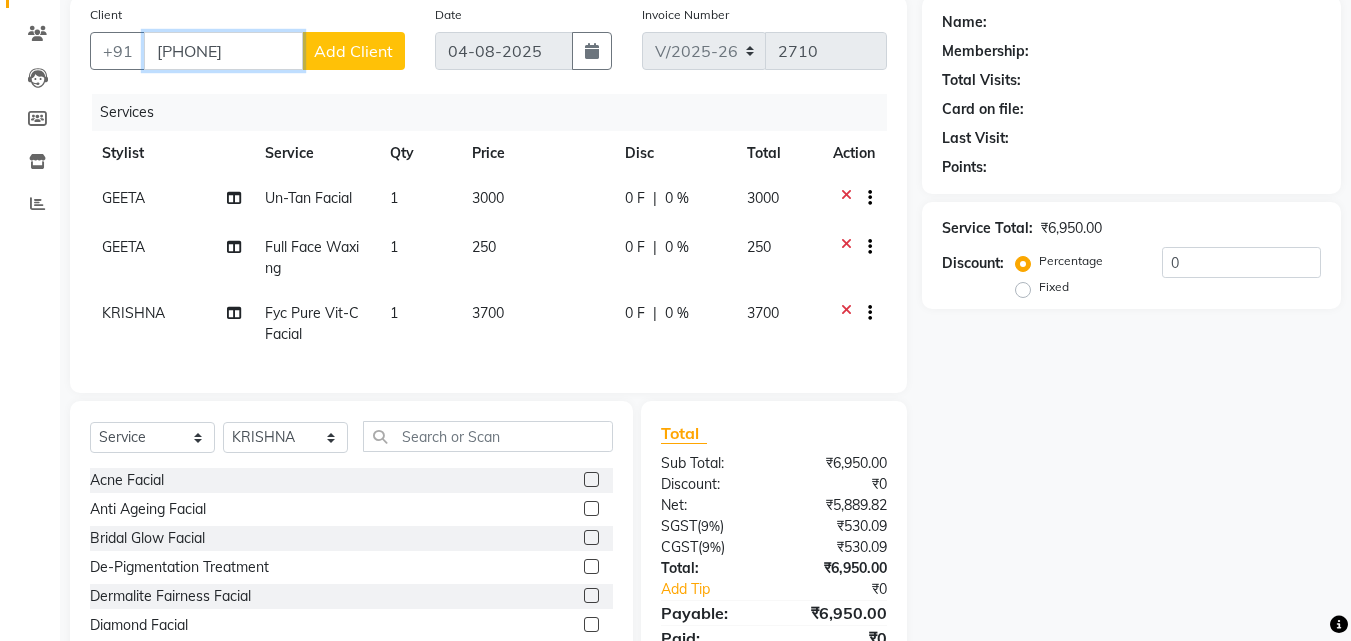type on "[PHONE]" 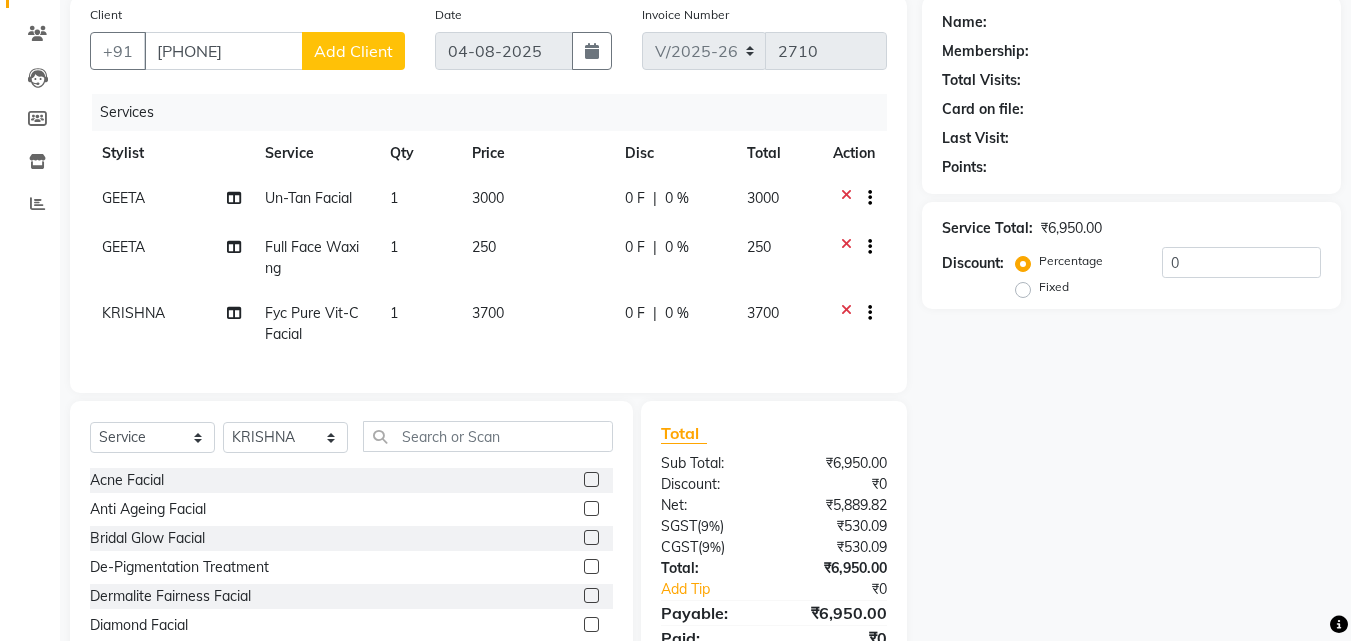 click on "Add Client" 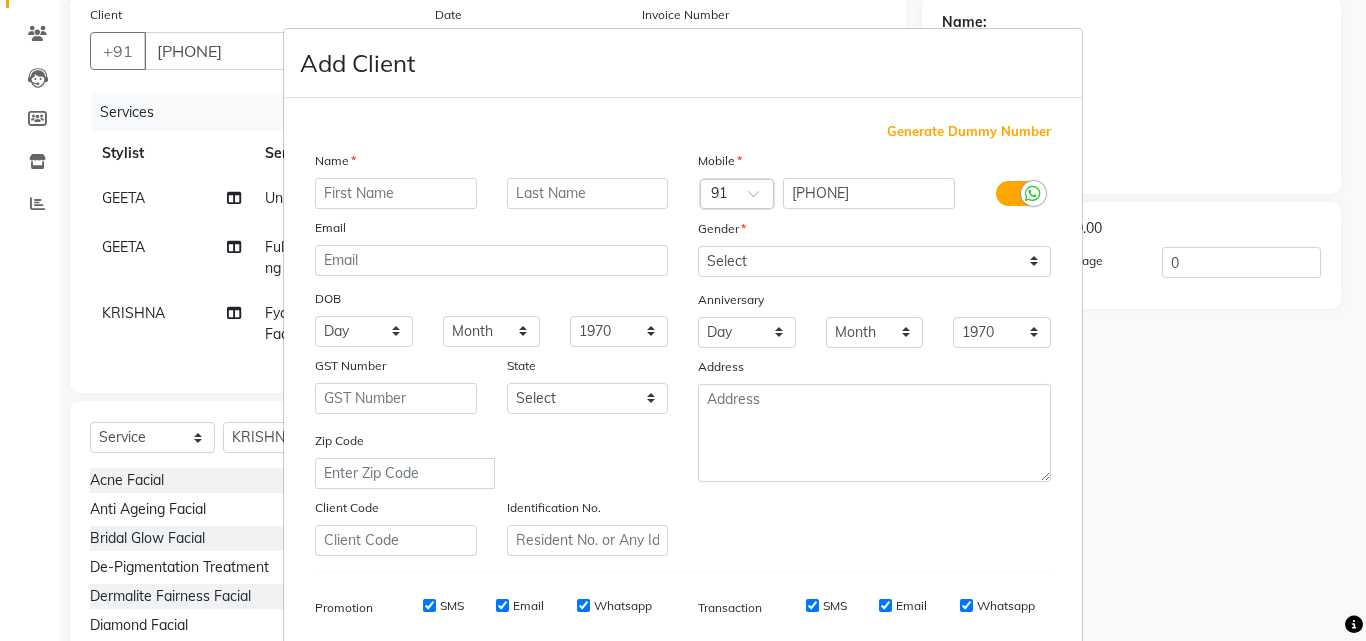 click at bounding box center (396, 193) 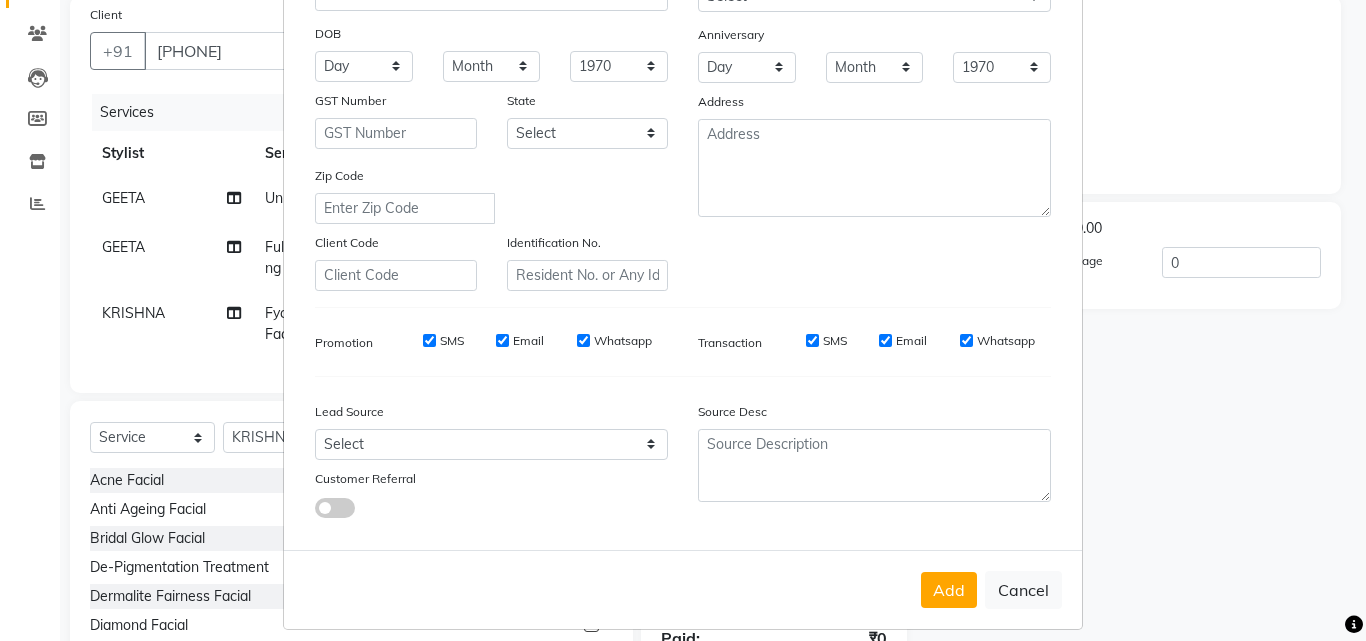 scroll, scrollTop: 282, scrollLeft: 0, axis: vertical 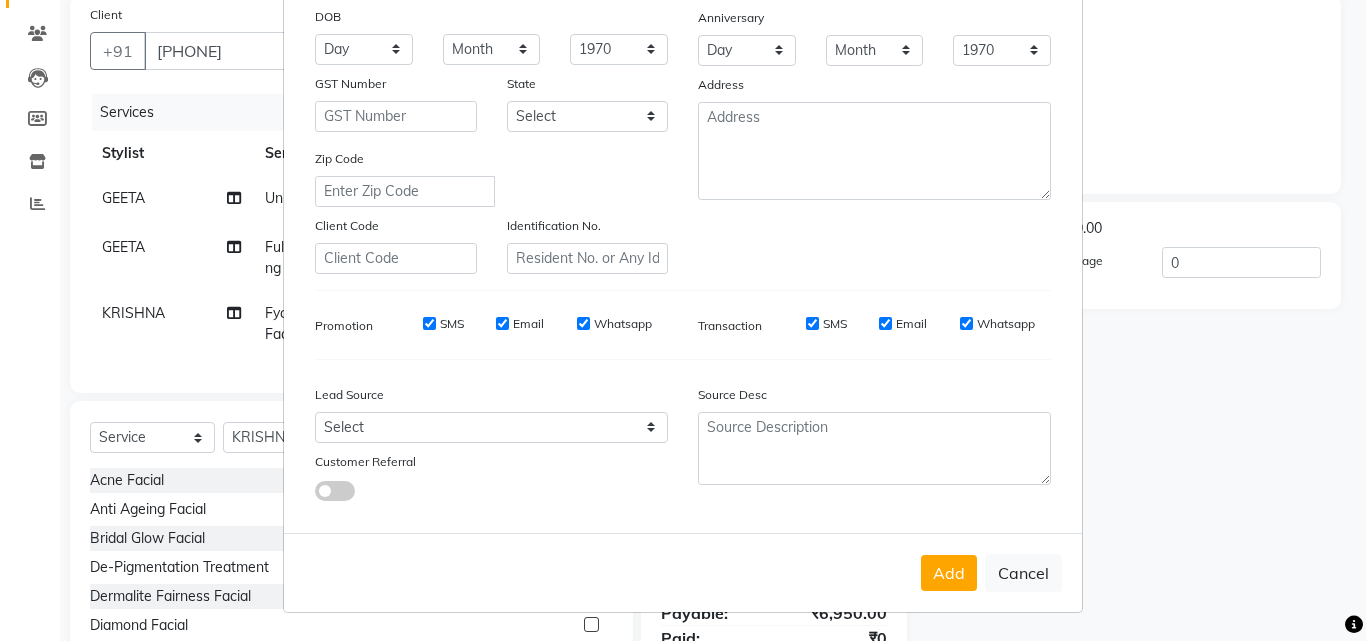 type on "[NAME]" 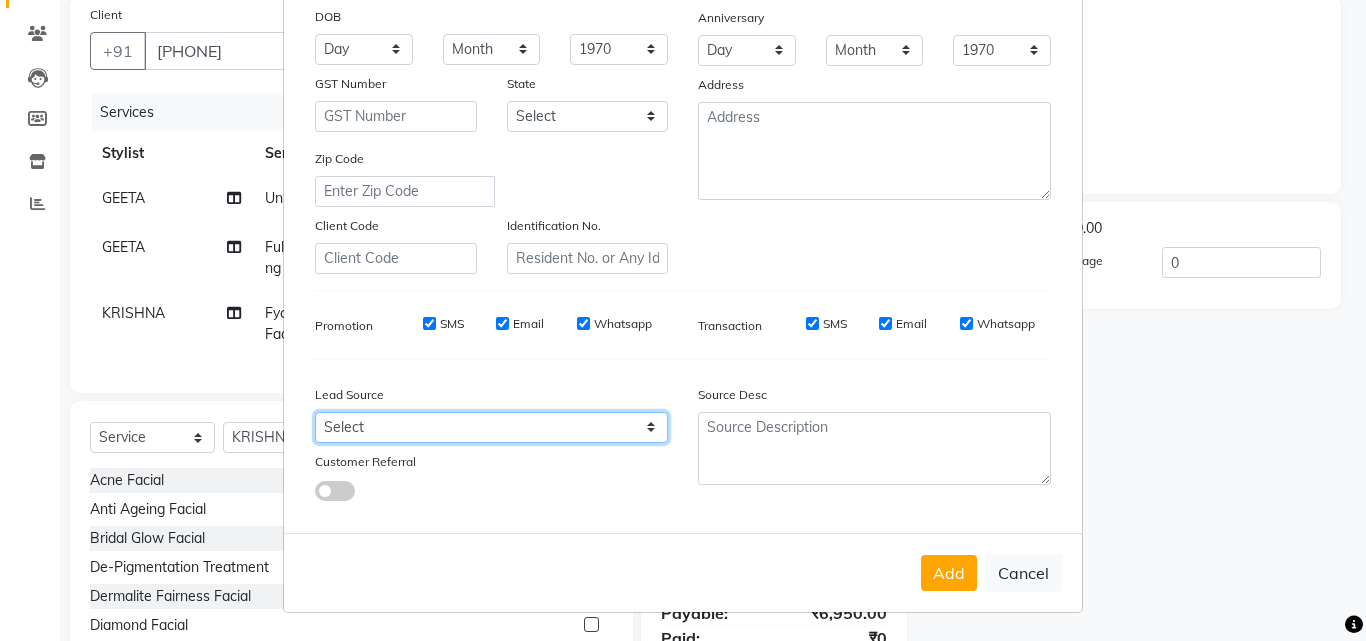 click on "Select Walk-in Referral Internet Friend Word of Mouth Advertisement Facebook JustDial Google Other Instagram  YouTube  WhatsApp" at bounding box center [491, 427] 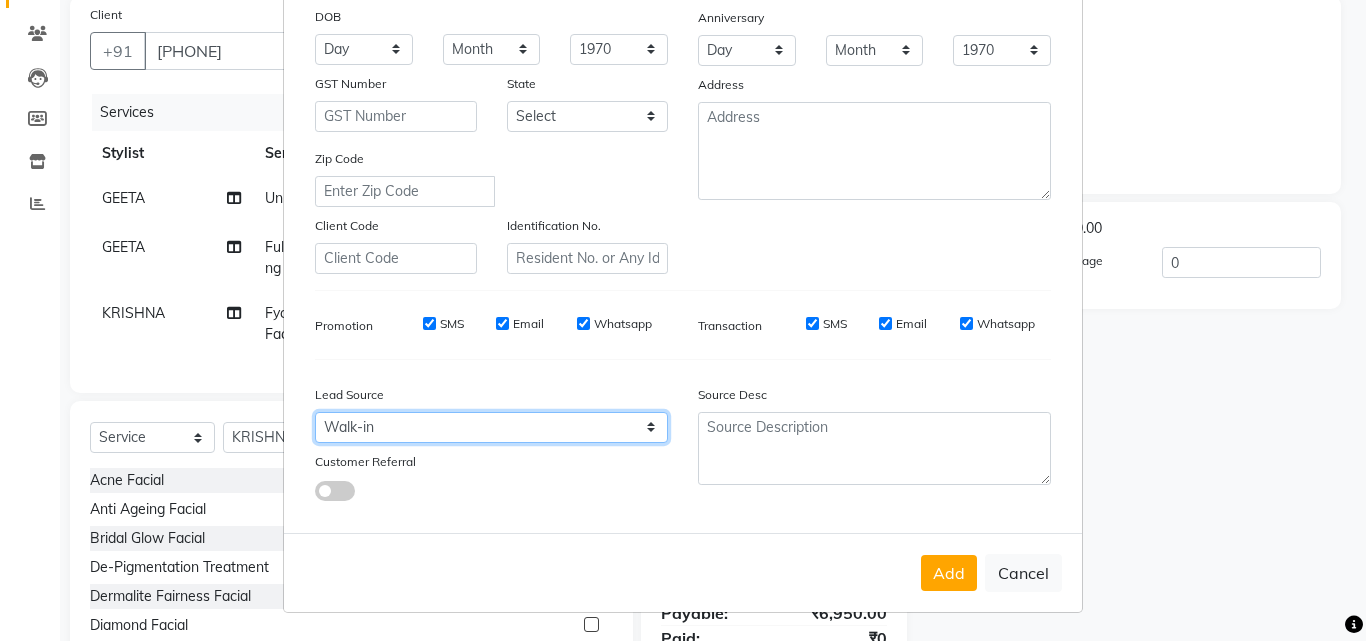click on "Select Walk-in Referral Internet Friend Word of Mouth Advertisement Facebook JustDial Google Other Instagram  YouTube  WhatsApp" at bounding box center (491, 427) 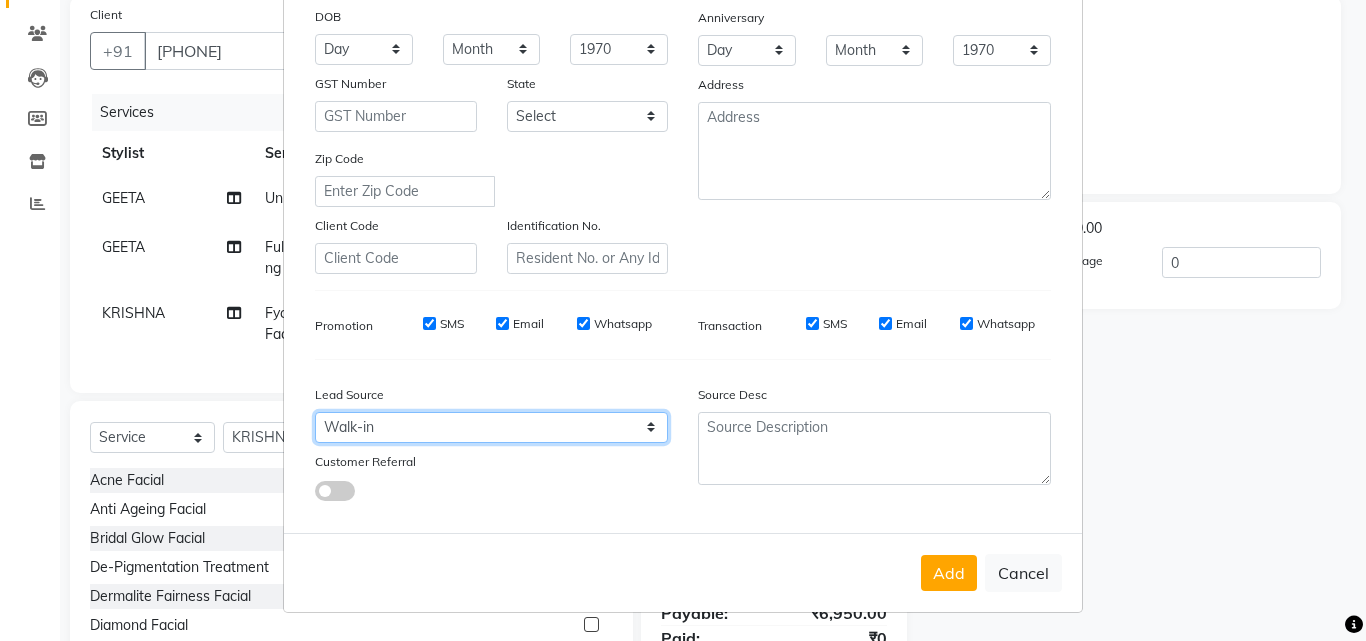 scroll, scrollTop: 0, scrollLeft: 0, axis: both 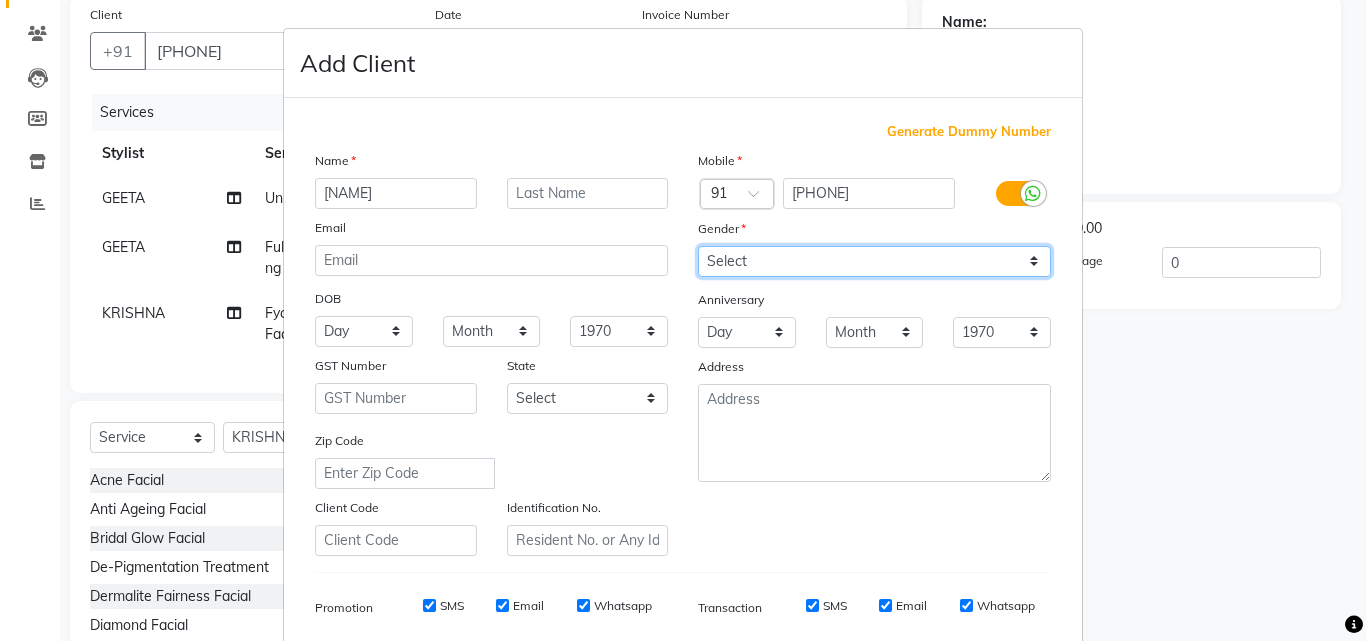 click on "Select Male Female Other Prefer Not To Say" at bounding box center [874, 261] 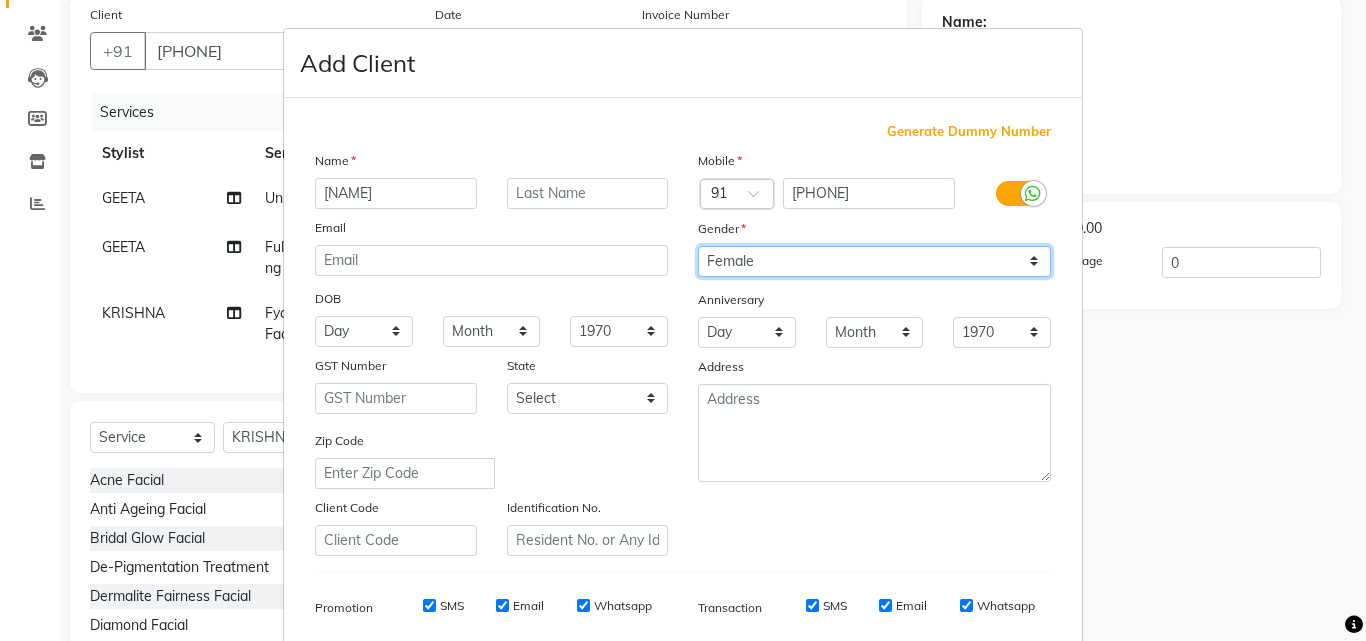 click on "Select Male Female Other Prefer Not To Say" at bounding box center (874, 261) 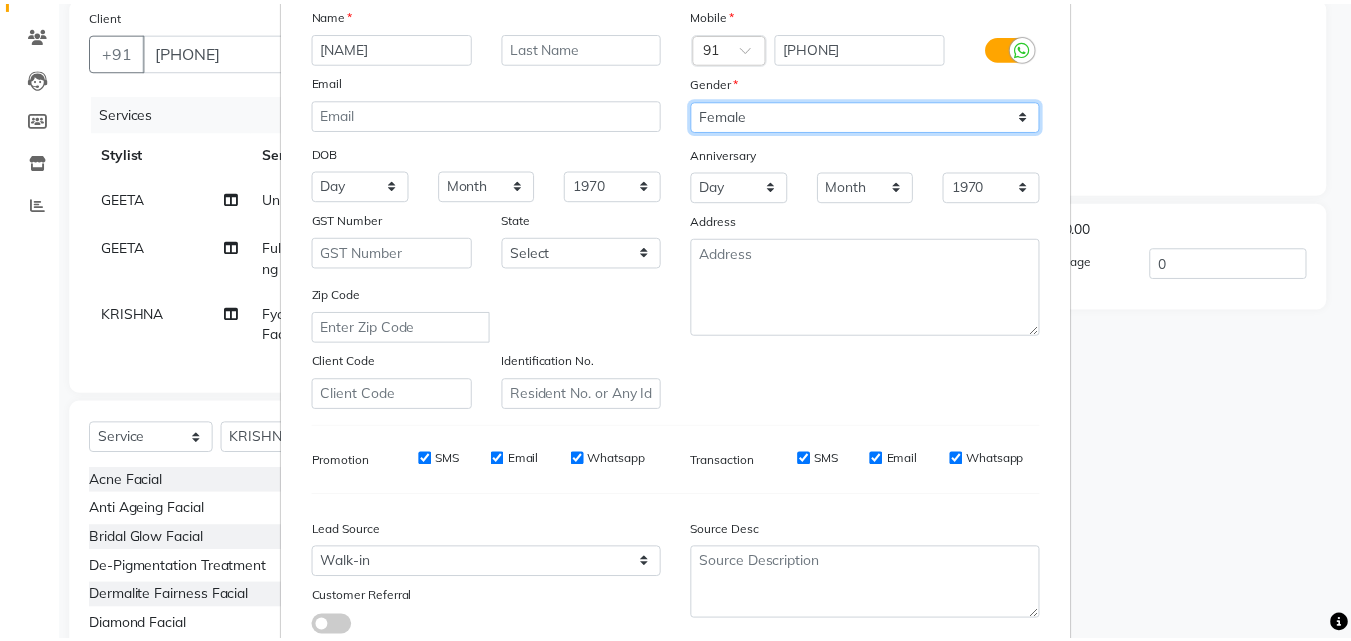 scroll, scrollTop: 282, scrollLeft: 0, axis: vertical 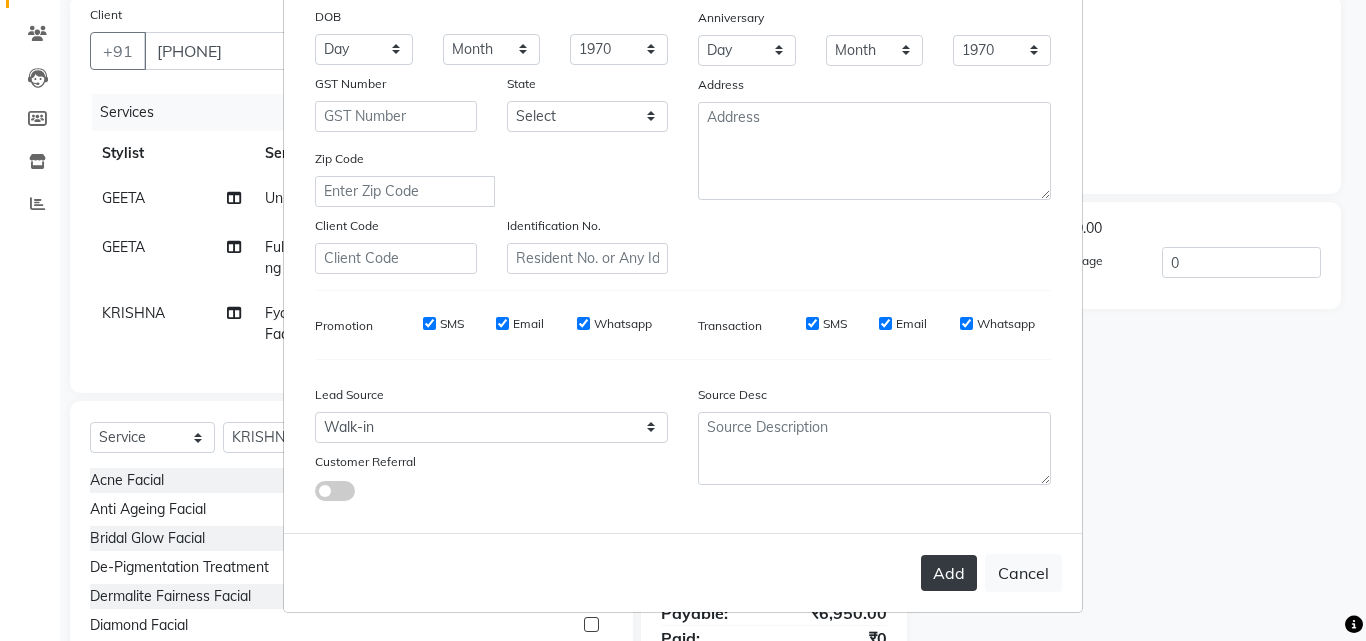 click on "Add" at bounding box center (949, 573) 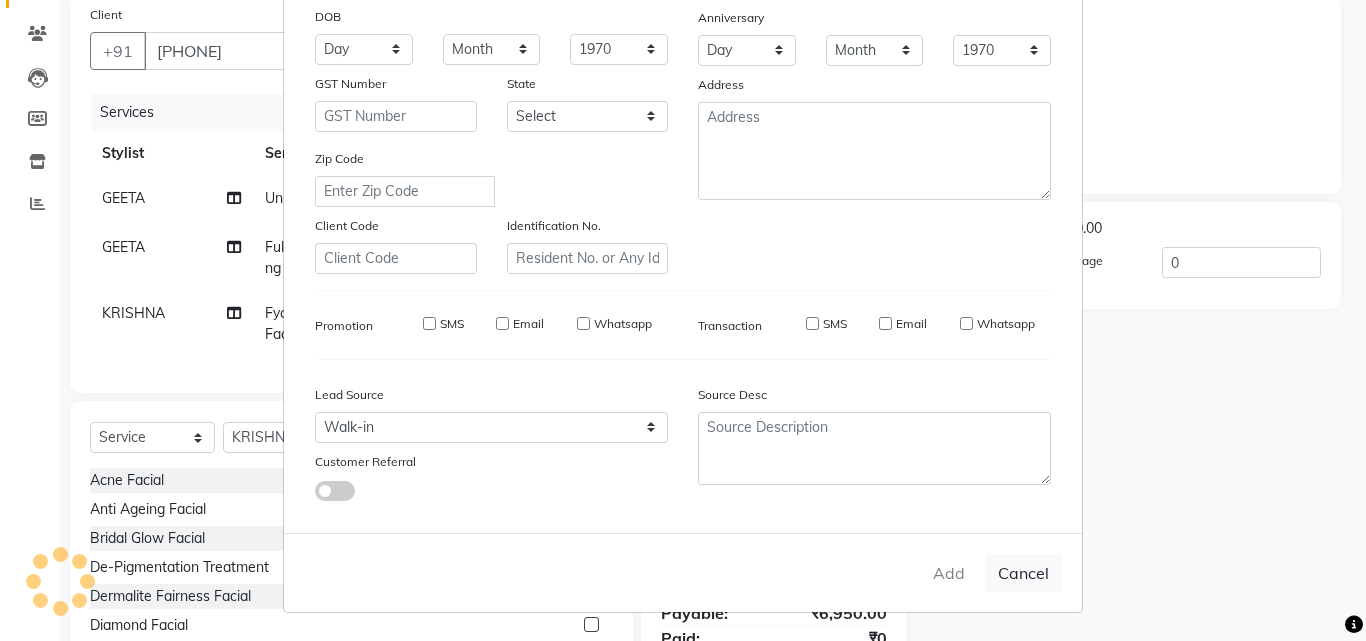 type 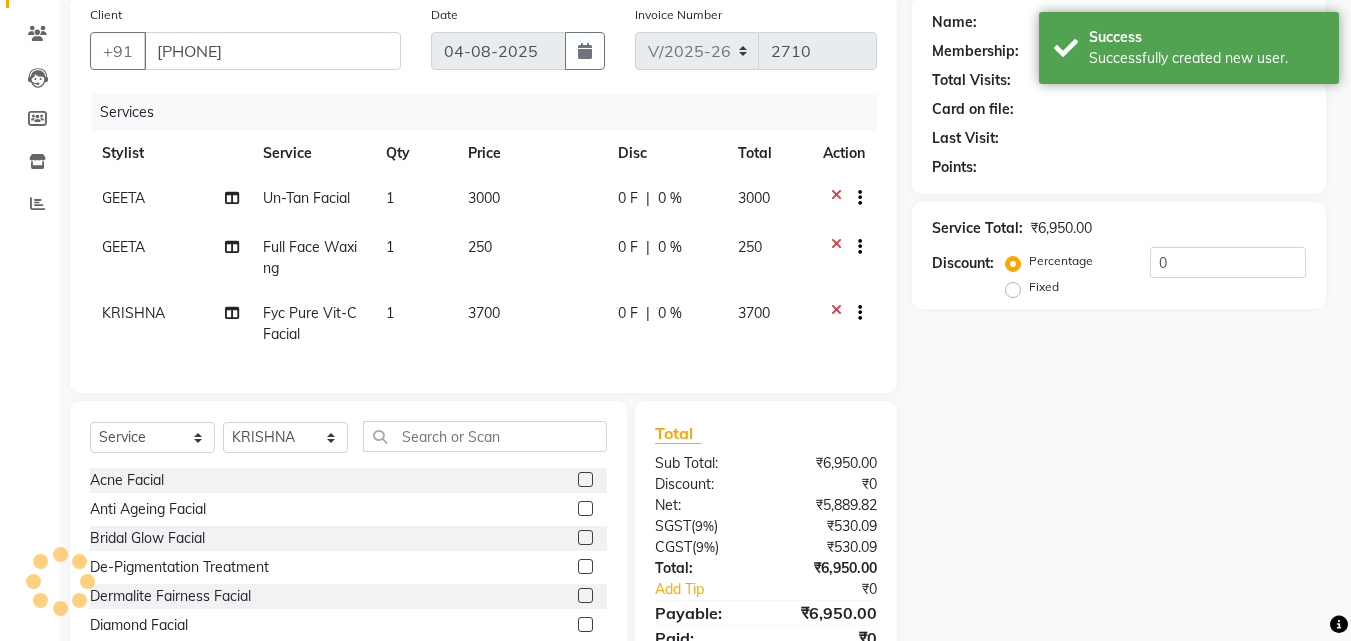 select on "1: Object" 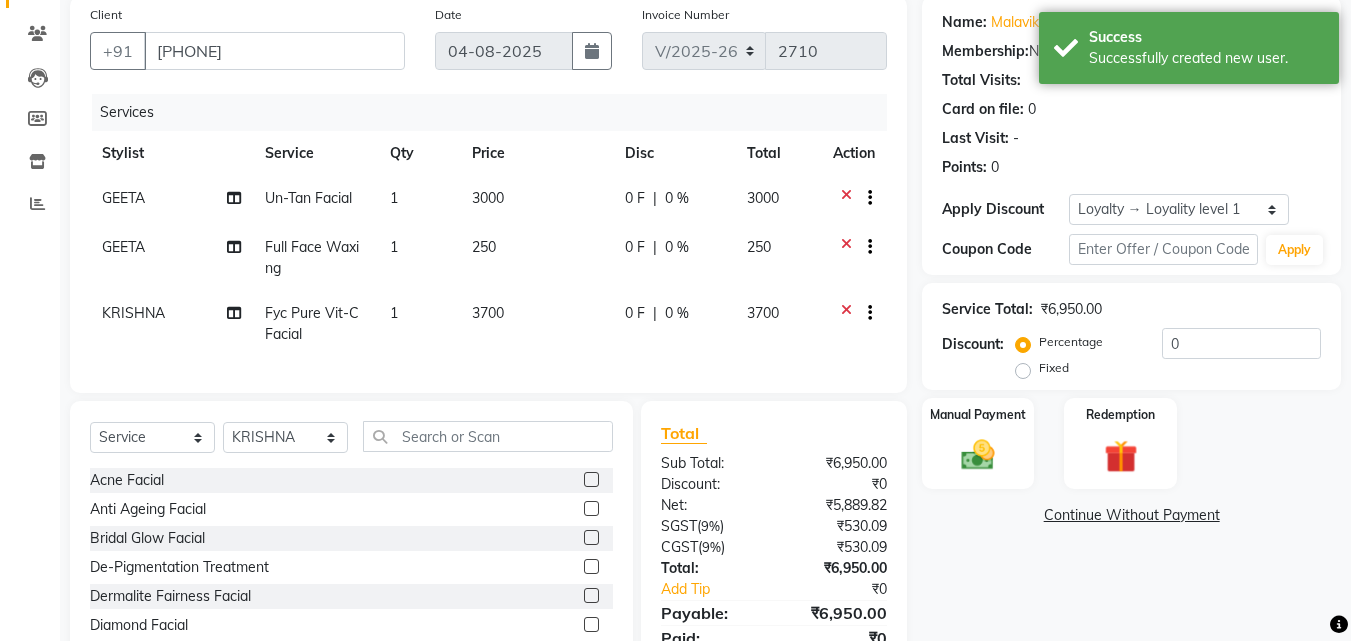 scroll, scrollTop: 254, scrollLeft: 0, axis: vertical 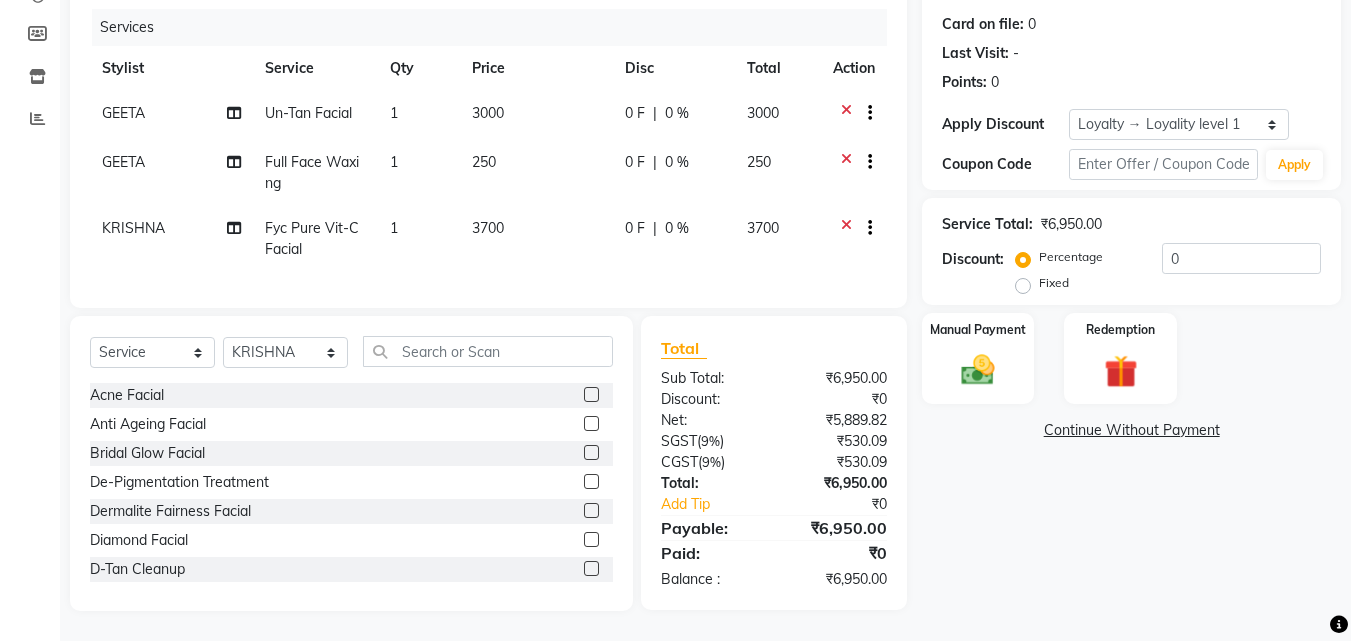 click on "0 %" 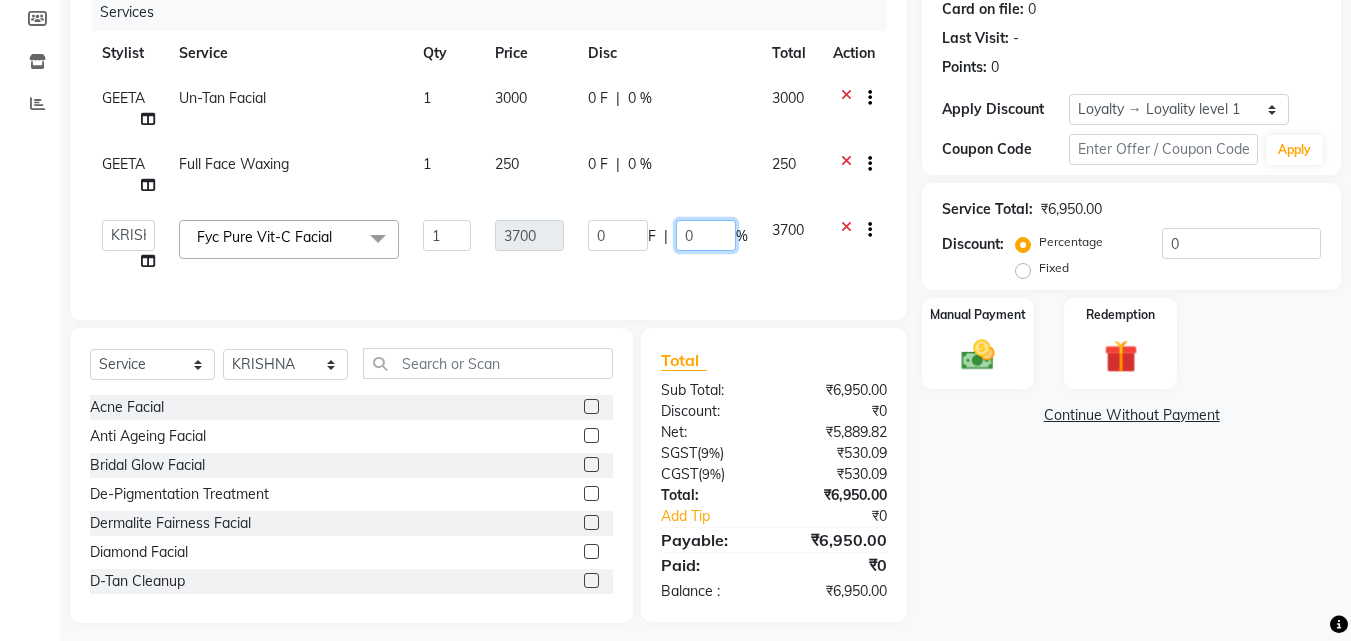 drag, startPoint x: 700, startPoint y: 233, endPoint x: 572, endPoint y: 233, distance: 128 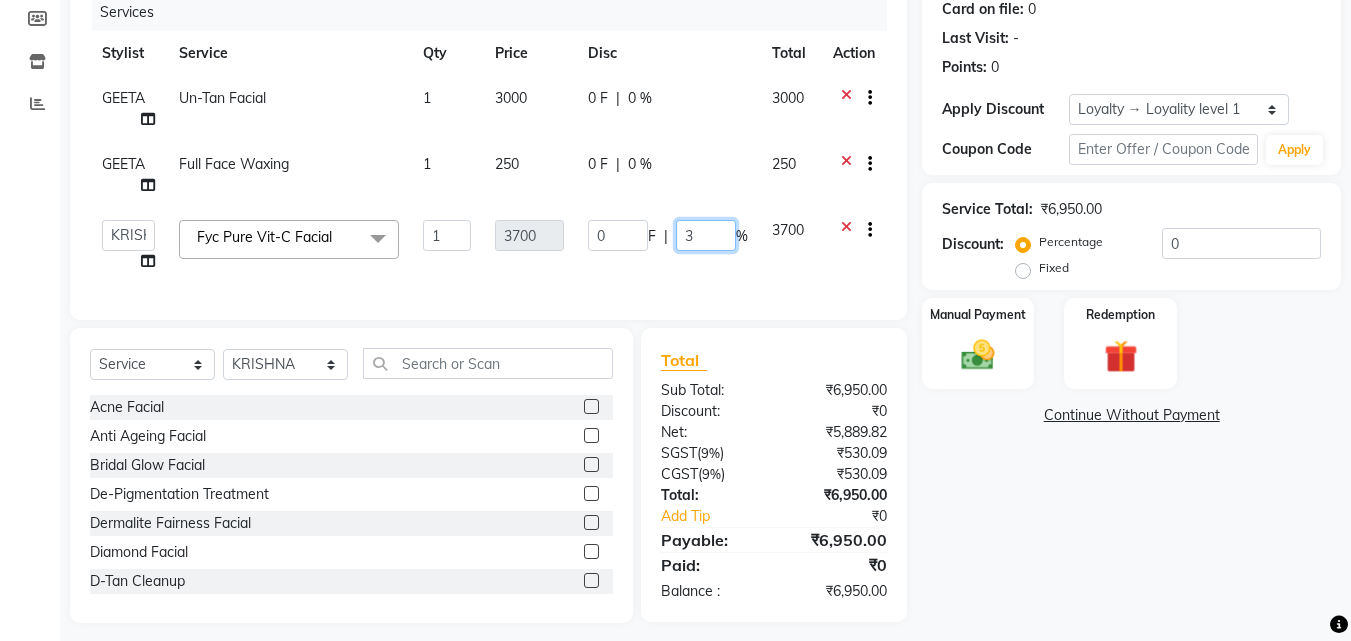 type on "30" 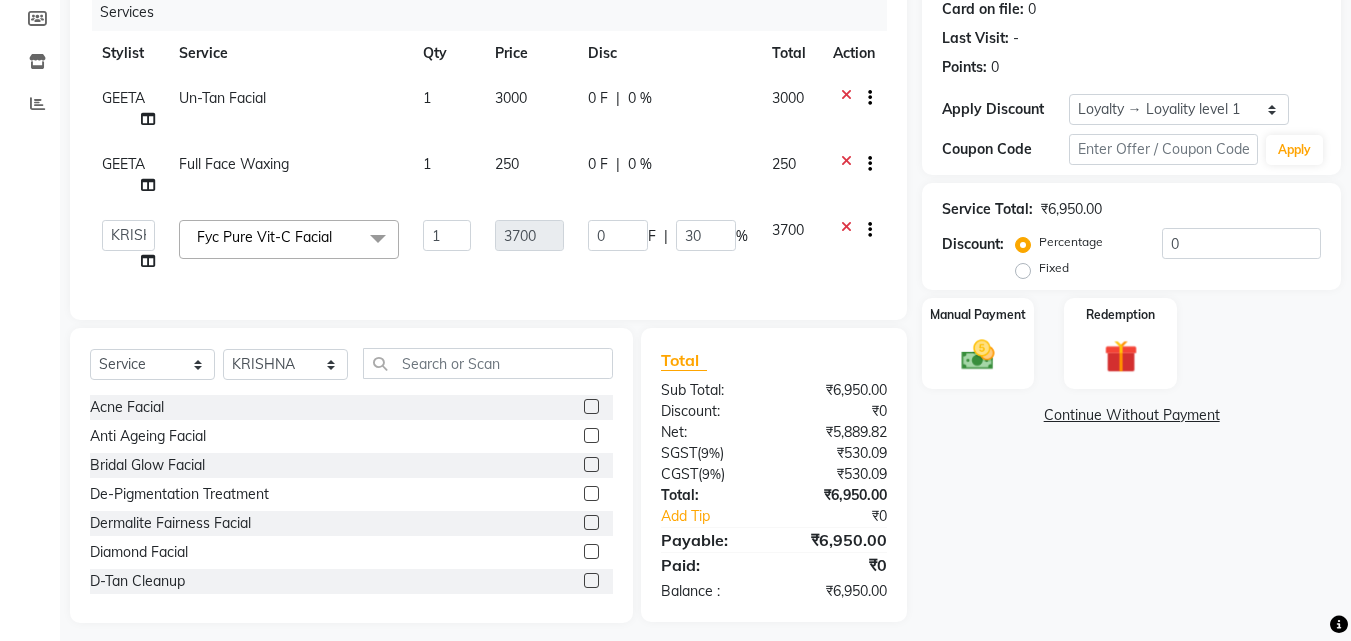 click on "Services Stylist Service Qty Price Disc Total Action GEETA Un-Tan Facial 1 3000 0 F | 0 % 3000 GEETA Full Face Waxing 1 250 0 F | 0 % 250 Arya CHINJU GEETA KAZHAKOOTTAM ASHTAMUDI KRISHNA LEKSHMI MADONNA MICHAEL MINCY VARGHESE Poornima Gopal PRIYA RESHMA ROSNI Sindhu SOORYAMOL Fyc Pure Vit-C Facial x Acne Facial Anti Ageing Facial Bridal Glow Facial De-Pigmentation Treatment Dermalite Fairness Facial Diamond Facial D-Tan Cleanup D-Tan Facial D-Tan Pack Fruit Facial Fyc Bamboo Charcoal Facial Fyc Bio Marine Facial Fyc Fruit Fusion Facial Fyc Luster Gold Facial Fyc Pure Vit-C Facial Fyc Red Wine Facial Glovite Facial Gold Moroccan Vit C facial Dry Skin Gold Moroccan Vit C facial Oily Skin Golden Facial Hydra Brightening Facial Hydra Facial Hydramoist Facial Microdermabrasion Treatment Normal Cleanup O2C2 Facial Oxy Blast Facial Oxy Bleach Pearl Facial Protein Bleach Red Carpet DNA facial Sensi Glow Facial Skin Glow Facial Skin Lightening Facial Skin Whitening Facial Un-Tan Facial" 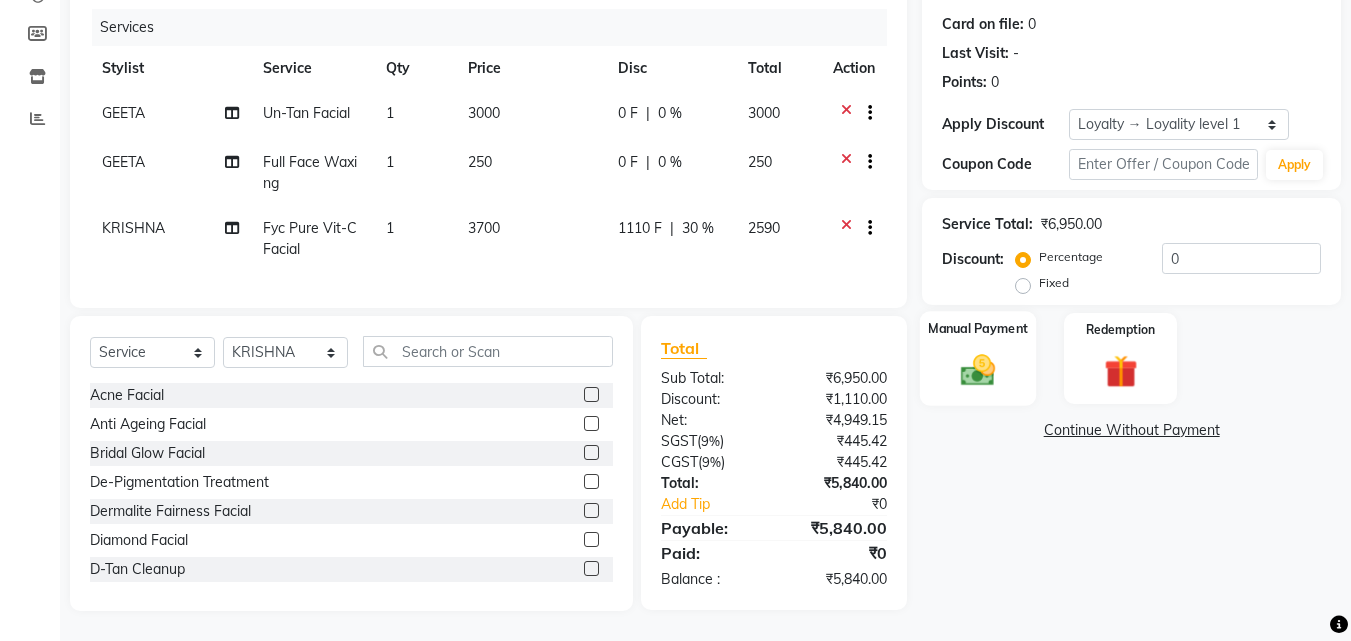click on "Manual Payment" 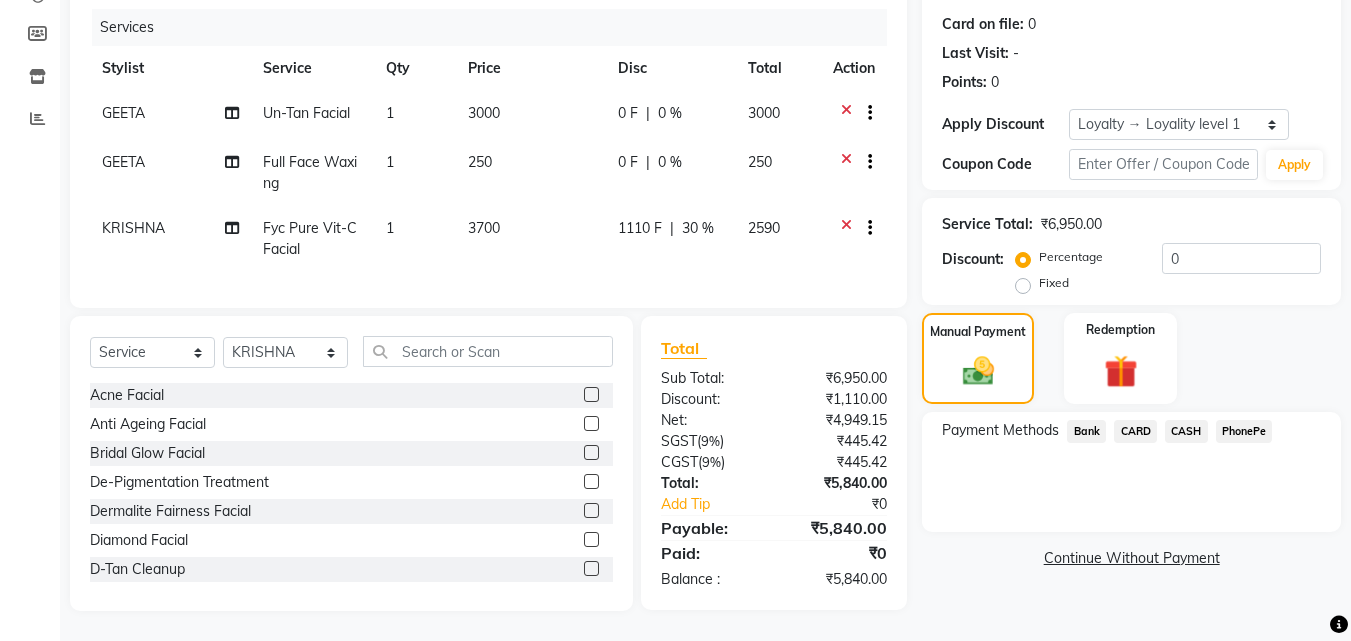 click on "PhonePe" 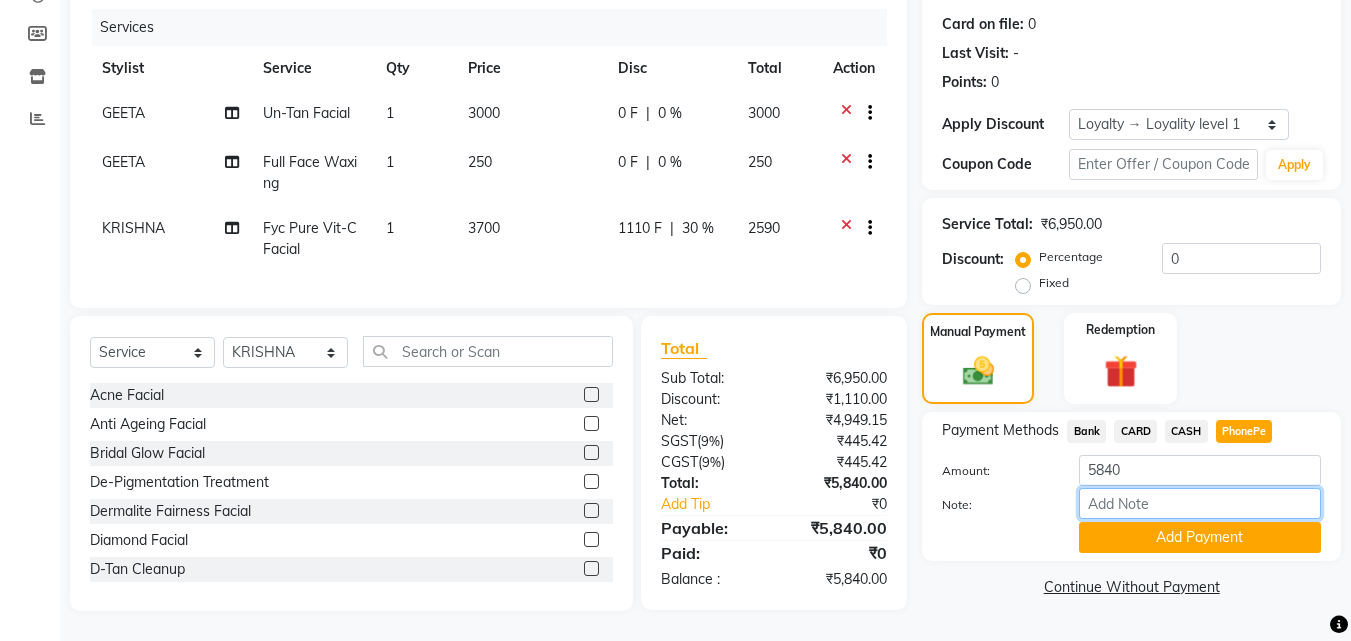 click on "Note:" at bounding box center (1200, 503) 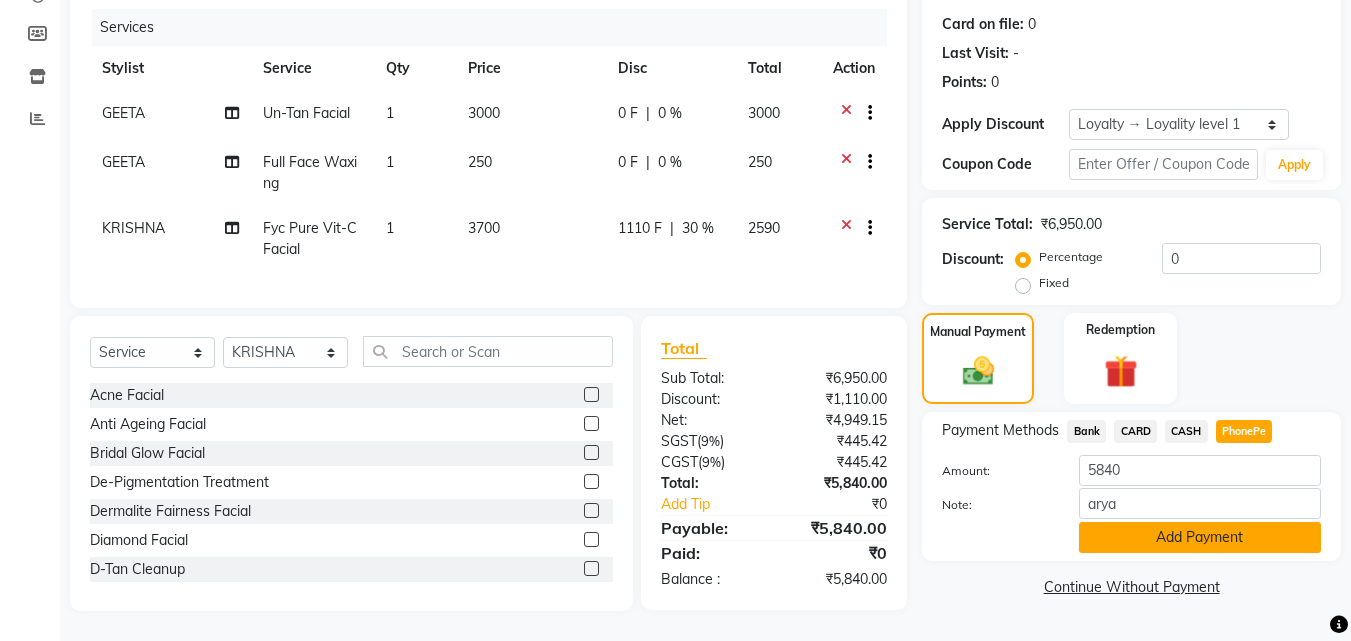 click on "Add Payment" 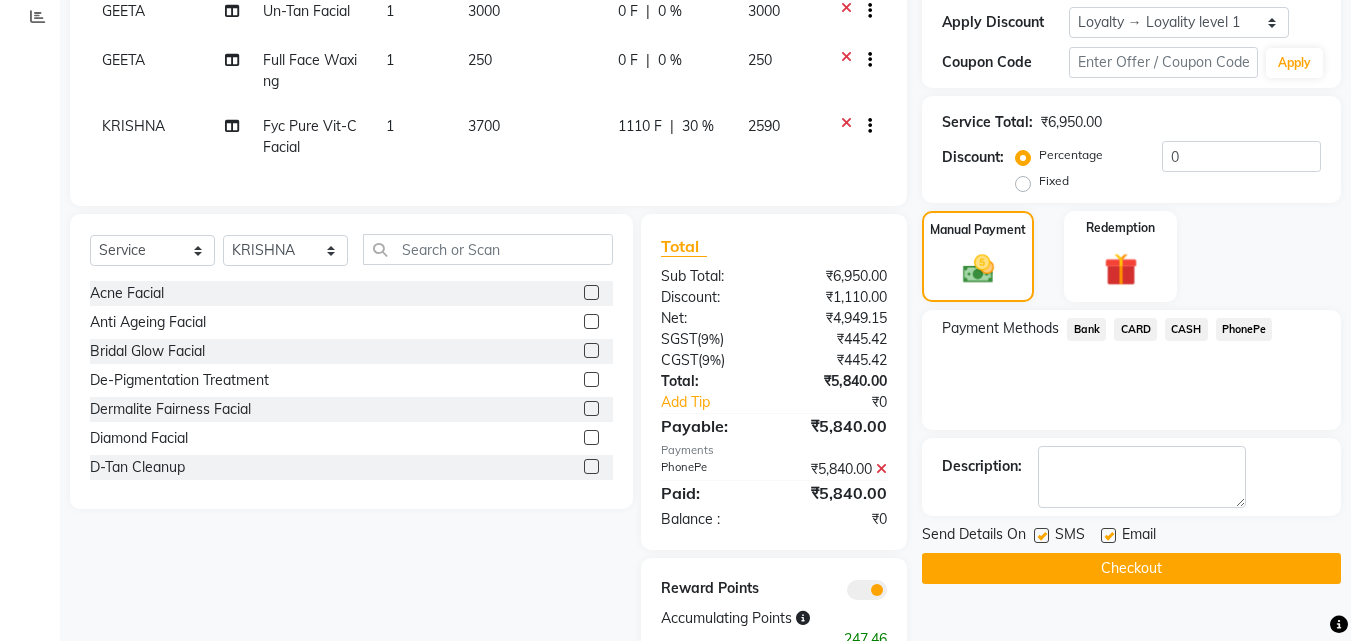 scroll, scrollTop: 415, scrollLeft: 0, axis: vertical 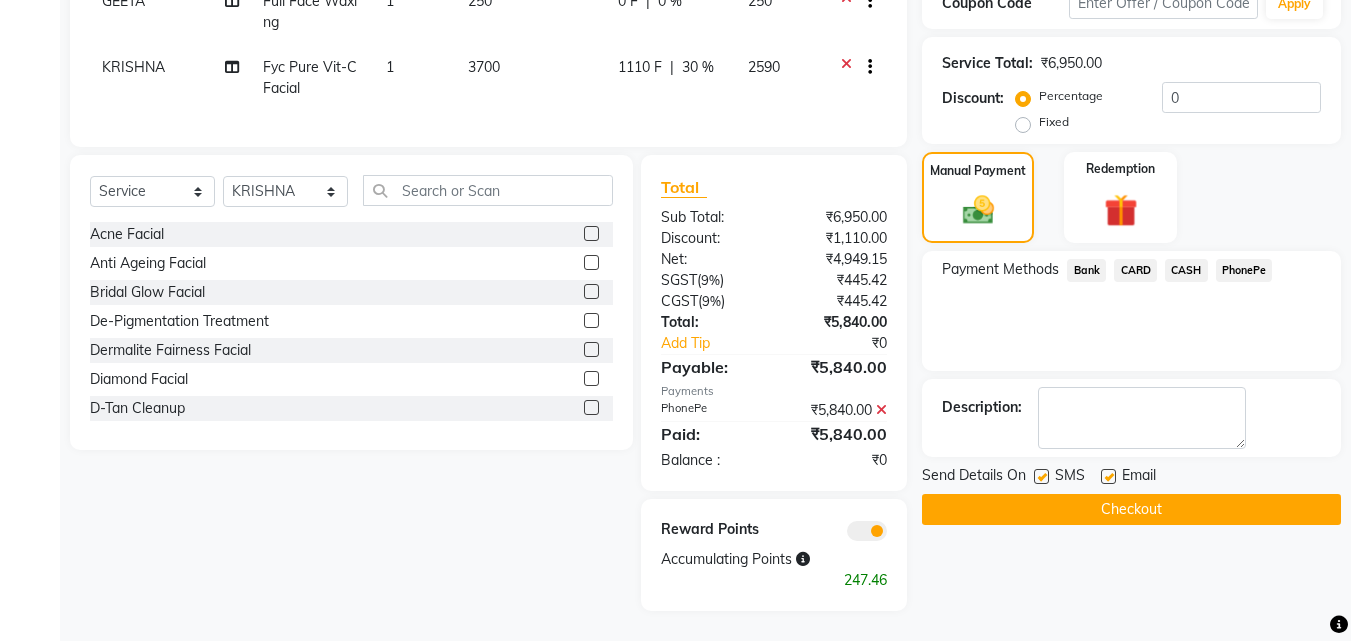 click 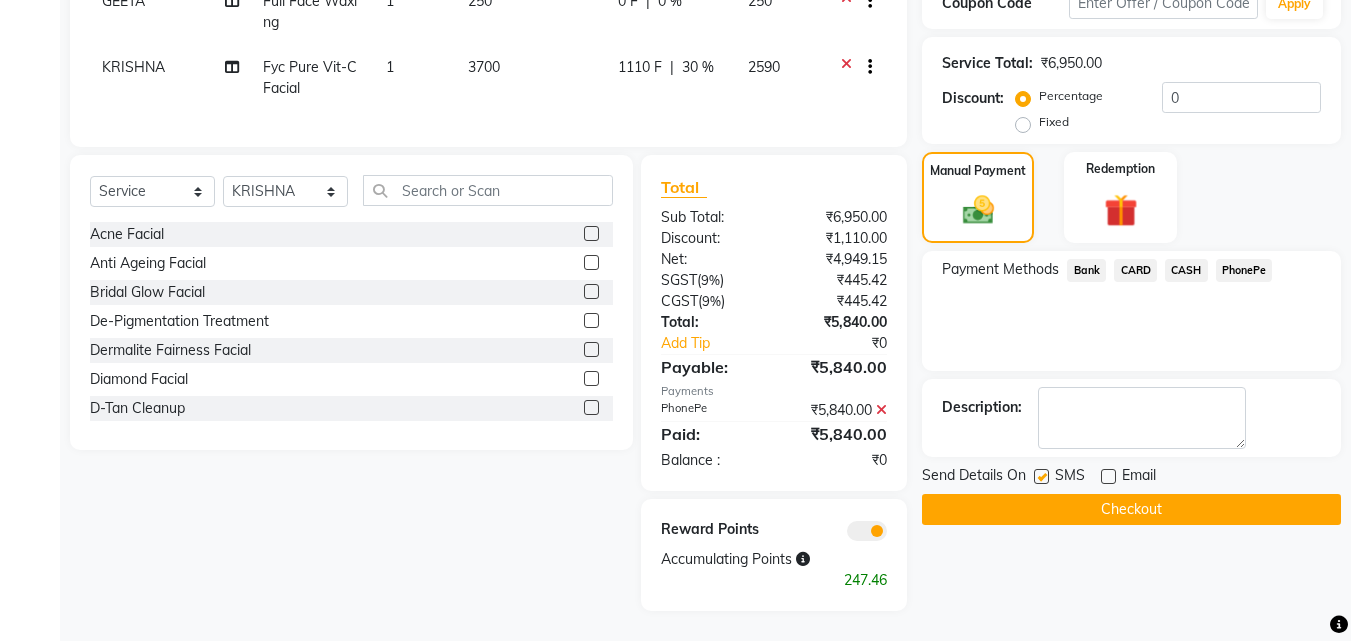 click 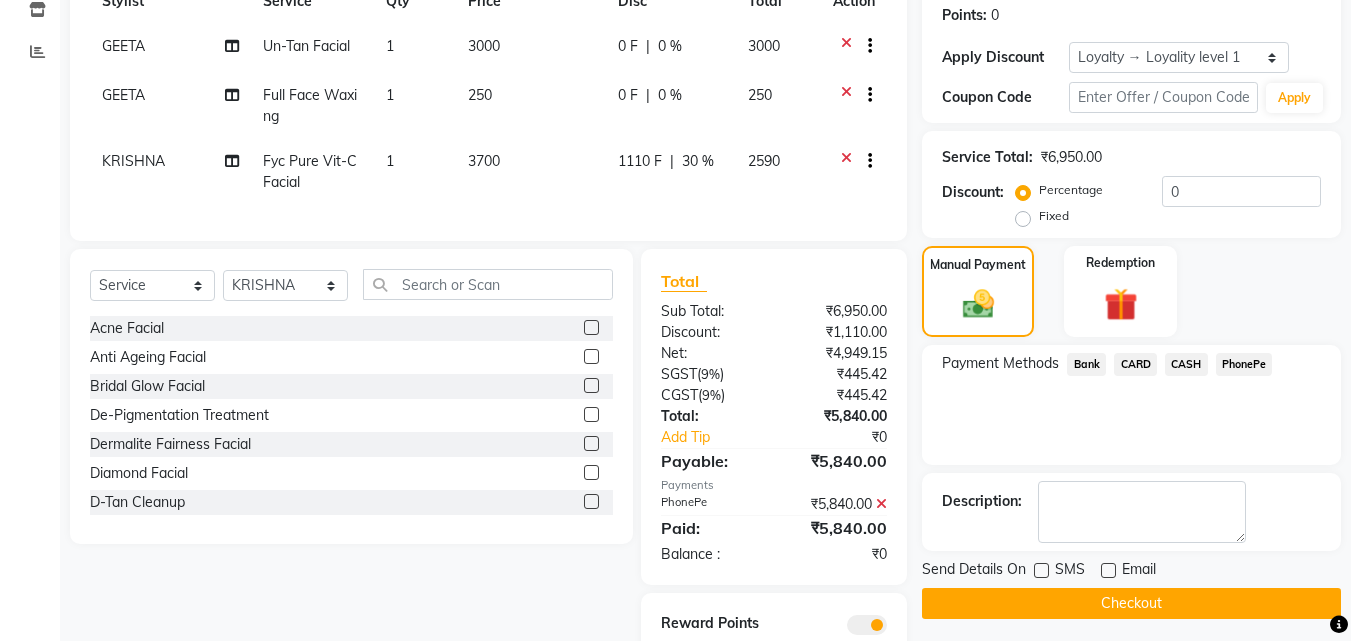 scroll, scrollTop: 415, scrollLeft: 0, axis: vertical 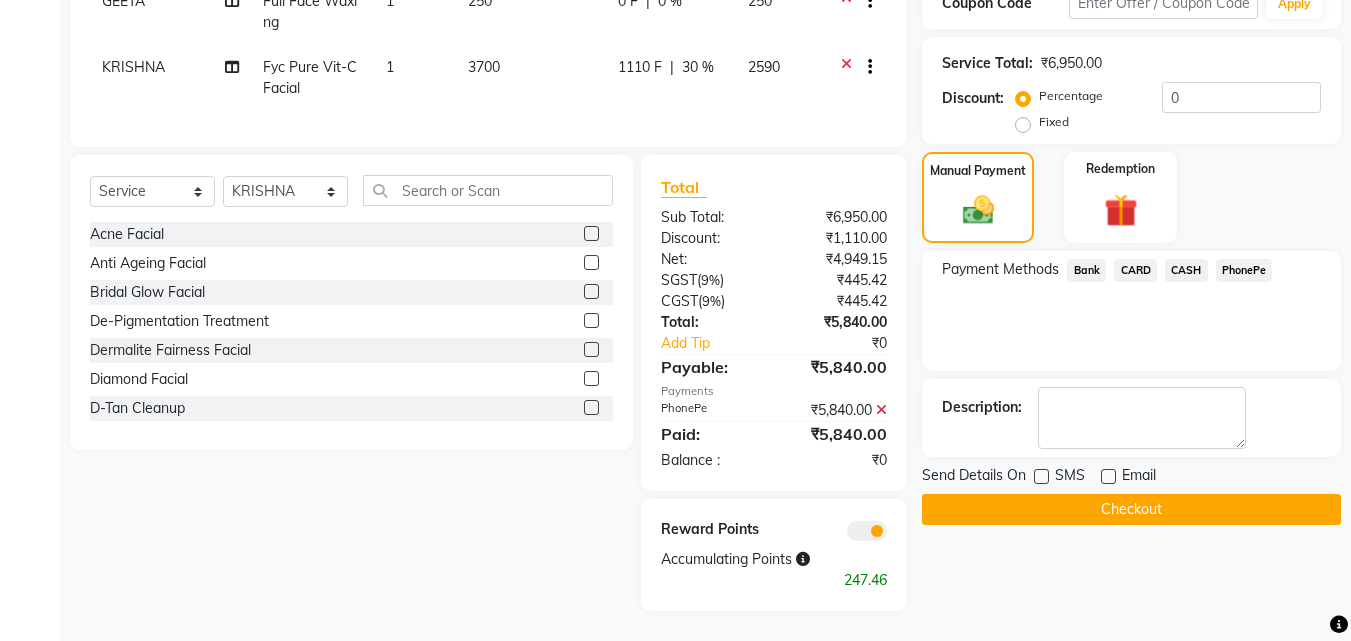 click on "Checkout" 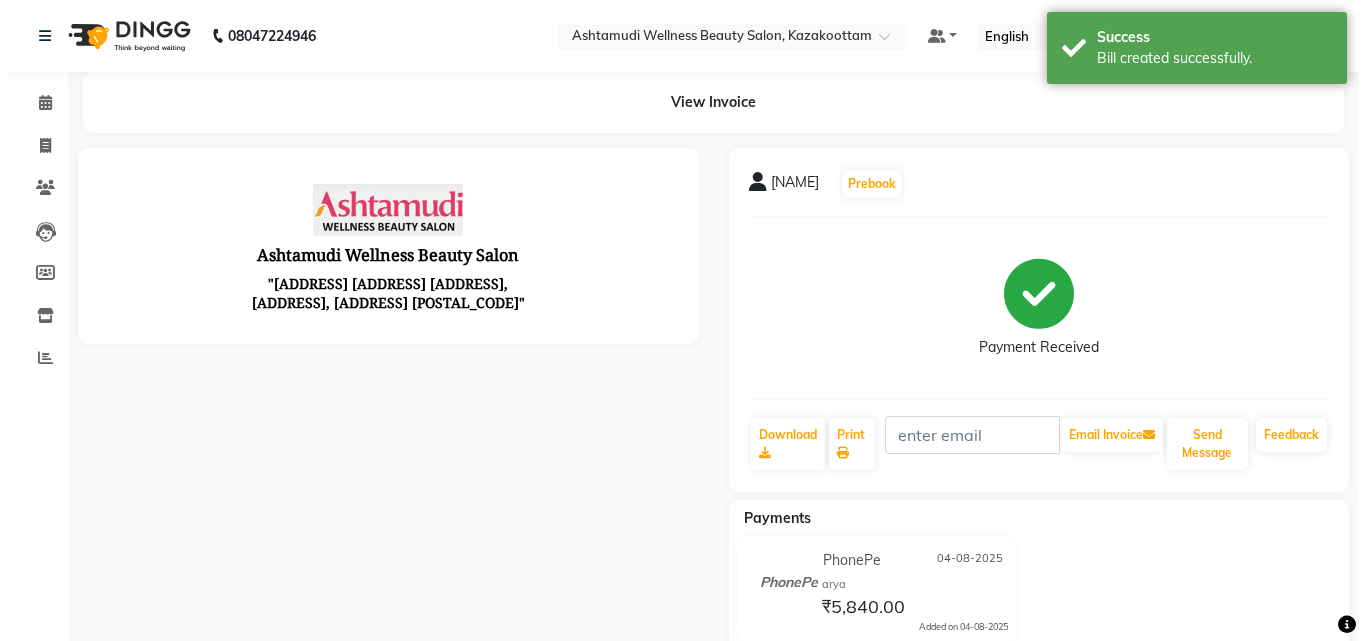 scroll, scrollTop: 0, scrollLeft: 0, axis: both 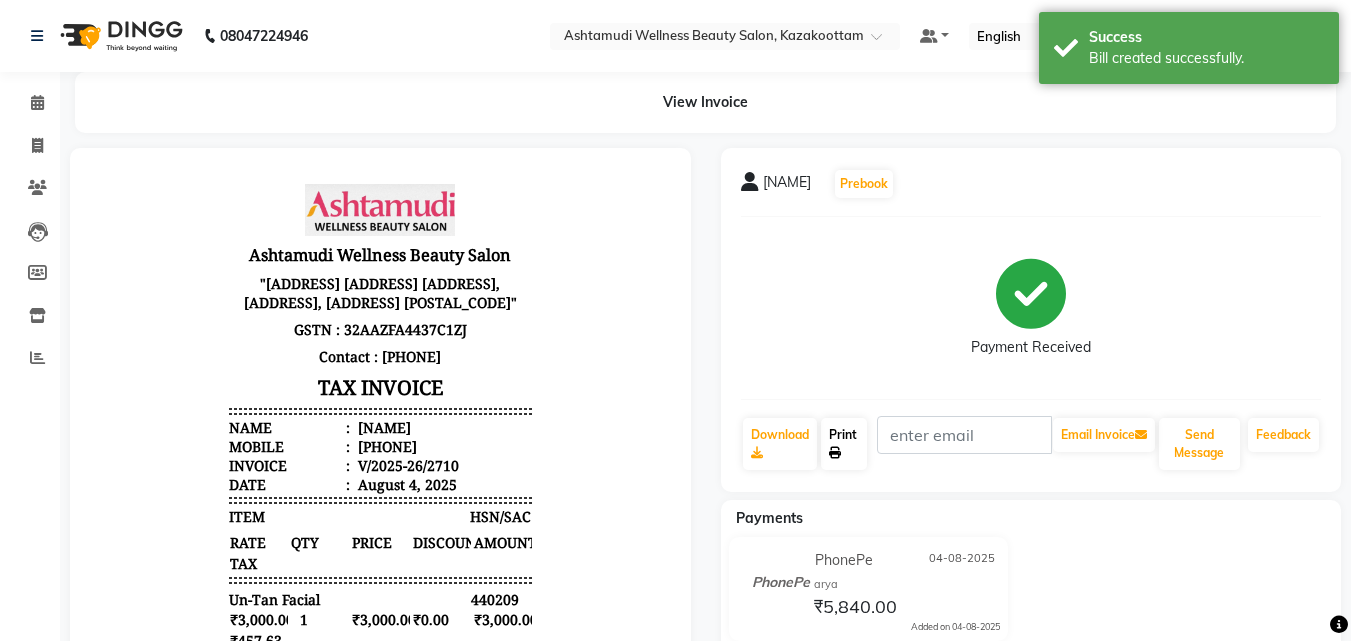 click on "Print" 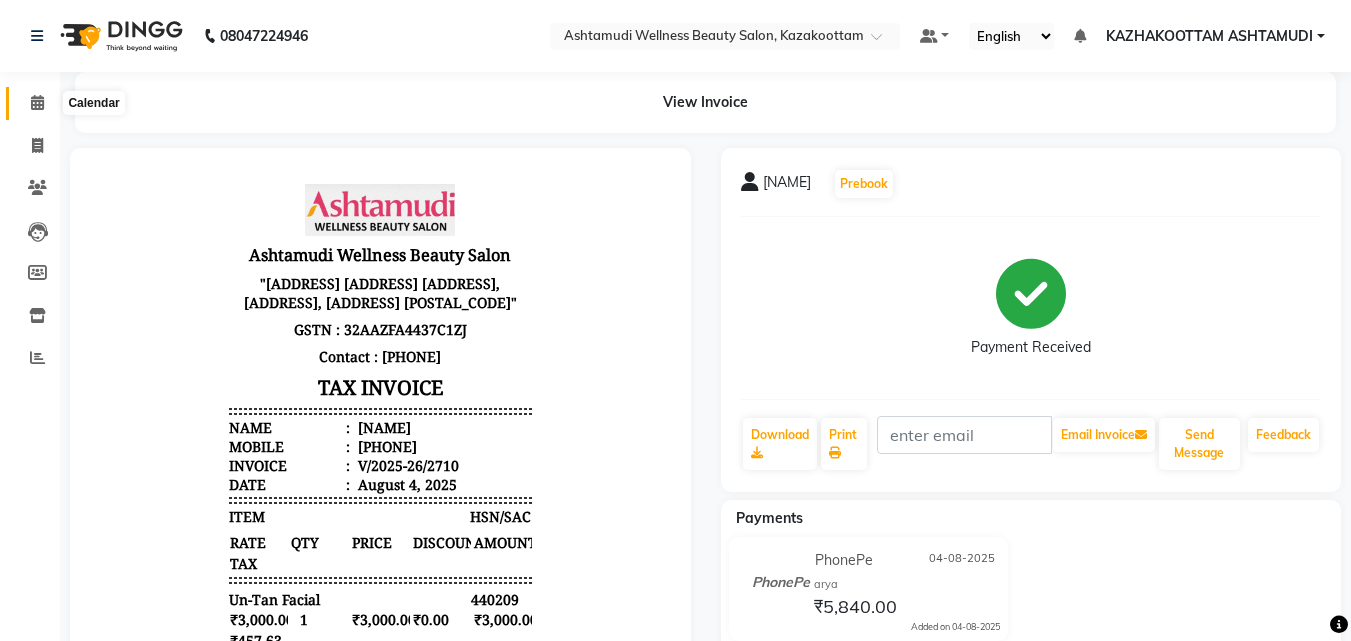 click 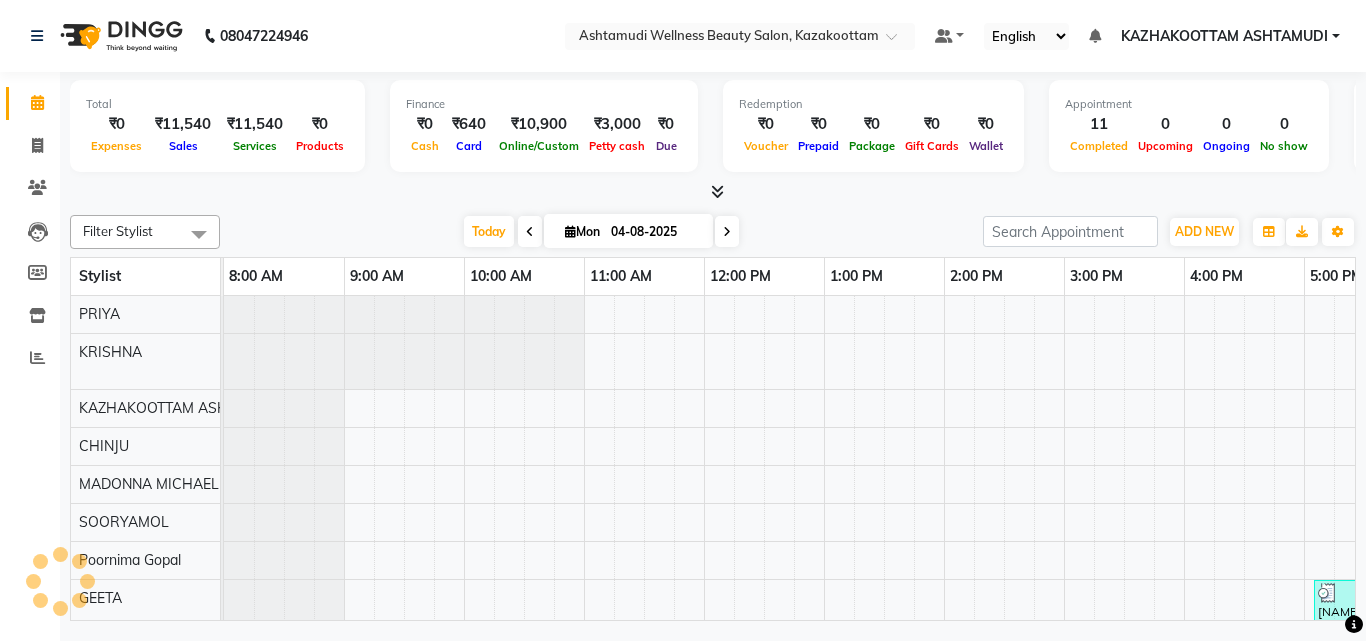 scroll, scrollTop: 0, scrollLeft: 0, axis: both 